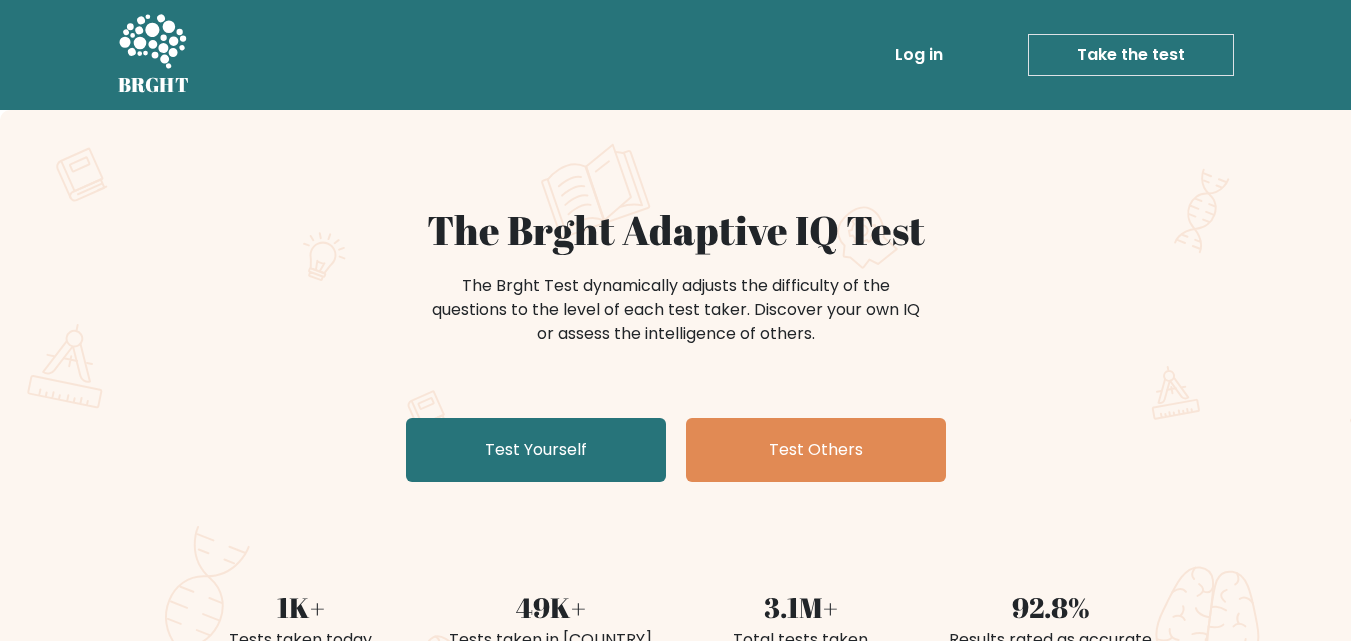 scroll, scrollTop: 0, scrollLeft: 0, axis: both 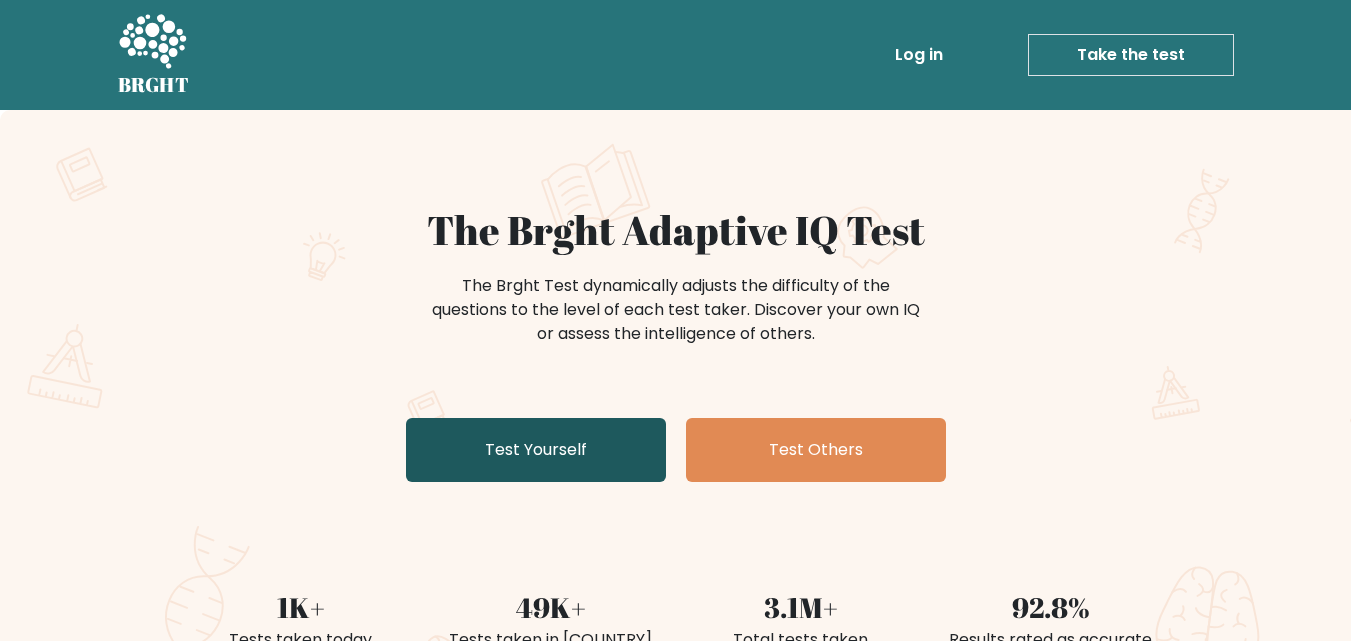 click on "Test Yourself" at bounding box center (536, 450) 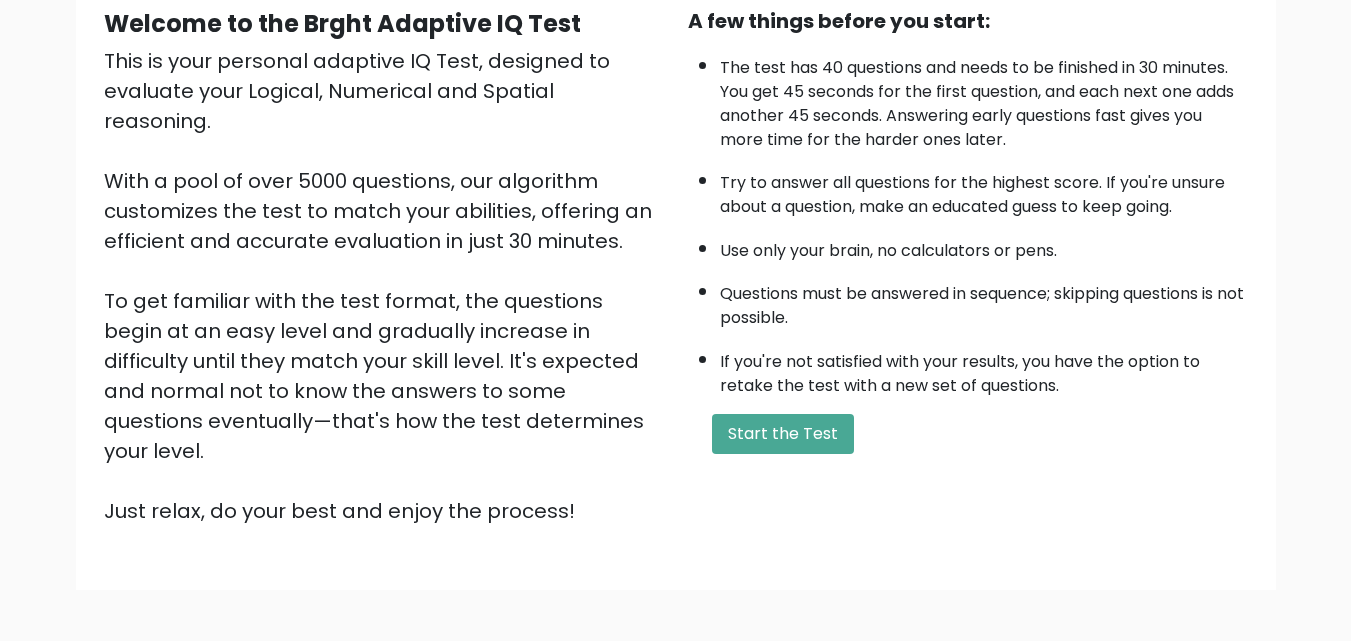 scroll, scrollTop: 100, scrollLeft: 0, axis: vertical 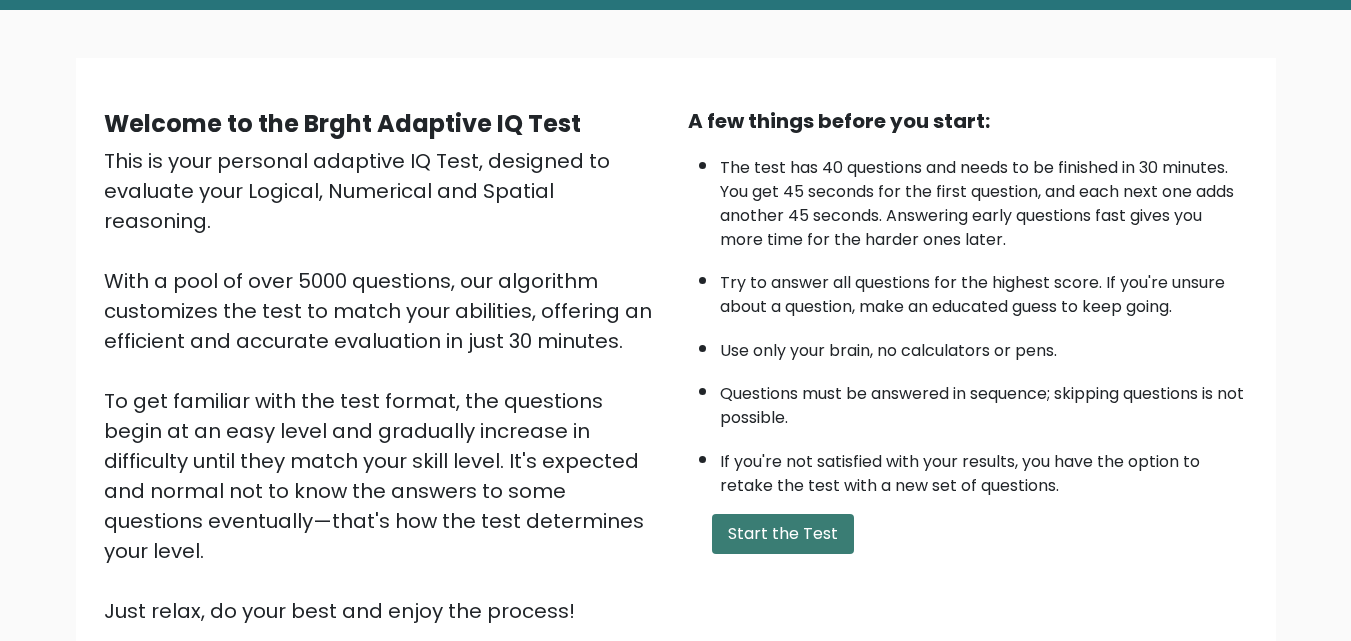 click on "Start the Test" at bounding box center [783, 534] 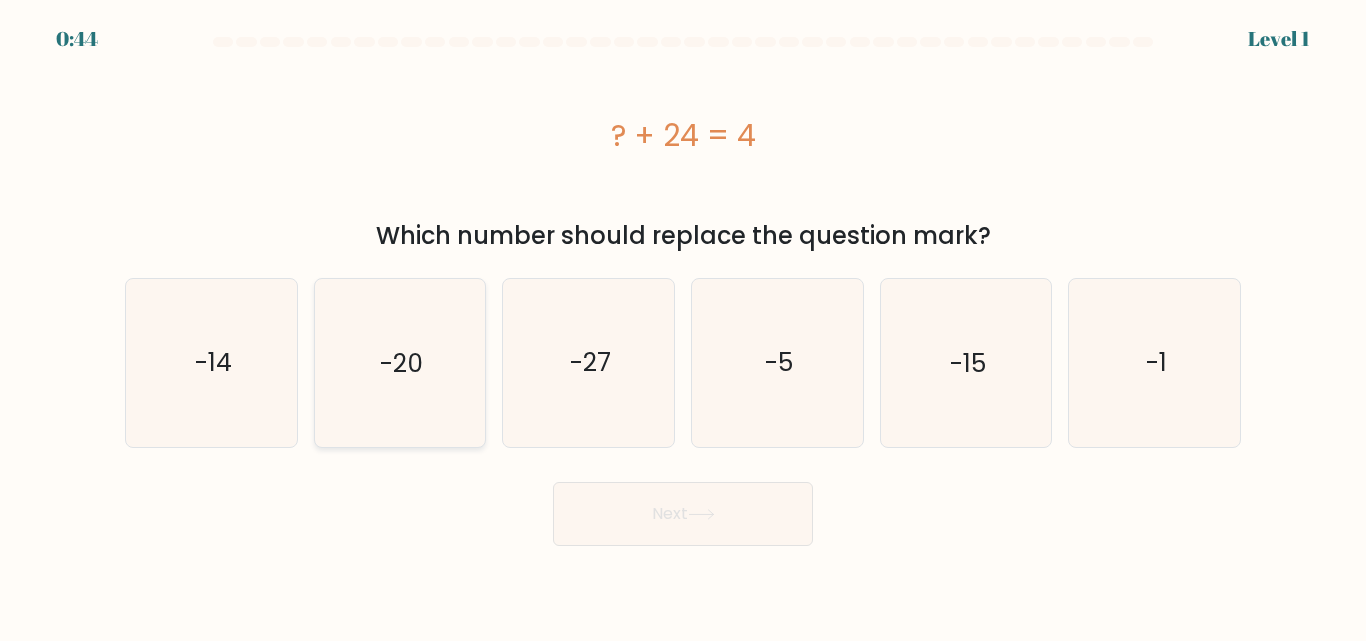 scroll, scrollTop: 0, scrollLeft: 0, axis: both 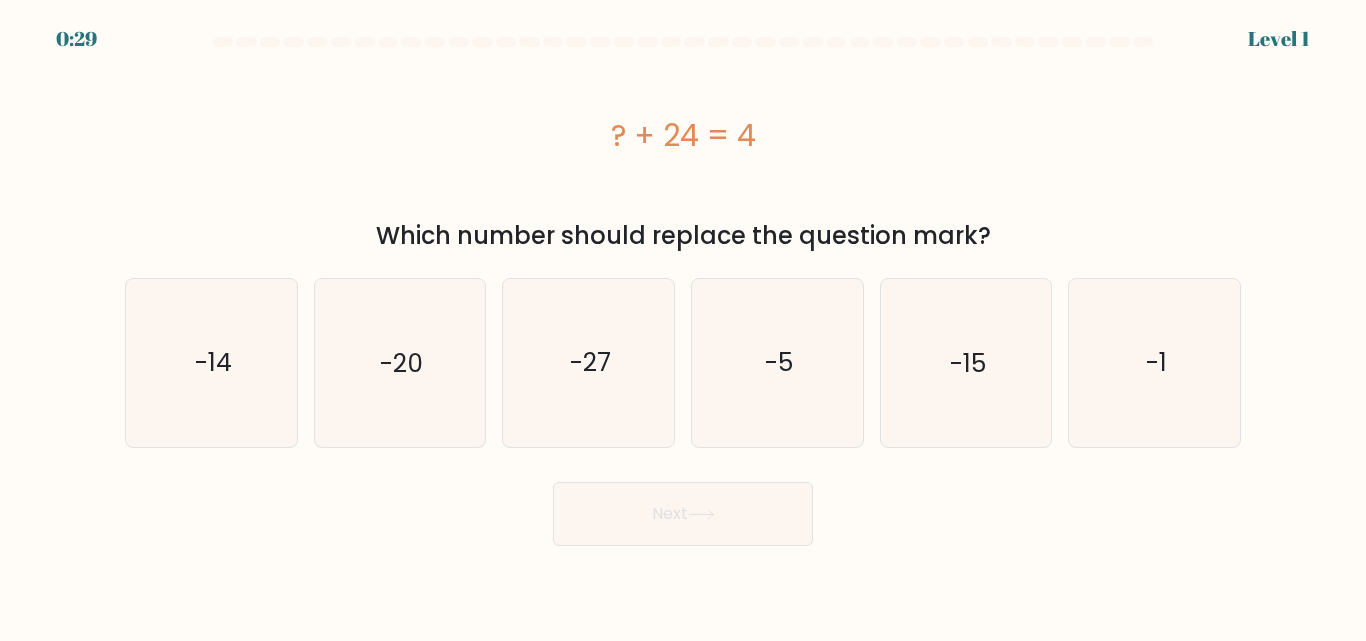 drag, startPoint x: 619, startPoint y: 130, endPoint x: 1023, endPoint y: 238, distance: 418.18655 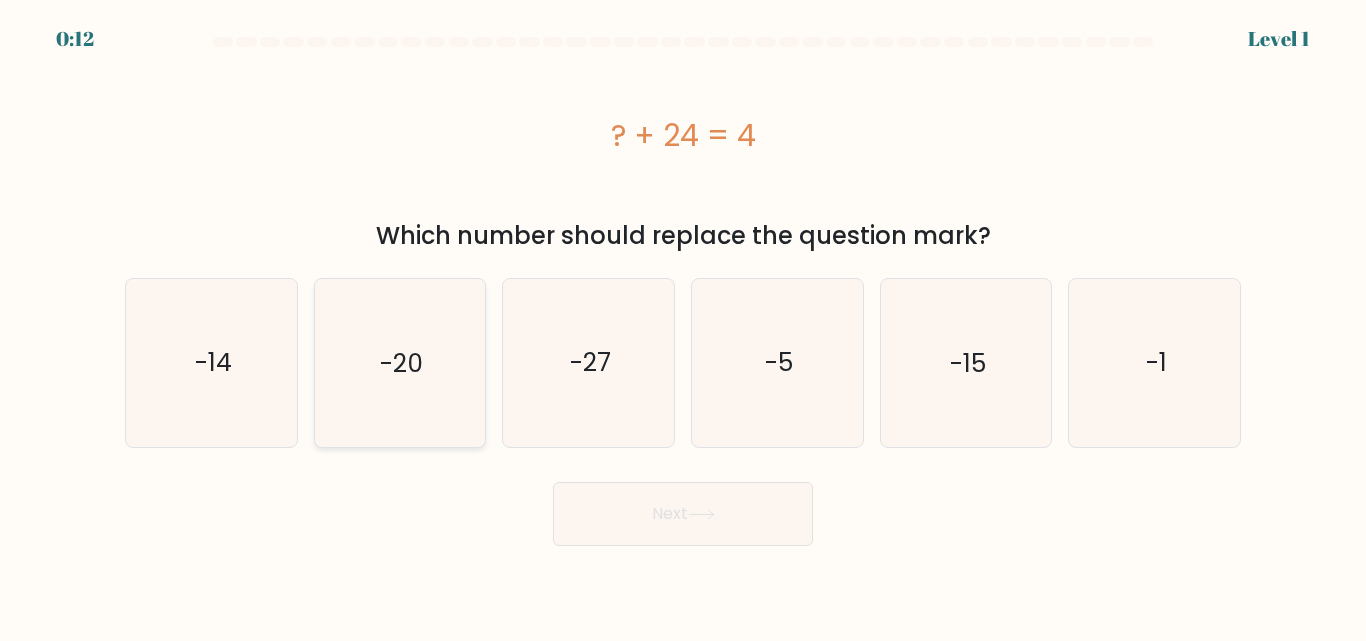 click on "-20" at bounding box center (399, 362) 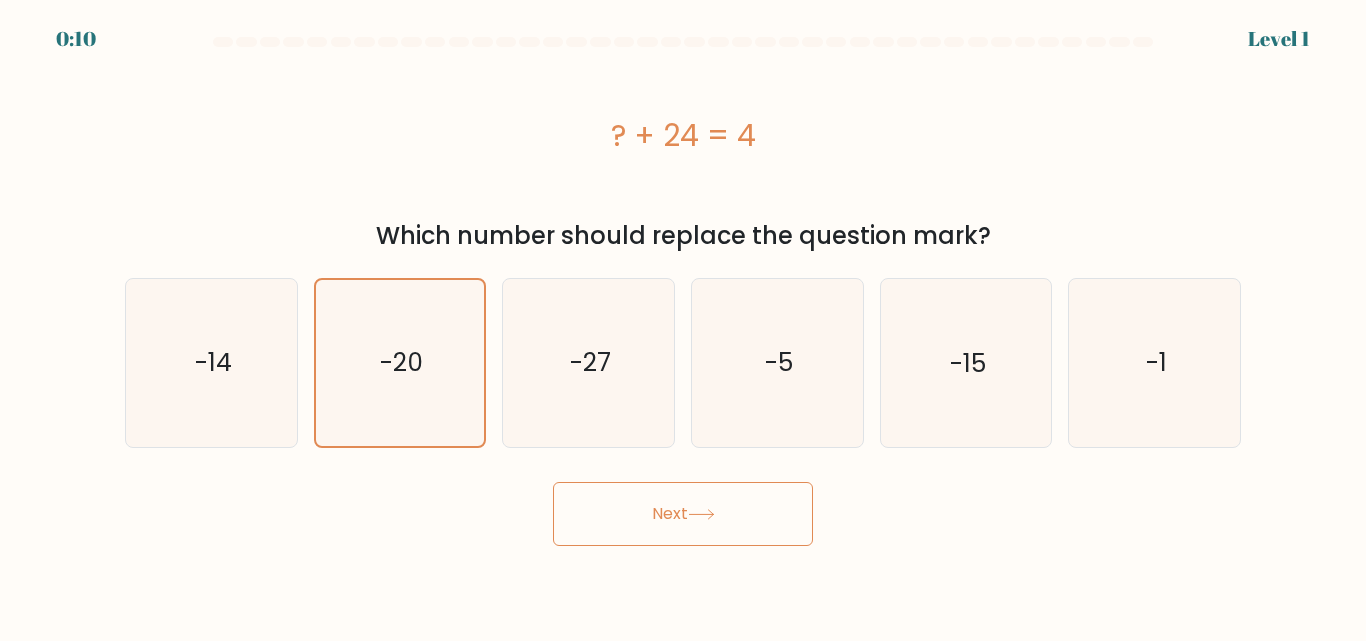 click on "Next" at bounding box center [683, 514] 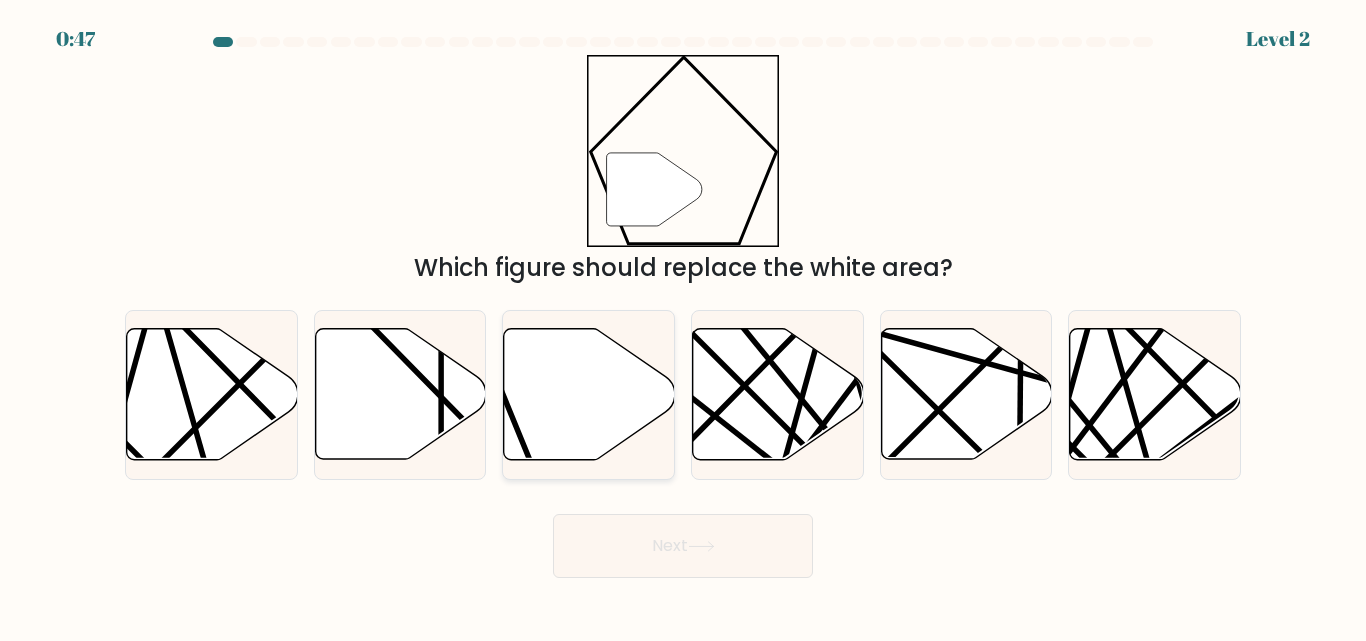 click at bounding box center [589, 394] 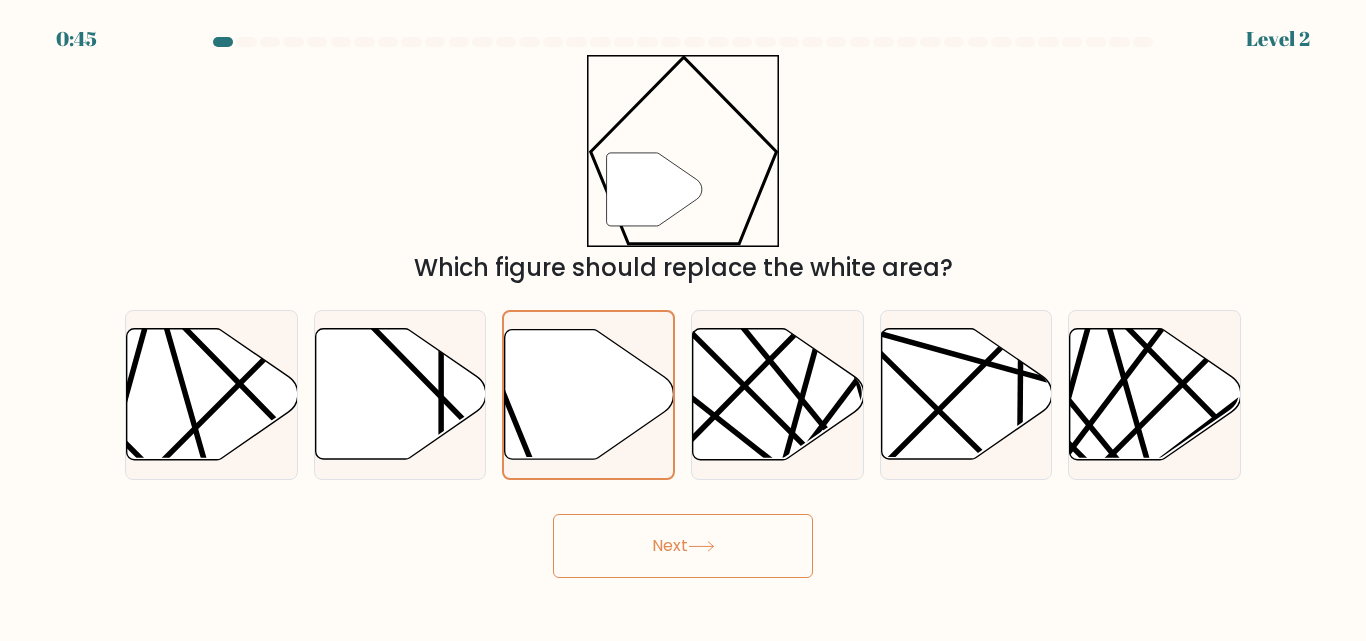 click on "Next" at bounding box center (683, 546) 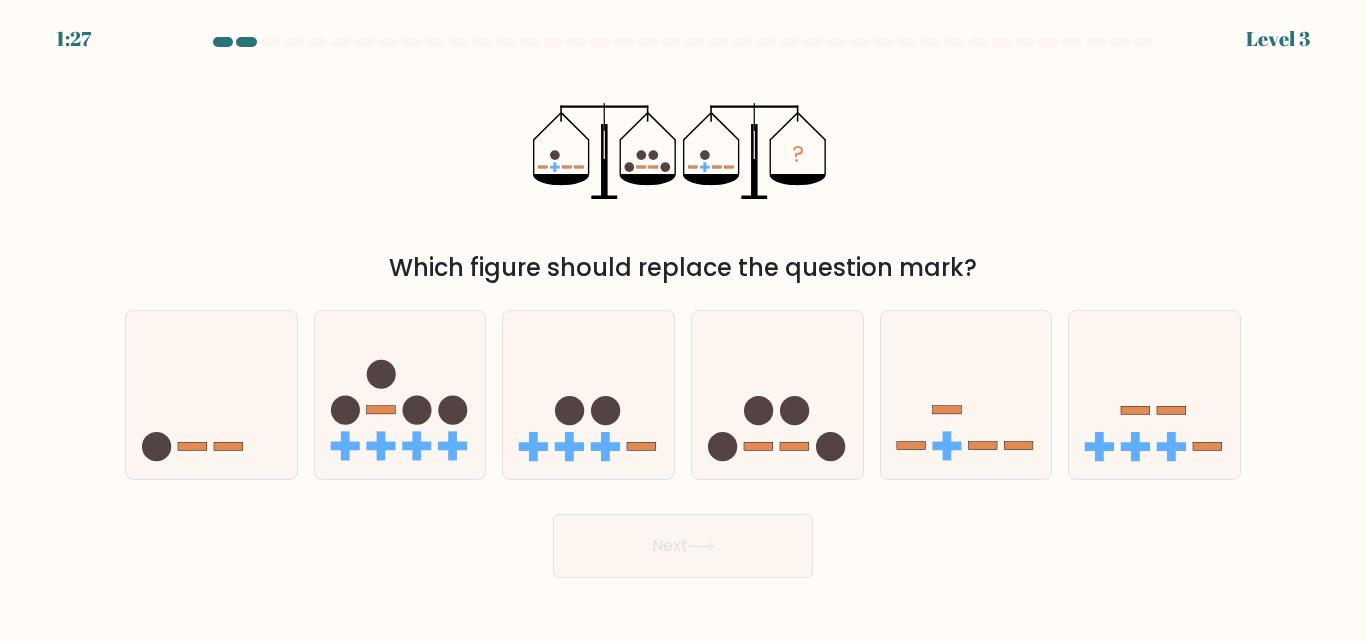 drag, startPoint x: 417, startPoint y: 268, endPoint x: 954, endPoint y: 271, distance: 537.00836 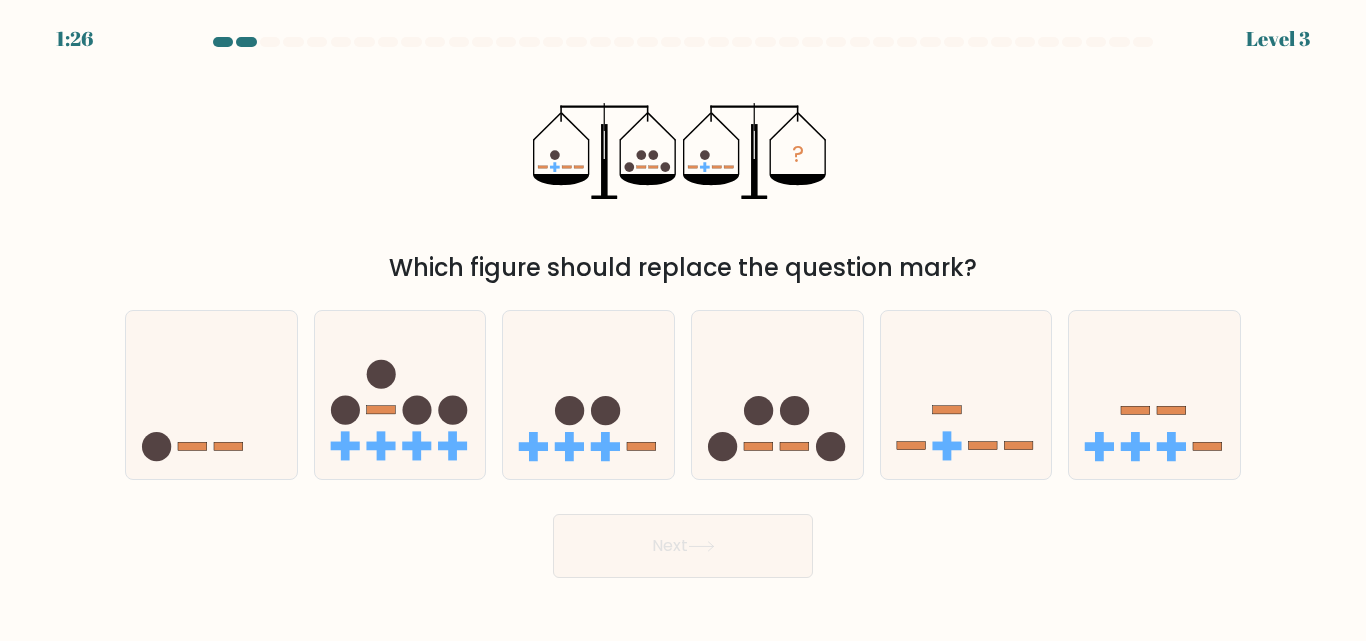 click on "Which figure should replace the question mark?" at bounding box center [683, 268] 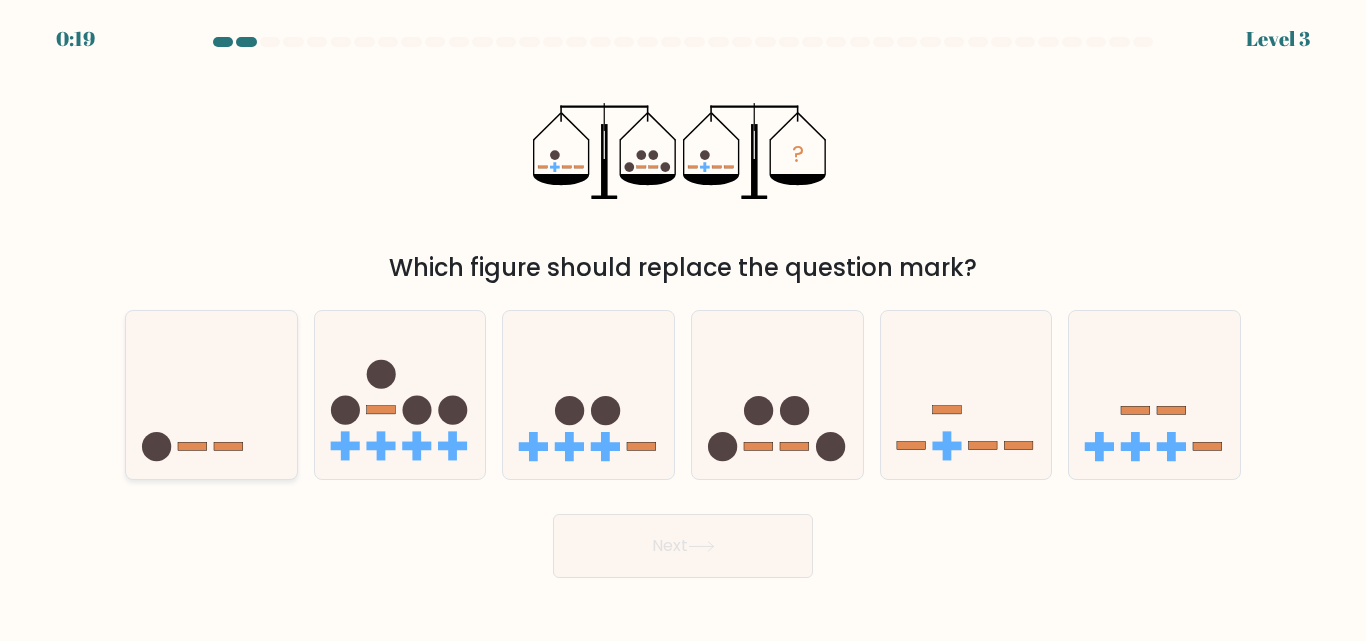 click at bounding box center [211, 394] 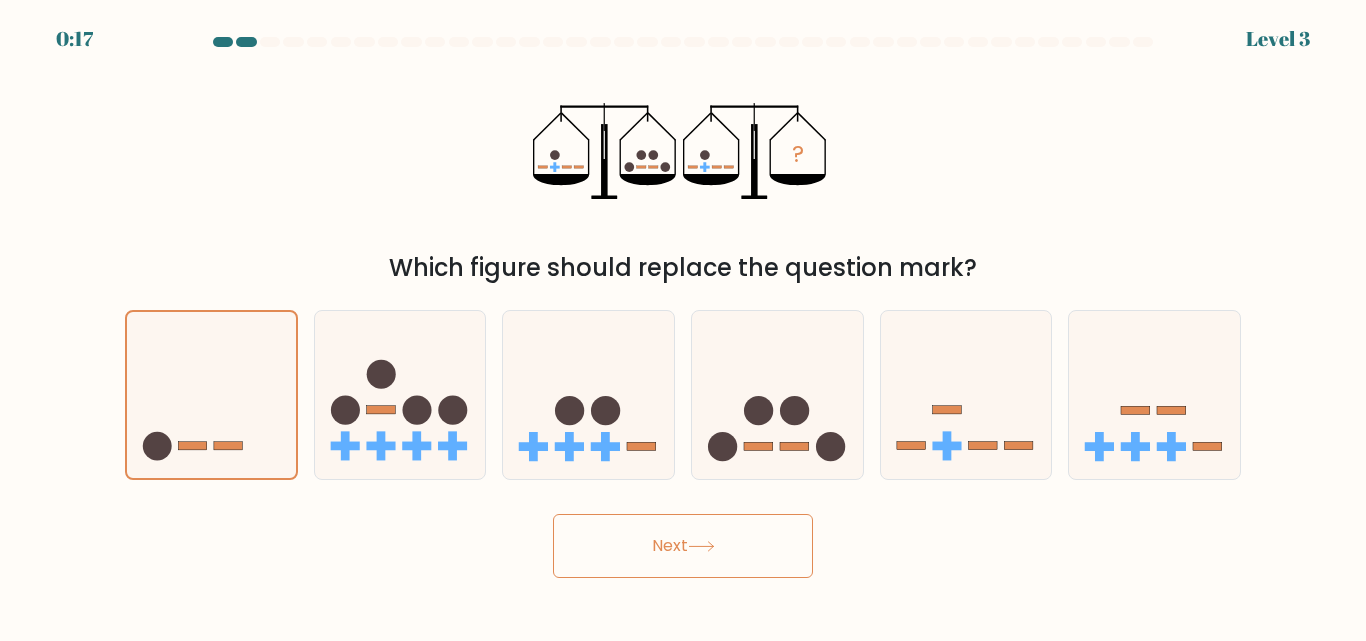 click on "Next" at bounding box center [683, 546] 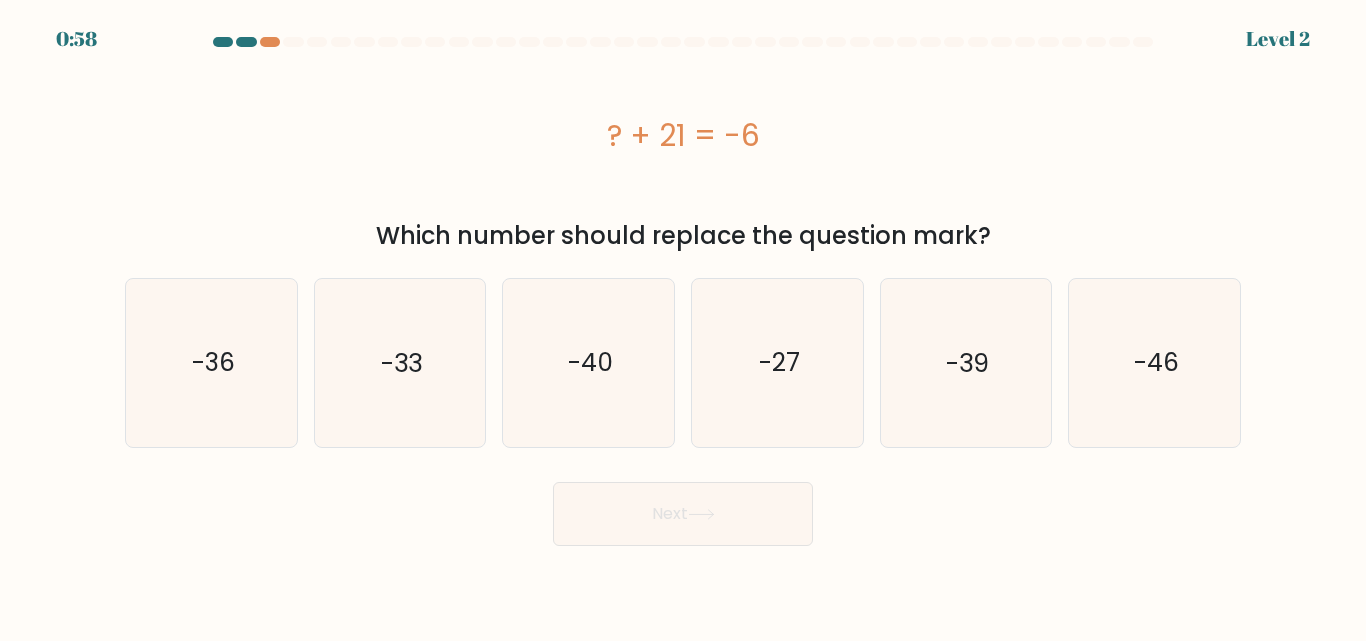 drag, startPoint x: 609, startPoint y: 129, endPoint x: 1032, endPoint y: 216, distance: 431.85416 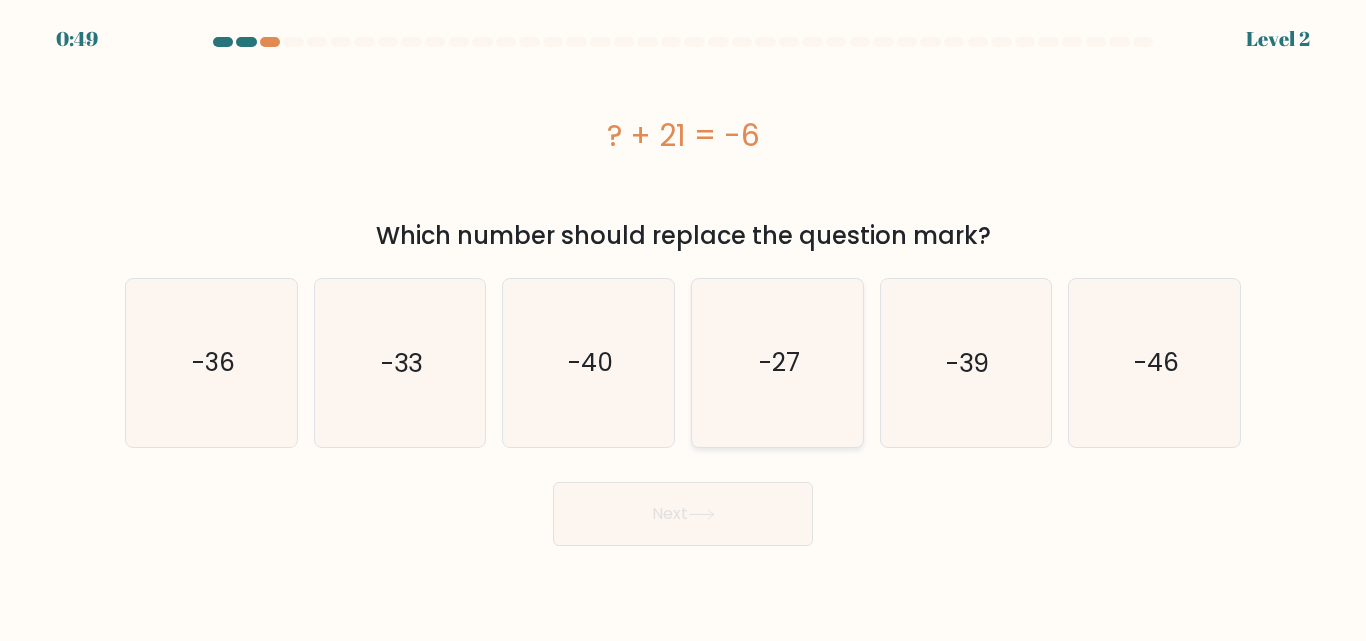click on "-27" at bounding box center (777, 362) 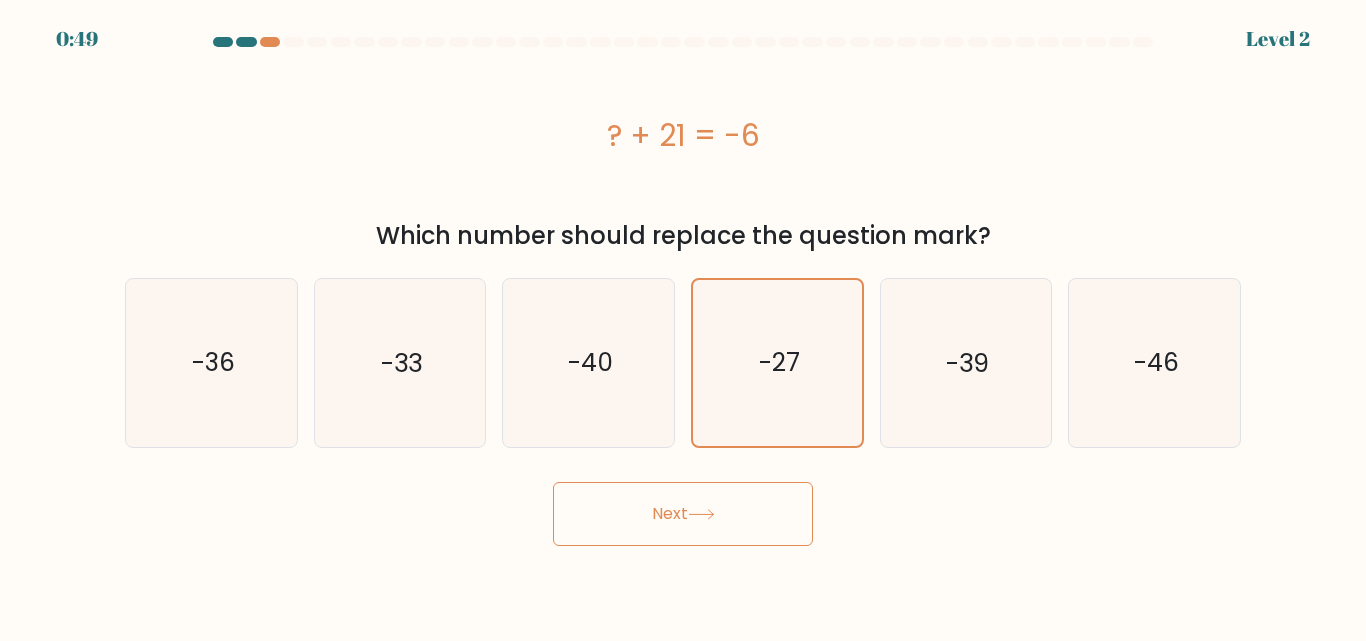 click on "0:49
Level 2
a." at bounding box center (683, 320) 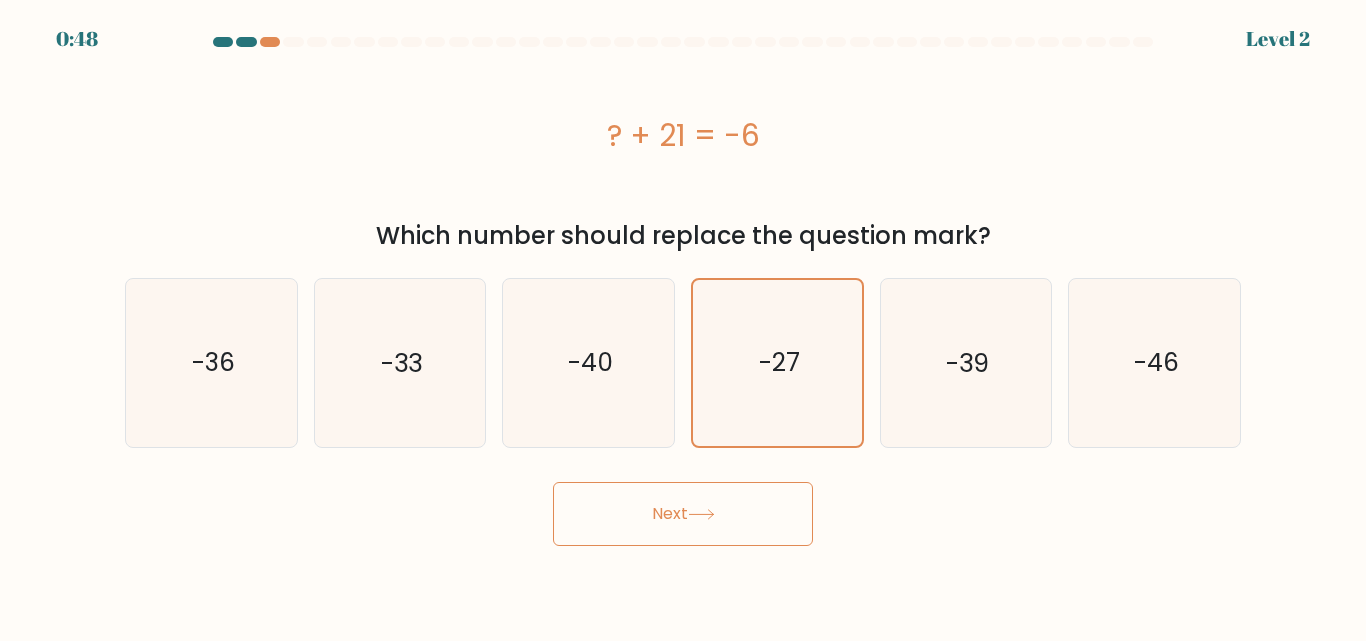 click on "Next" at bounding box center [683, 514] 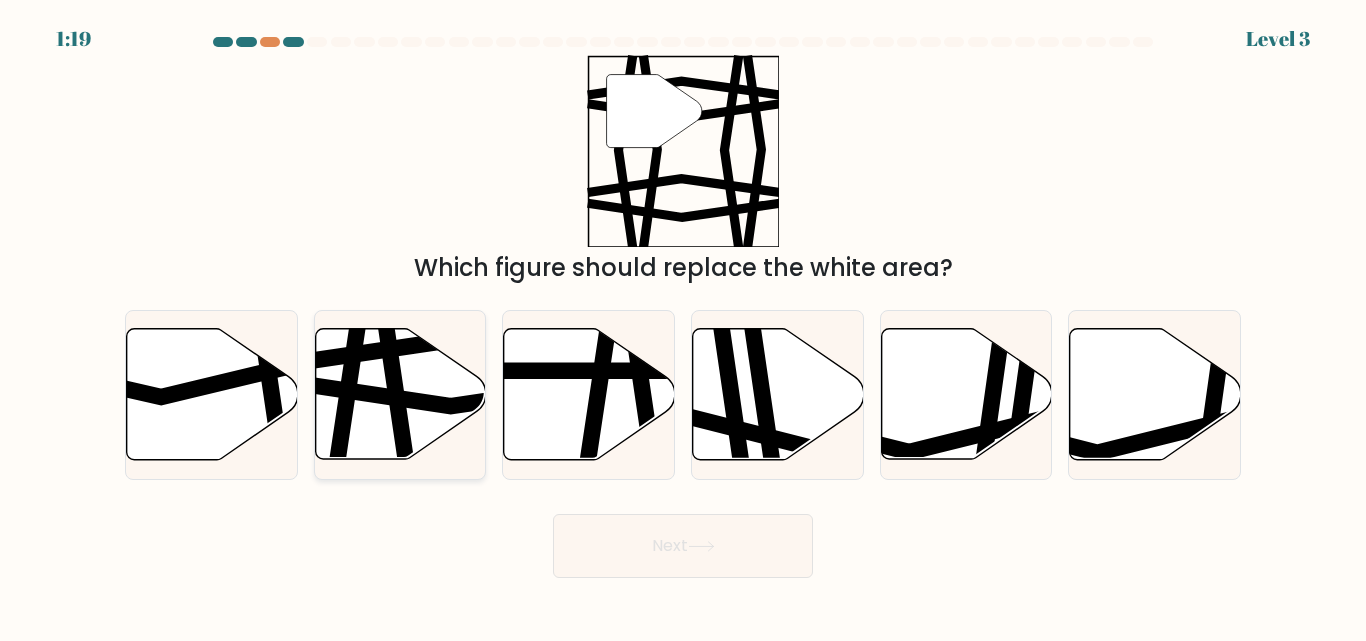 click at bounding box center (454, 393) 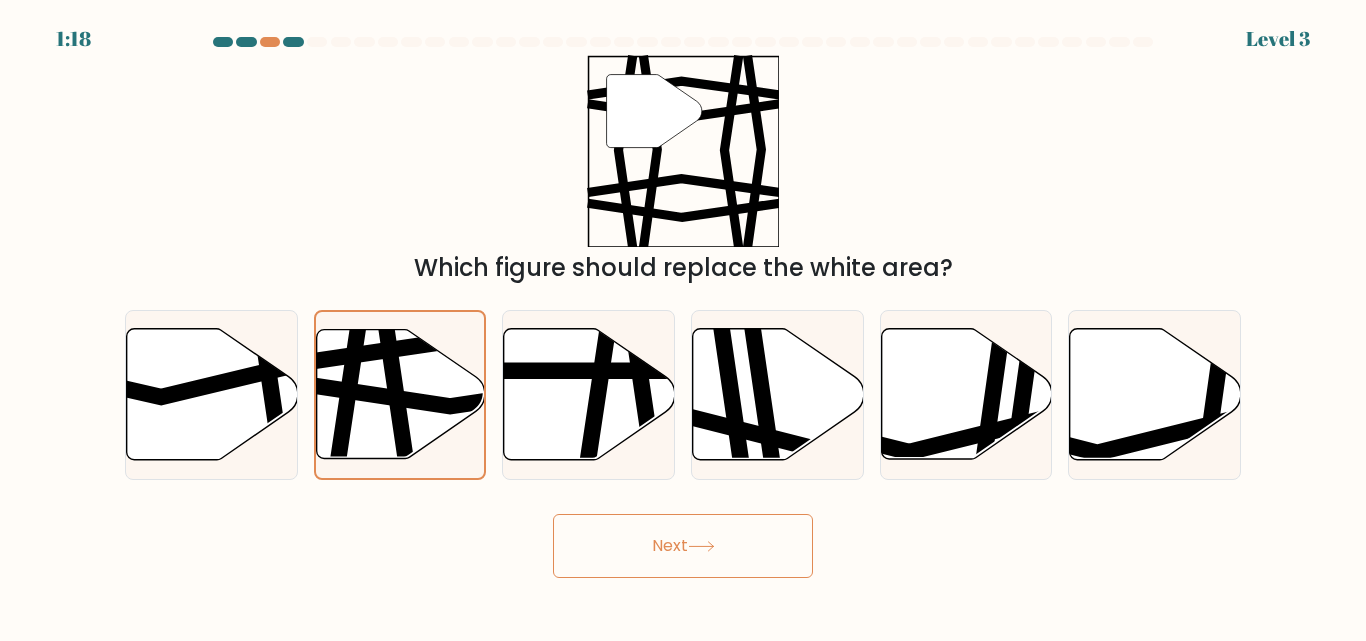 click on "Next" at bounding box center (683, 546) 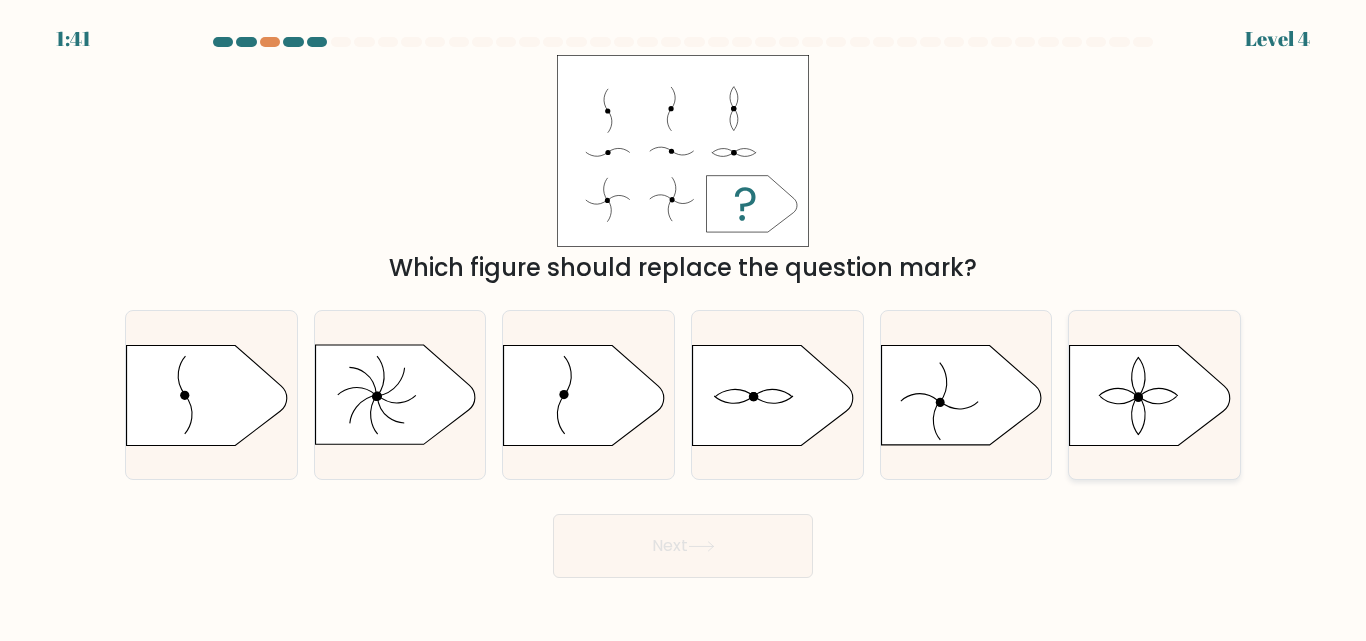 click at bounding box center [1150, 395] 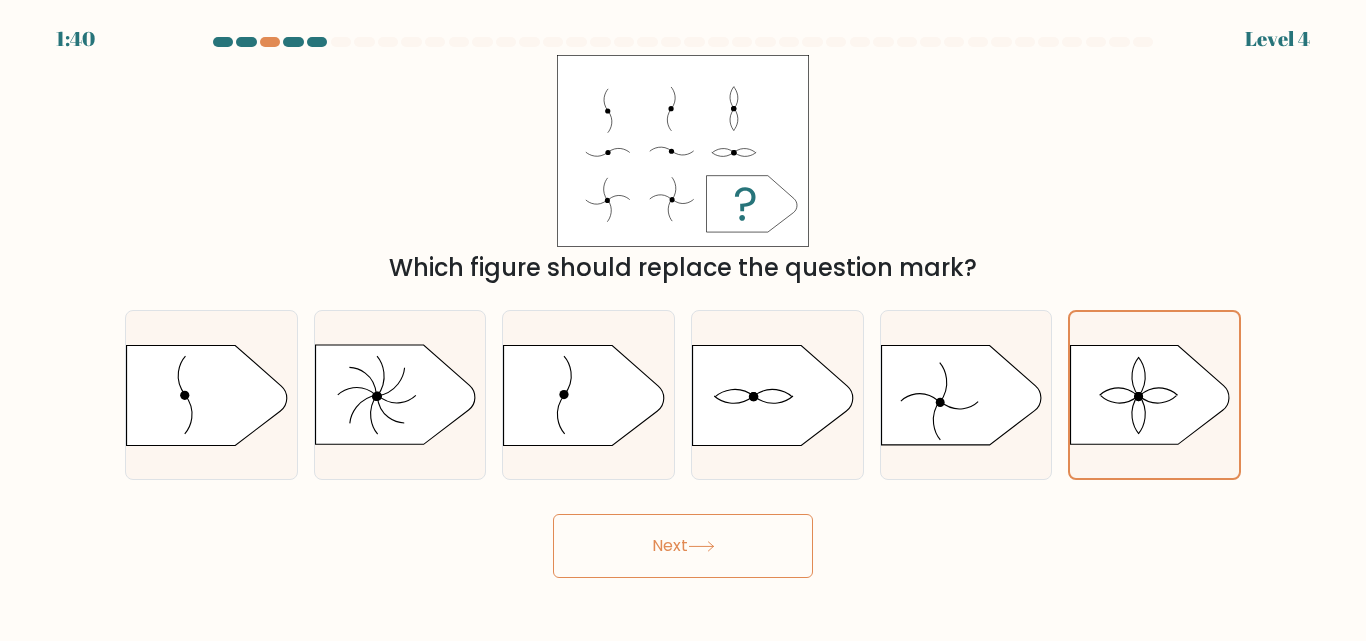click on "Next" at bounding box center (683, 546) 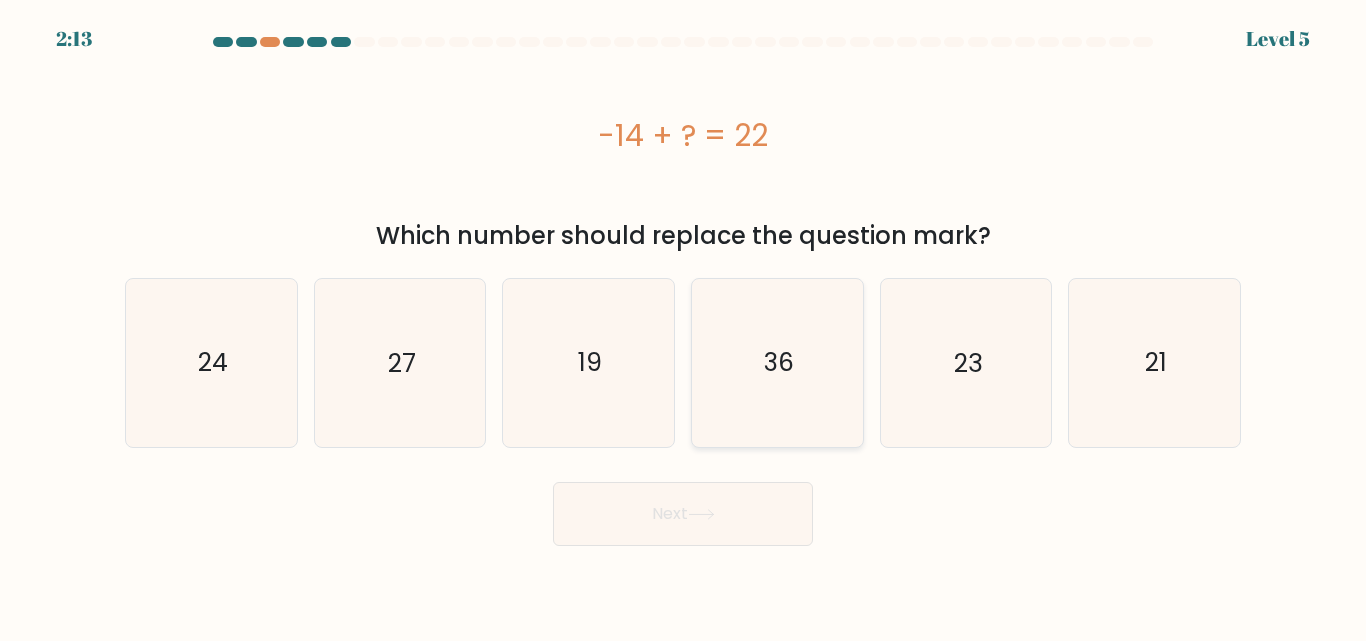 click on "36" at bounding box center (777, 362) 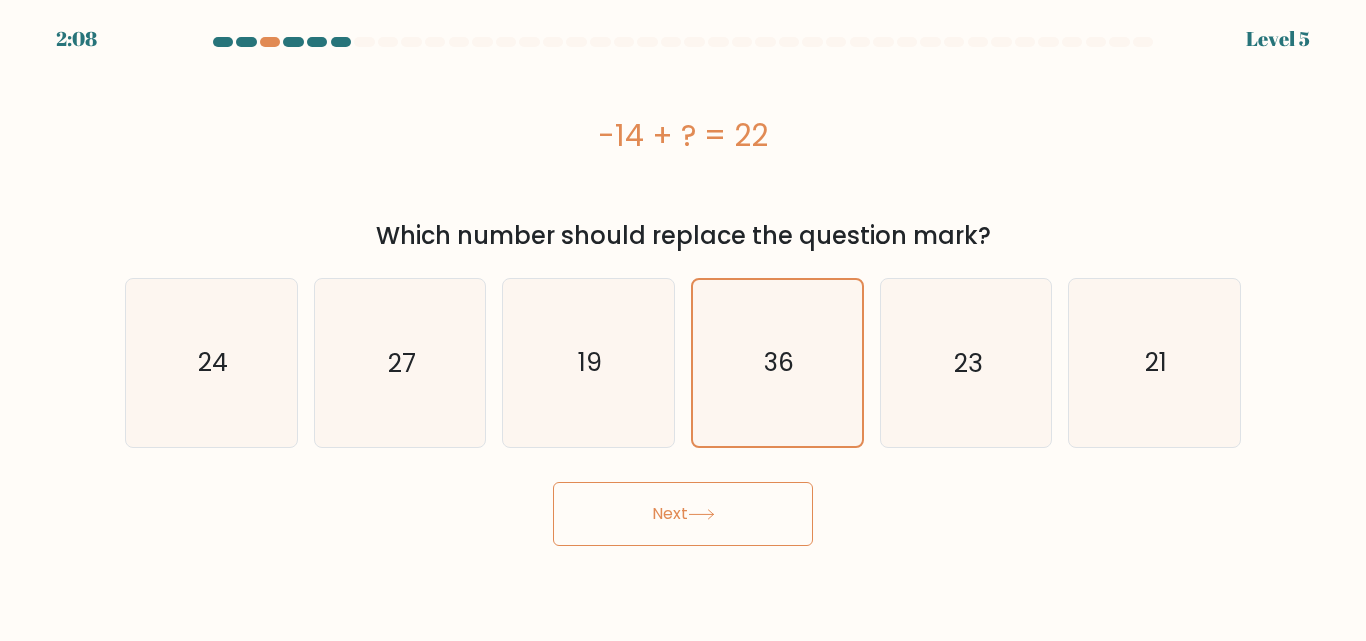 click on "Next" at bounding box center (683, 514) 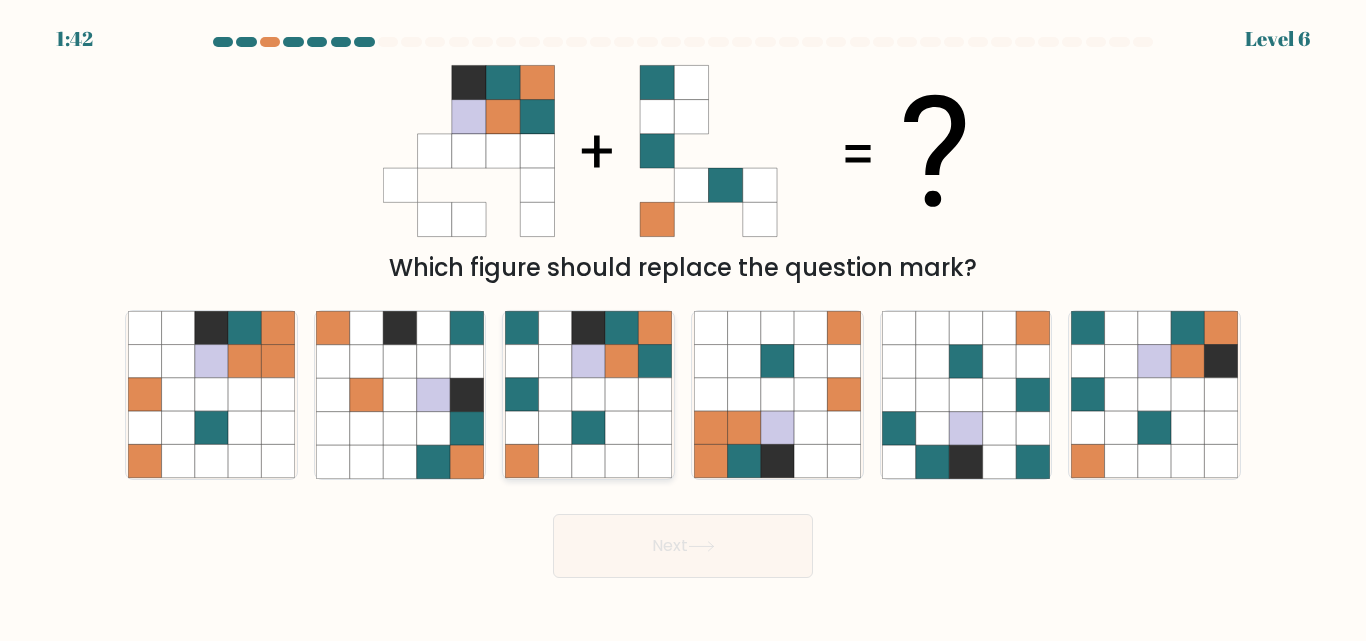 click at bounding box center [555, 395] 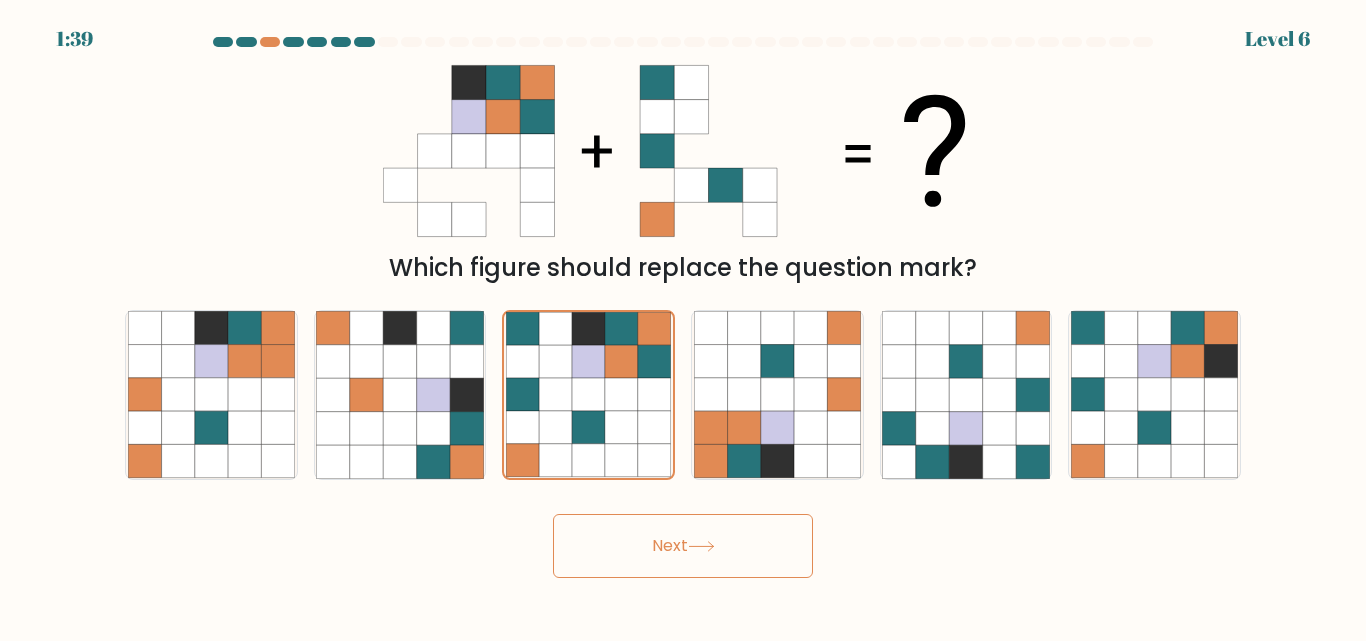 click on "Next" at bounding box center [683, 546] 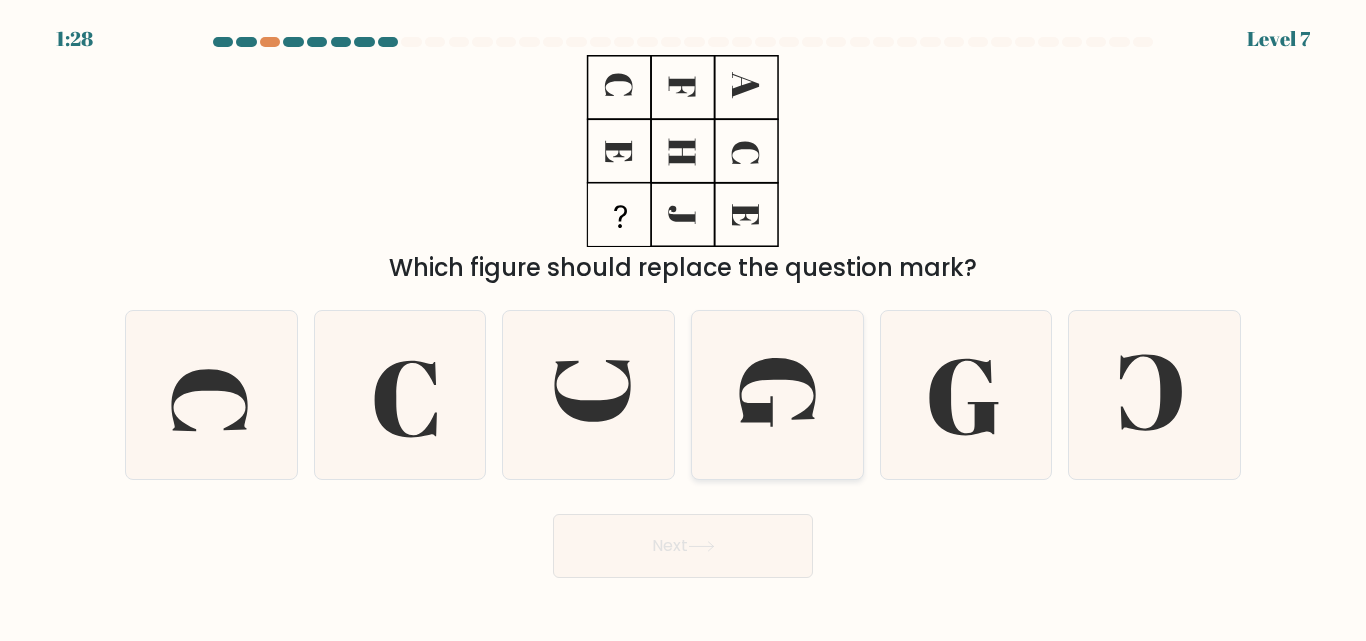 click at bounding box center (777, 394) 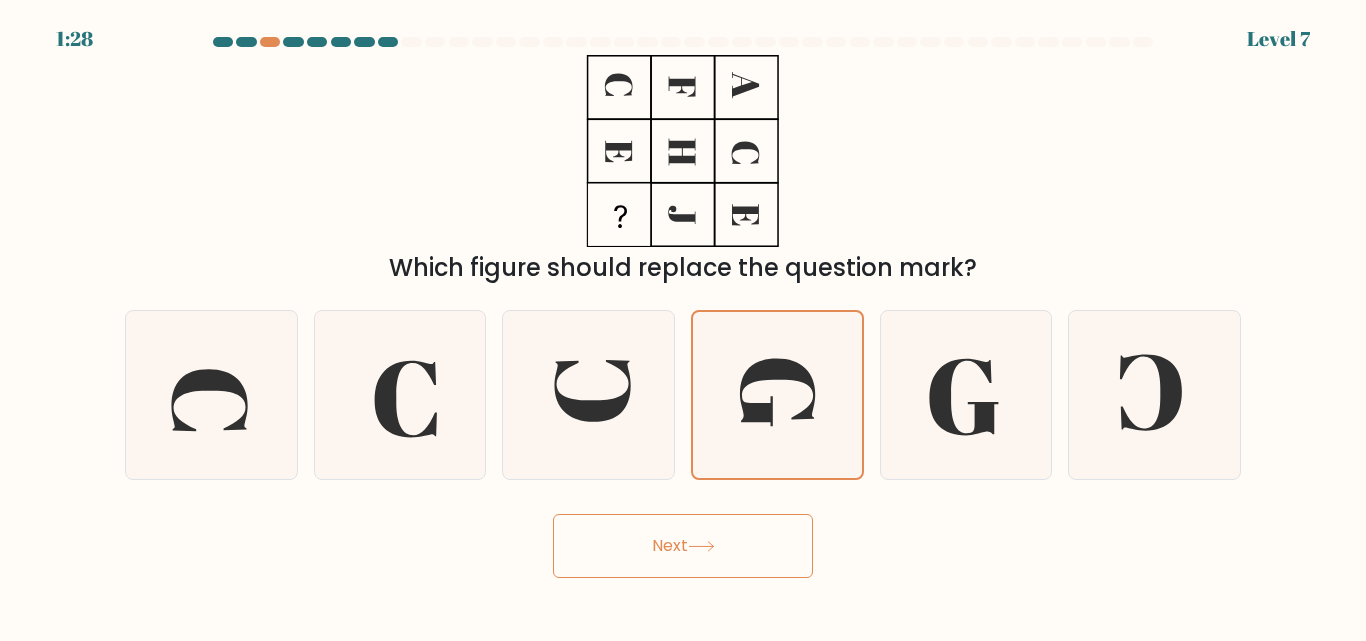 click on "Next" at bounding box center (683, 546) 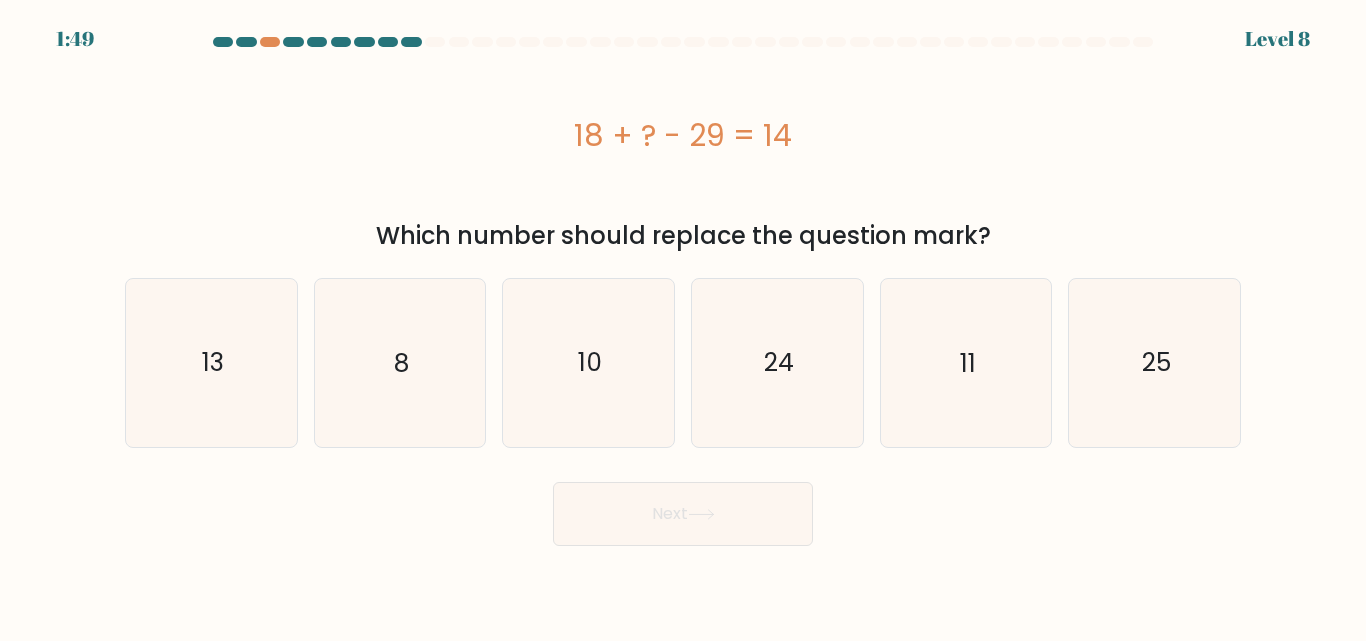 drag, startPoint x: 575, startPoint y: 123, endPoint x: 1012, endPoint y: 227, distance: 449.20486 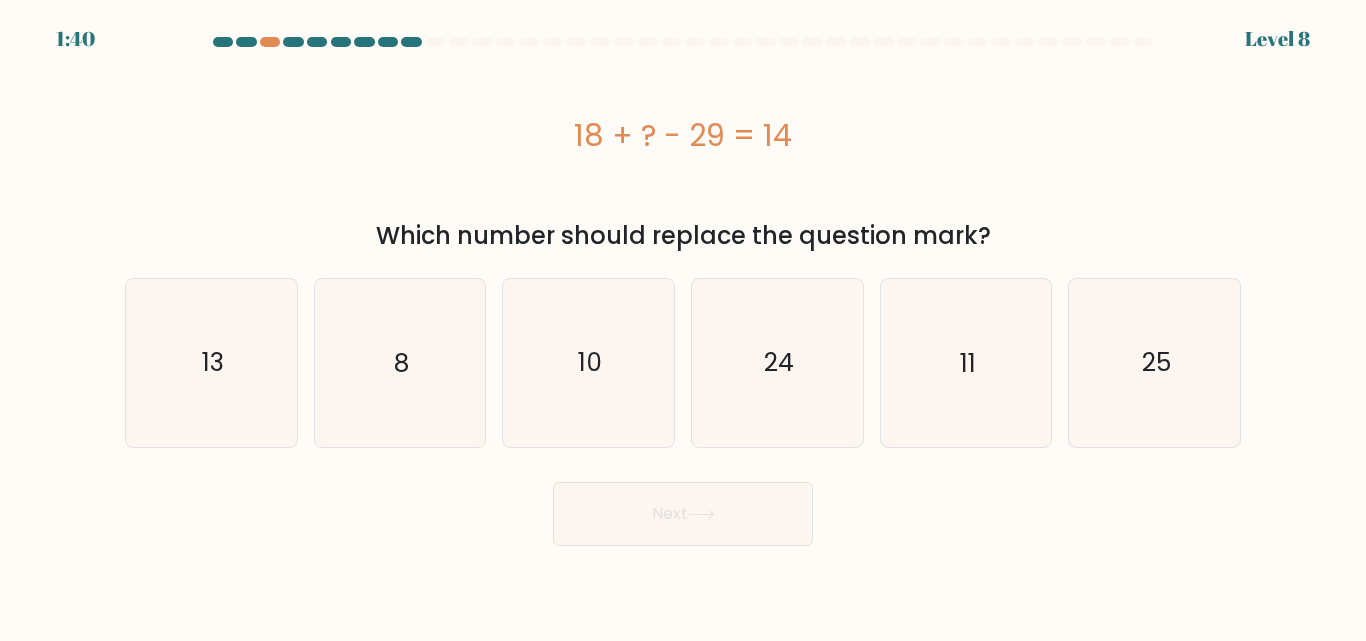 click on "f.
25" at bounding box center (1154, 362) 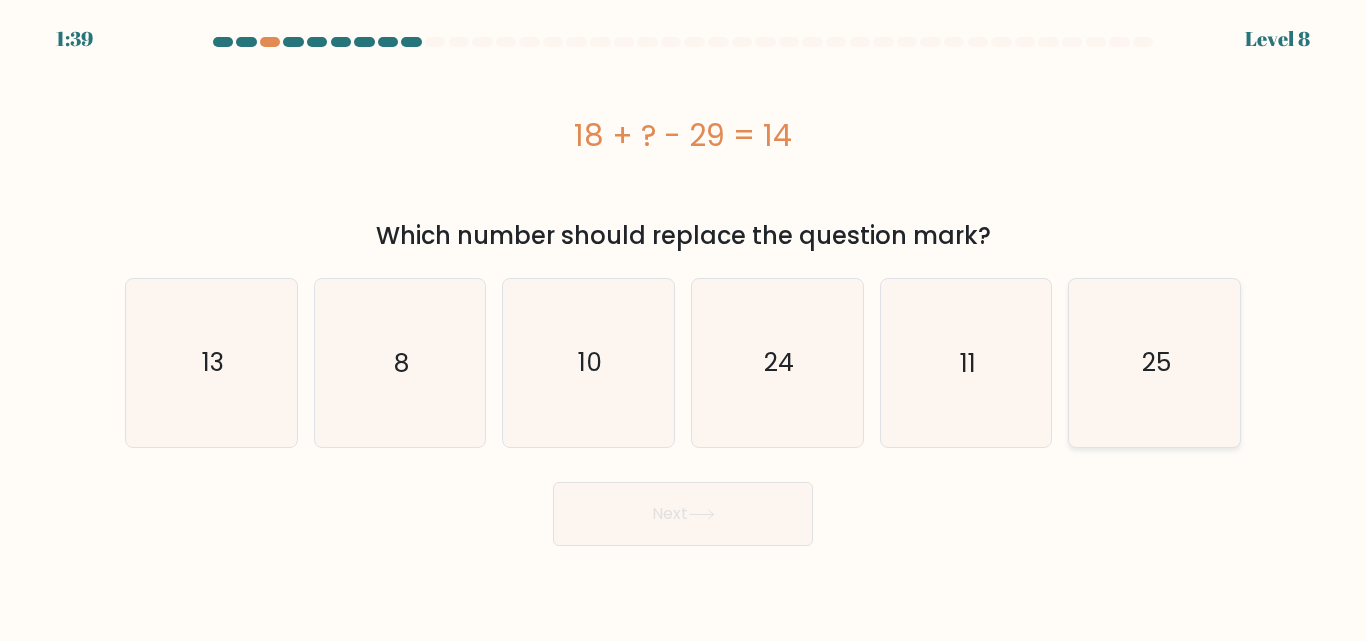 click on "25" at bounding box center [1156, 362] 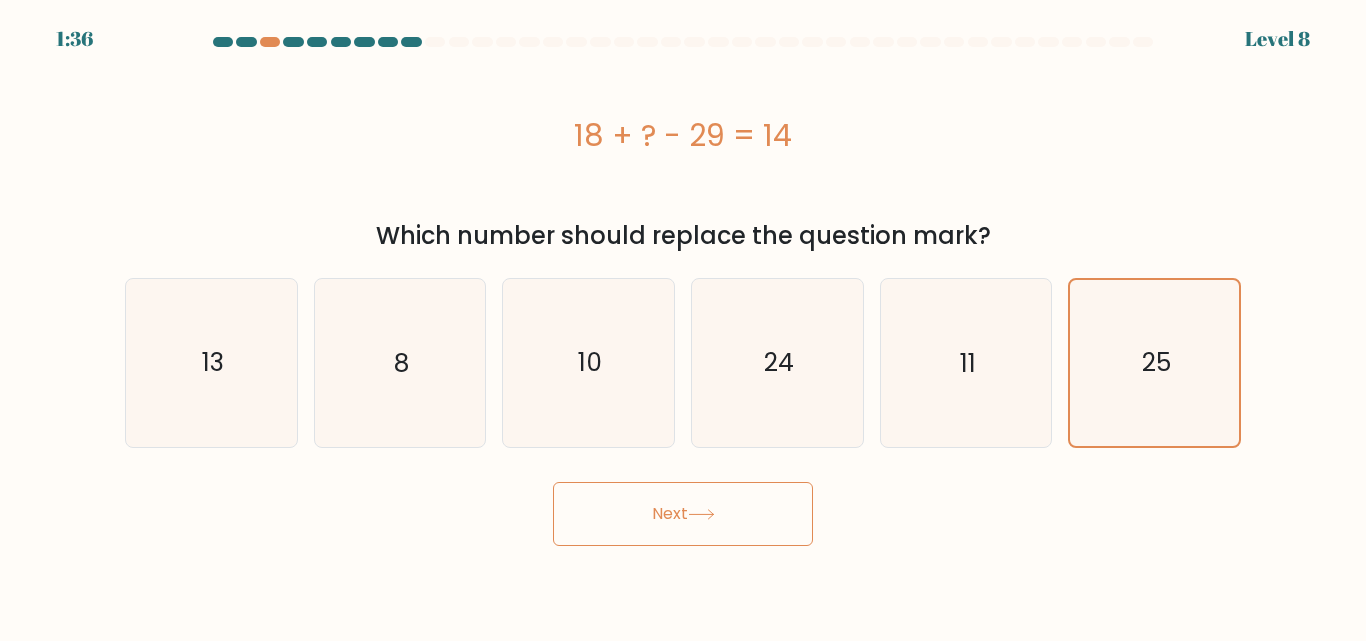 click on "Next" at bounding box center (683, 514) 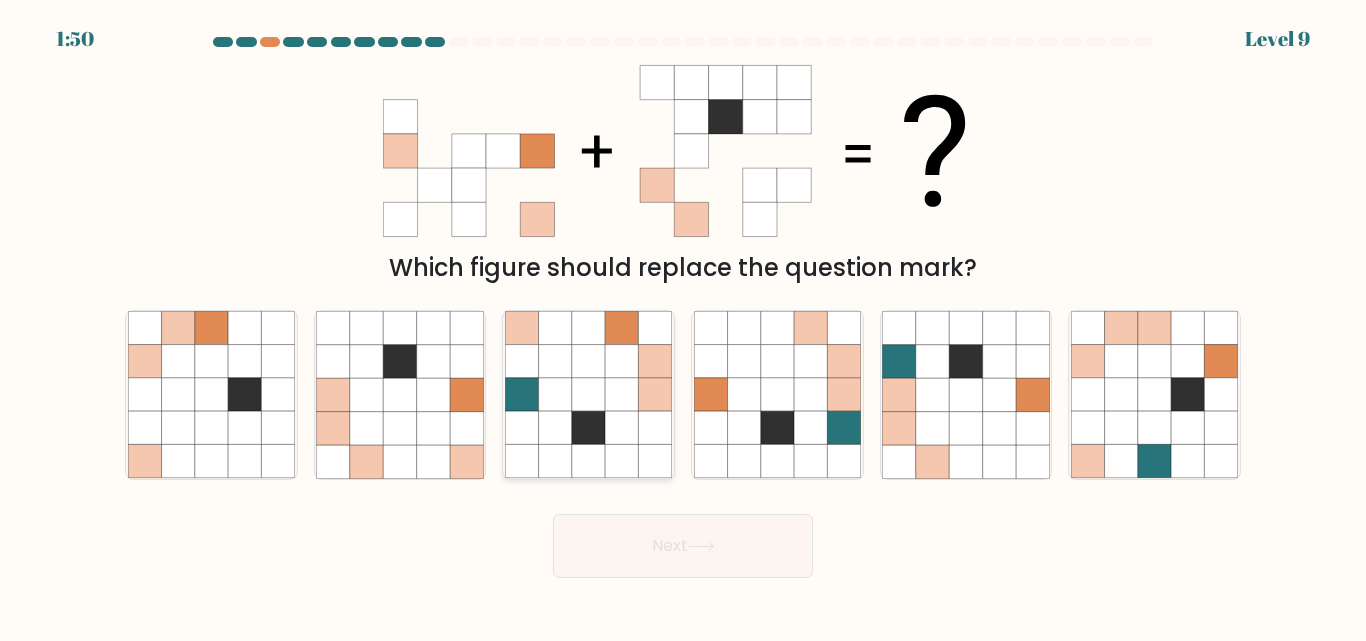 click at bounding box center (588, 395) 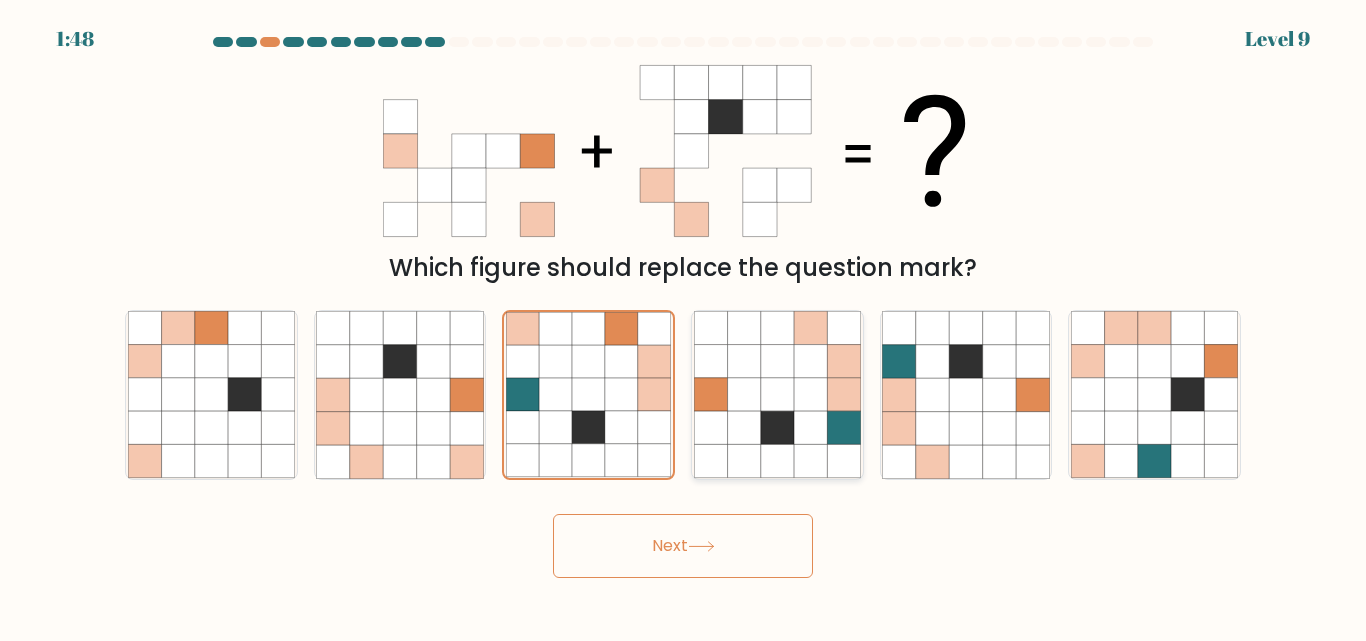 click at bounding box center (743, 428) 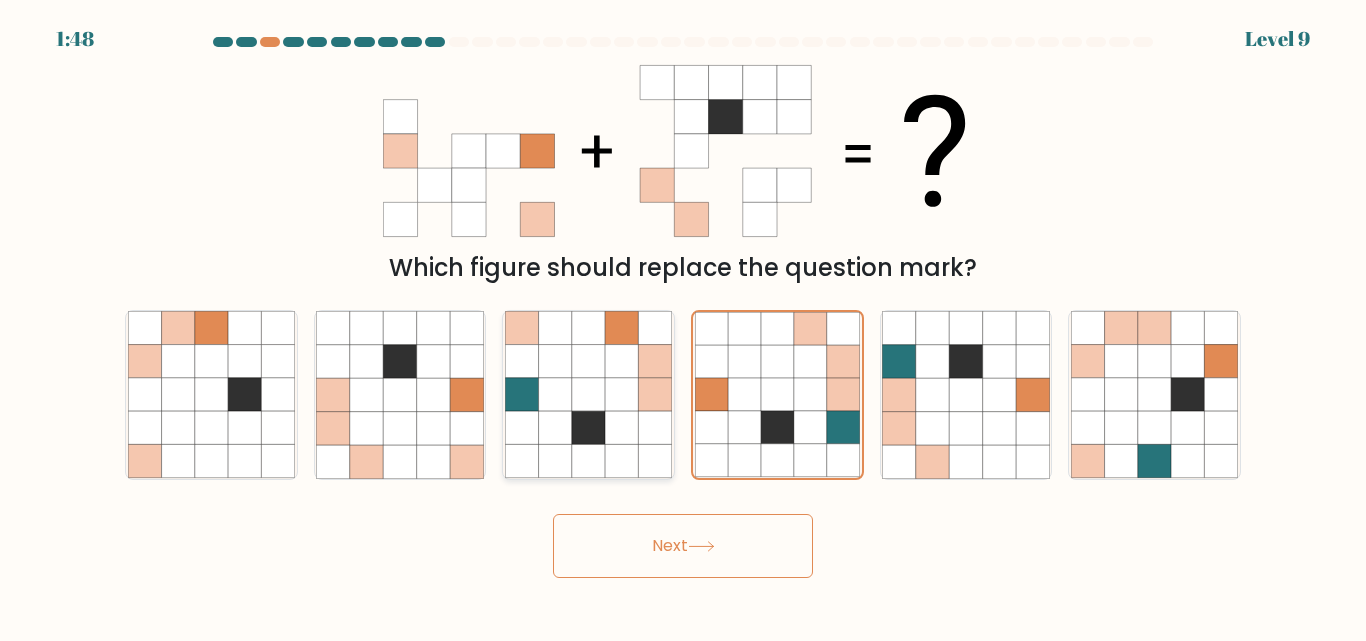 click at bounding box center (621, 428) 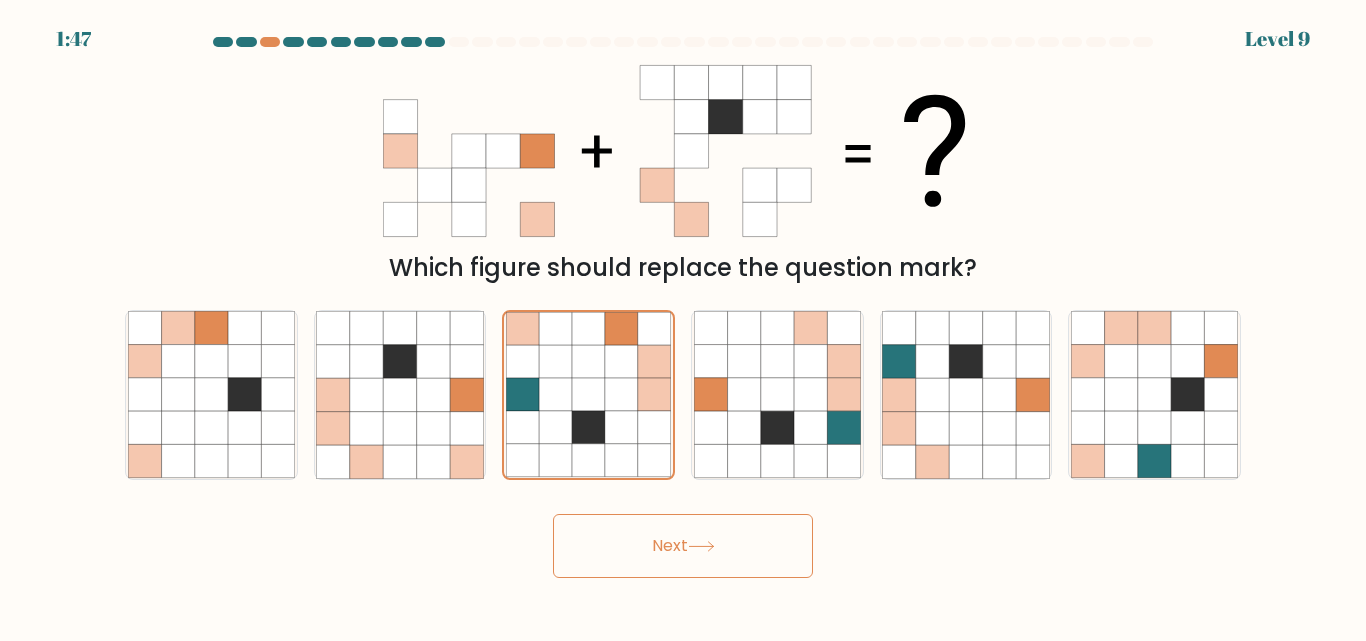 click on "Next" at bounding box center (683, 546) 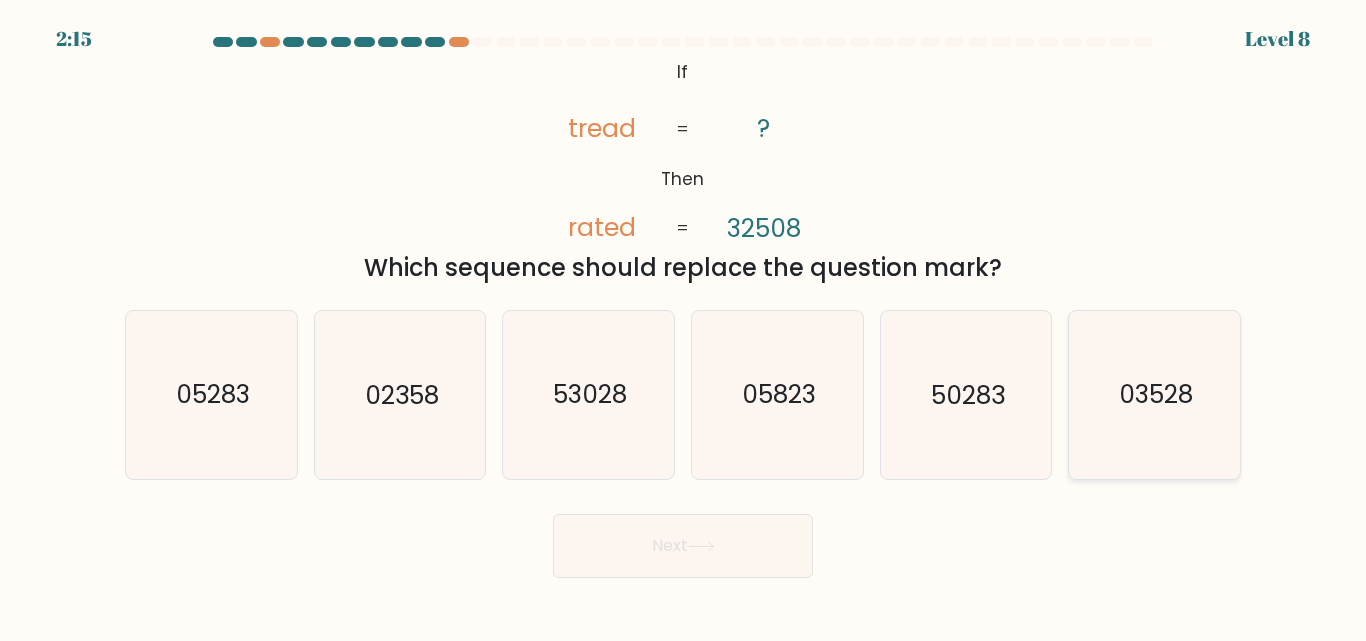 click on "03528" at bounding box center (1156, 395) 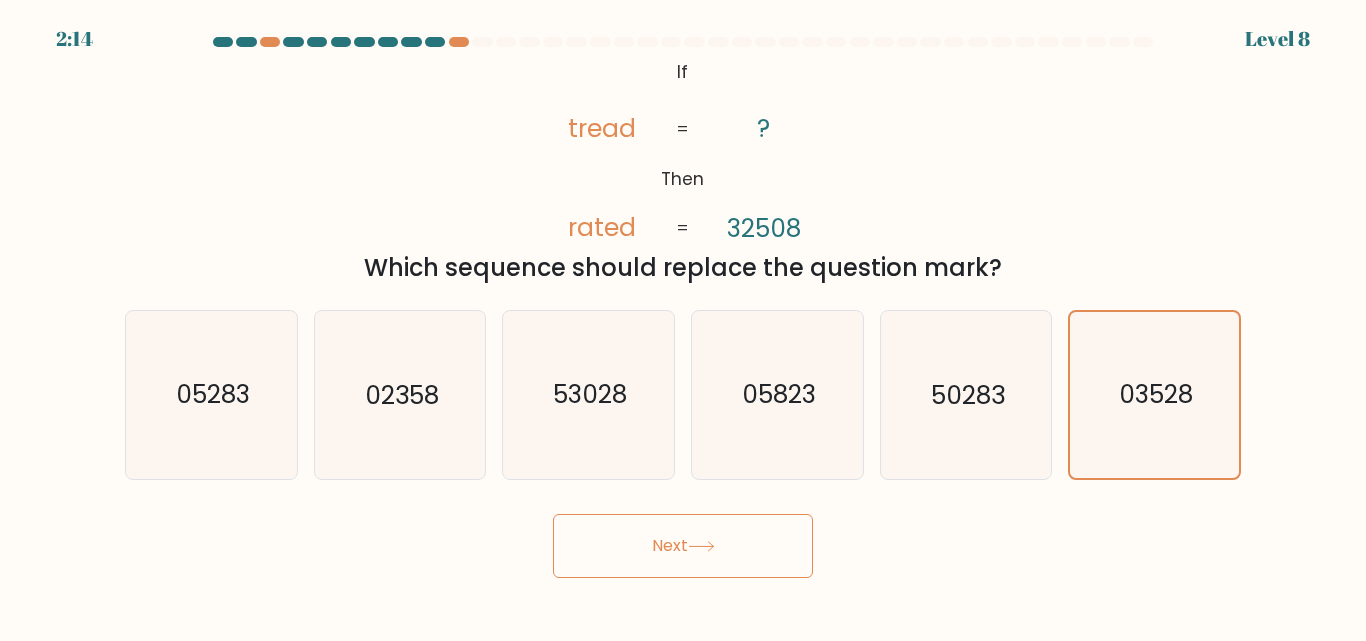 click on "Next" at bounding box center [683, 546] 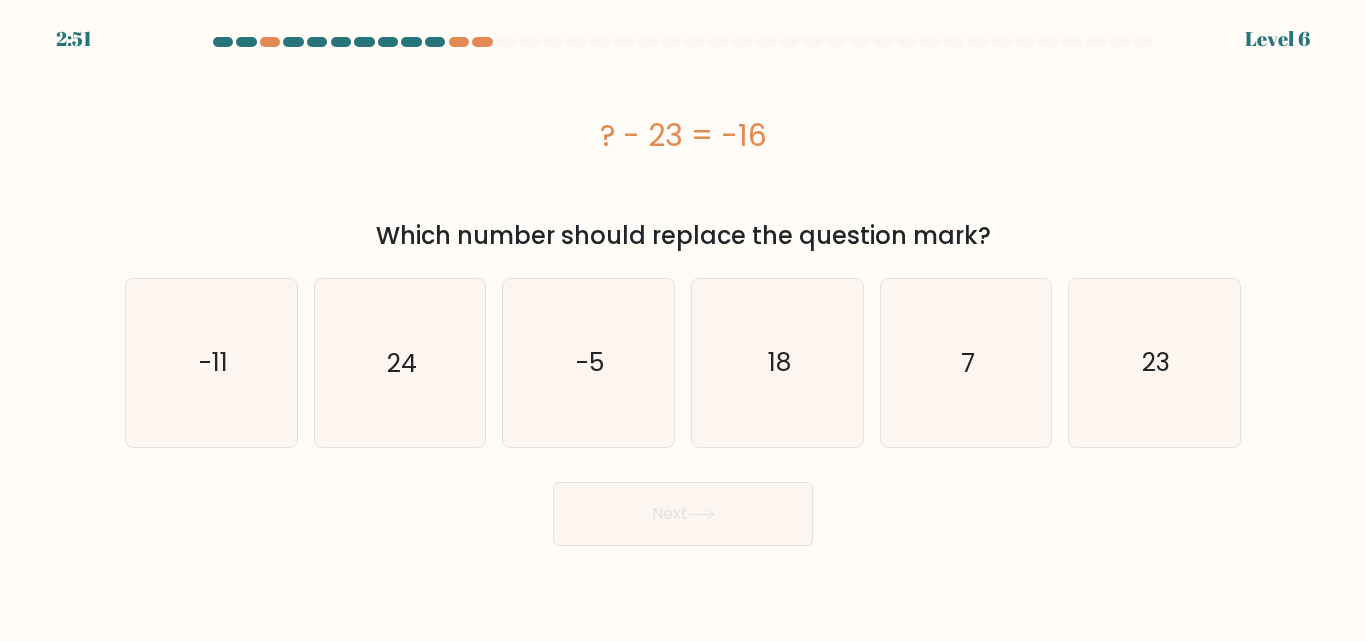 drag, startPoint x: 598, startPoint y: 126, endPoint x: 1054, endPoint y: 226, distance: 466.83615 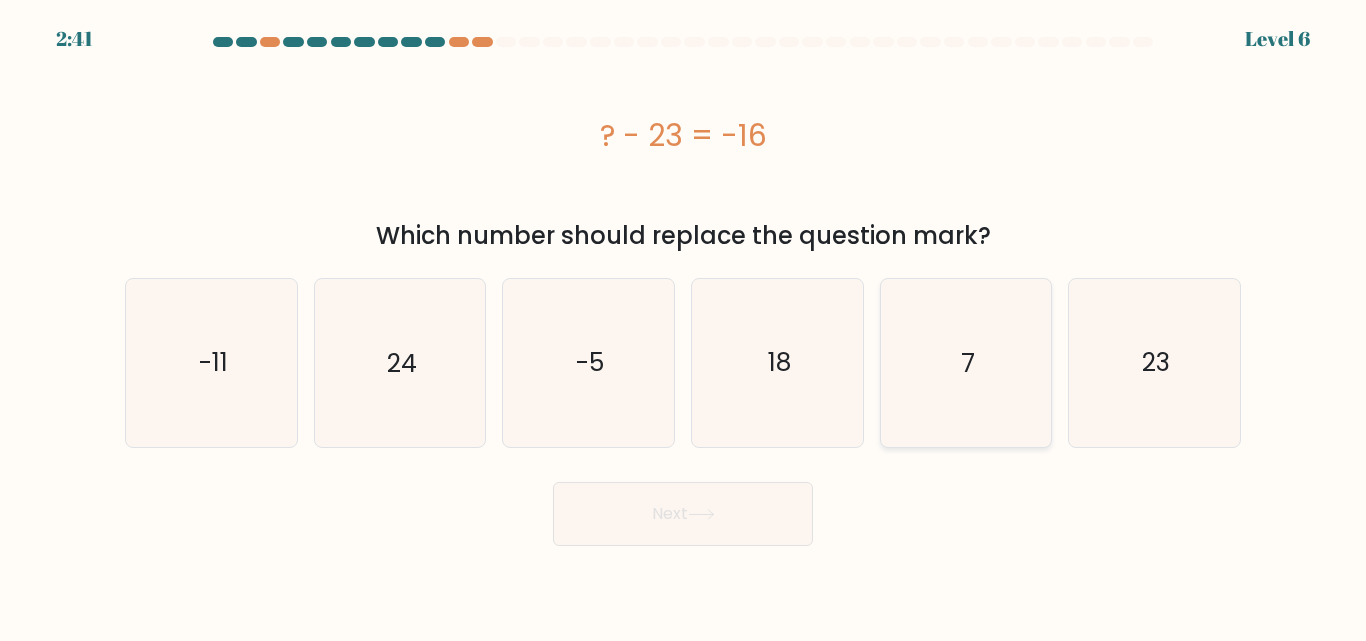 click on "7" at bounding box center (965, 362) 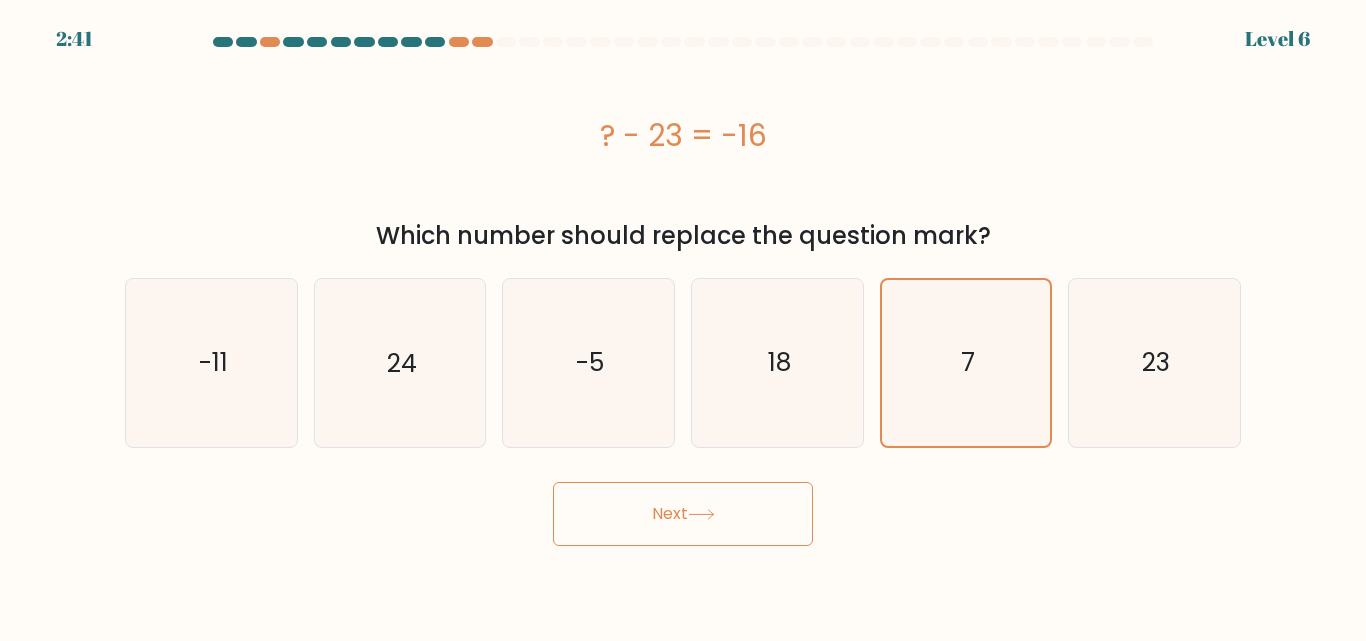 click on "2:41
Level 6
a." at bounding box center (683, 320) 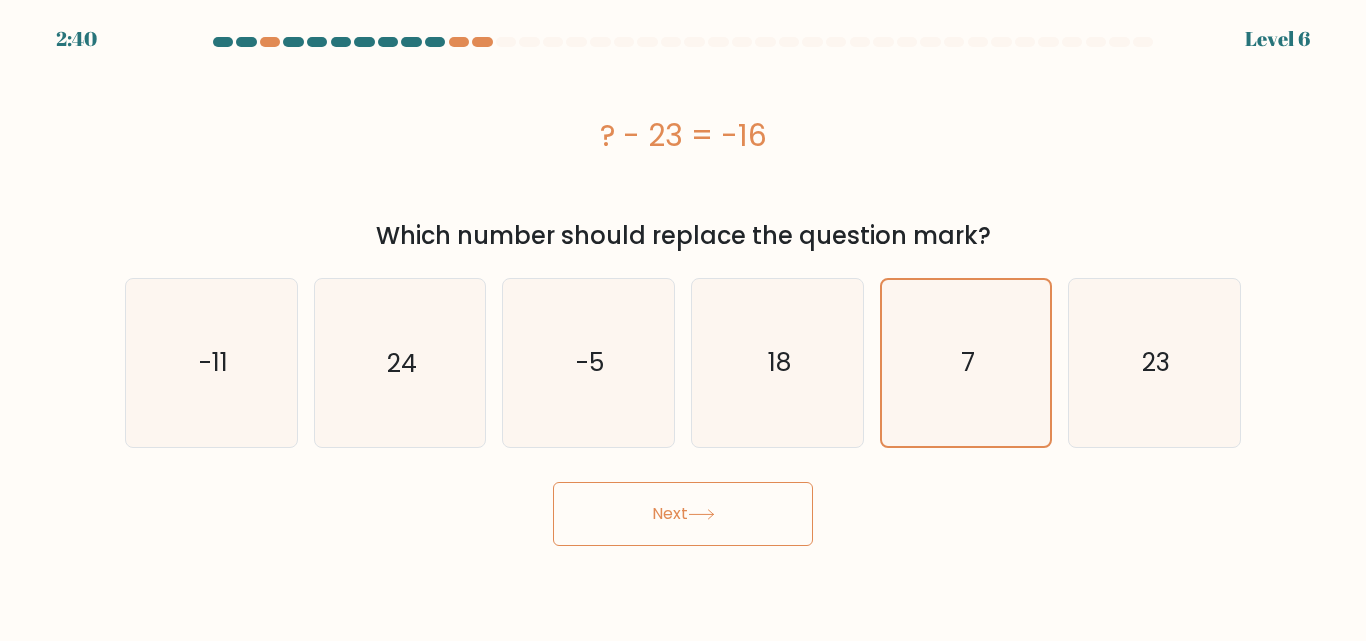 click on "Next" at bounding box center (683, 514) 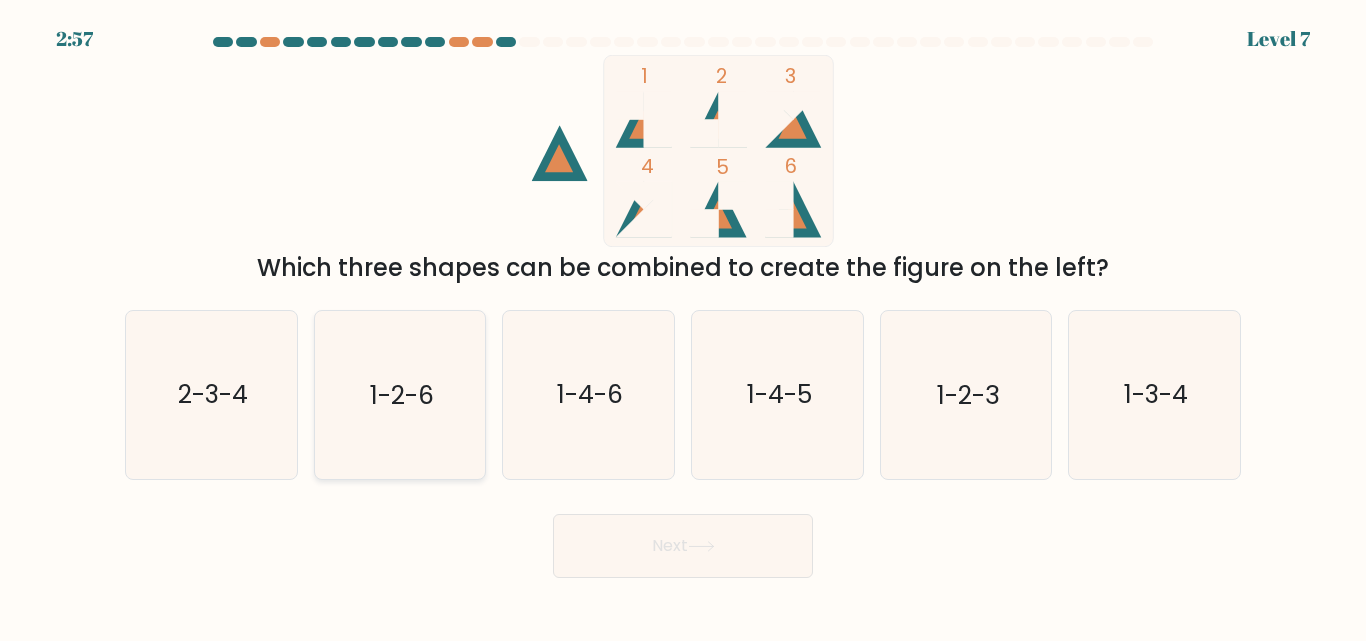click on "1-2-6" at bounding box center [402, 395] 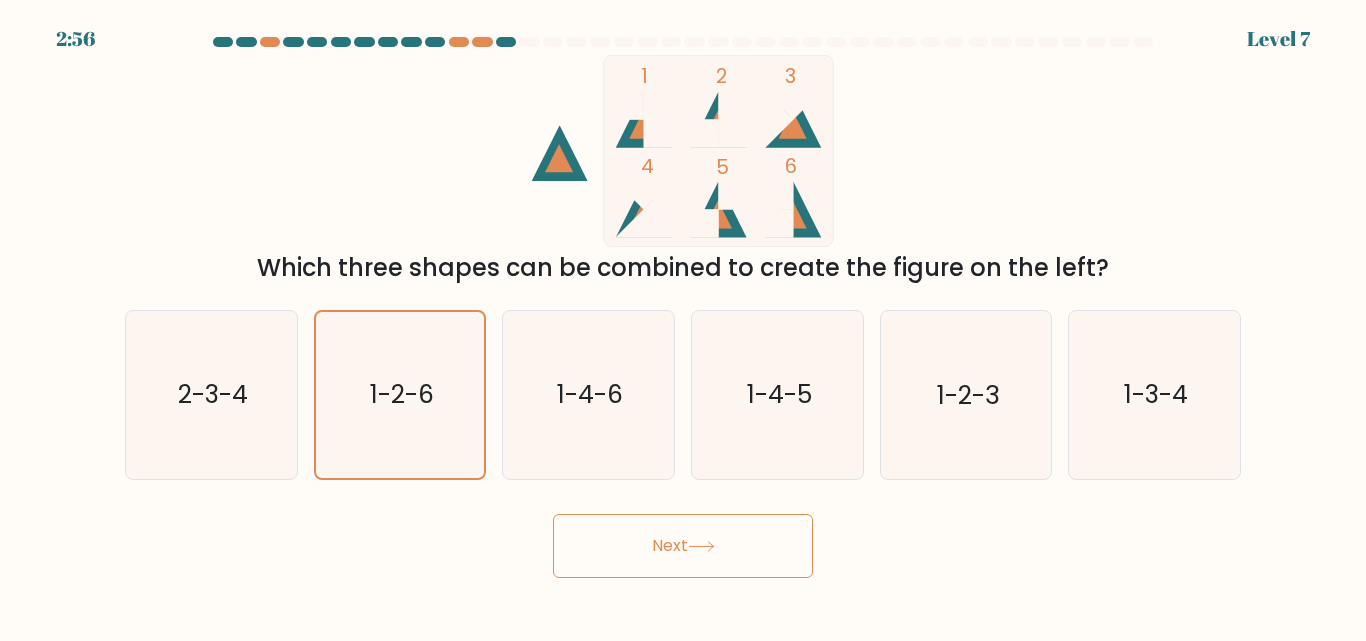 click on "Next" at bounding box center [683, 541] 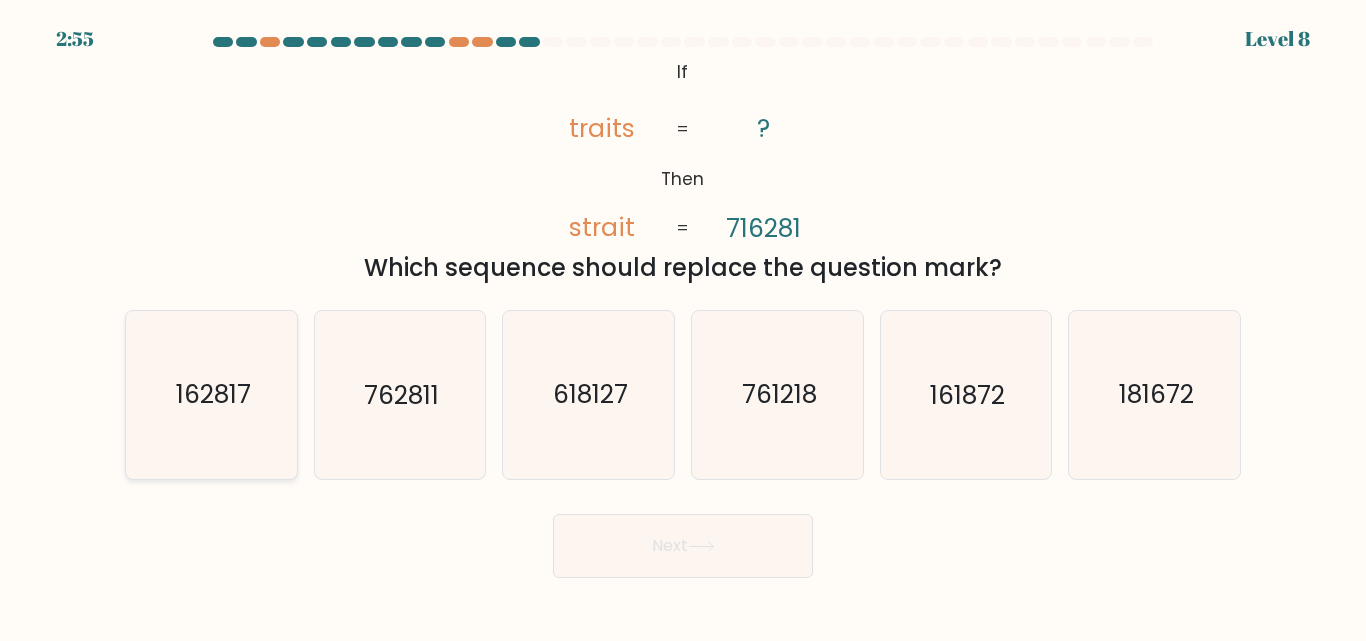 click on "162817" at bounding box center [211, 394] 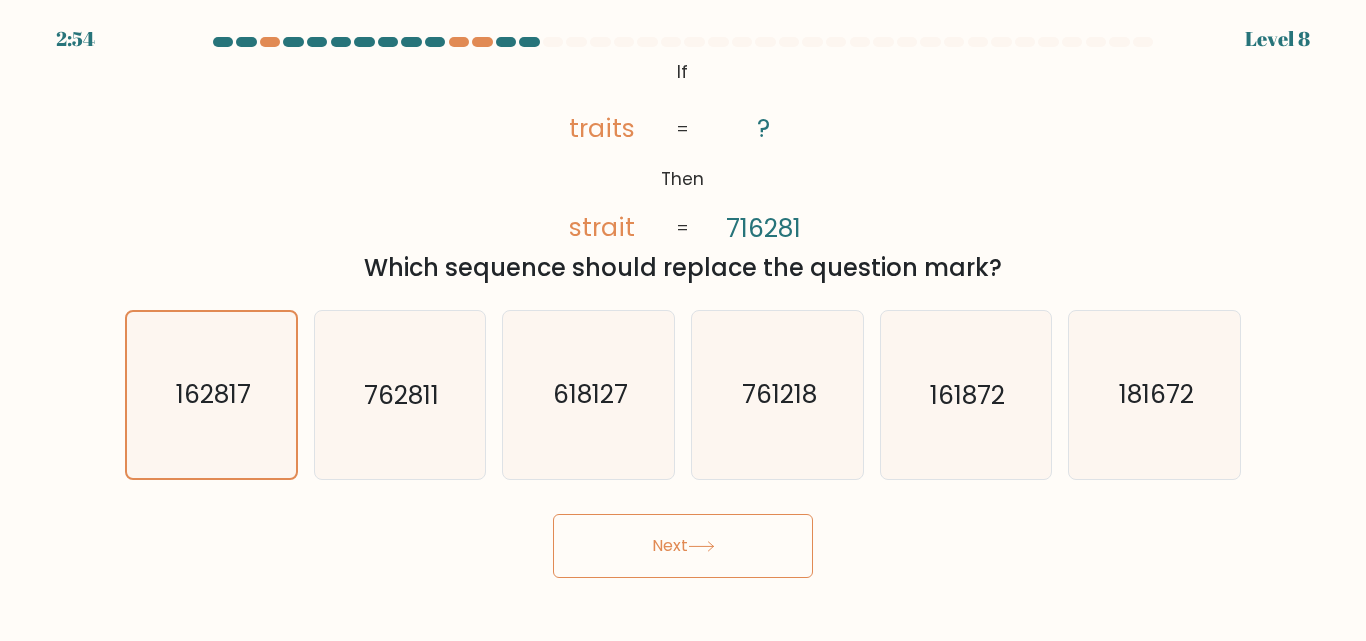 click on "Next" at bounding box center [683, 546] 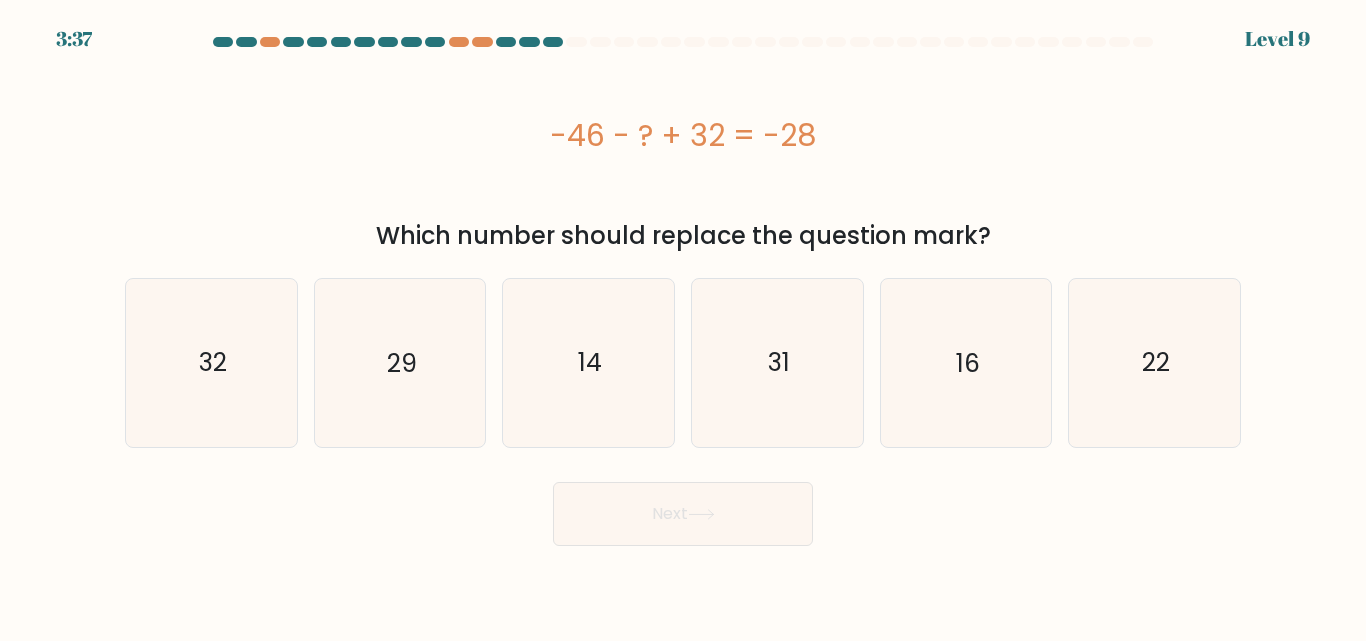 drag, startPoint x: 556, startPoint y: 130, endPoint x: 1027, endPoint y: 227, distance: 480.8846 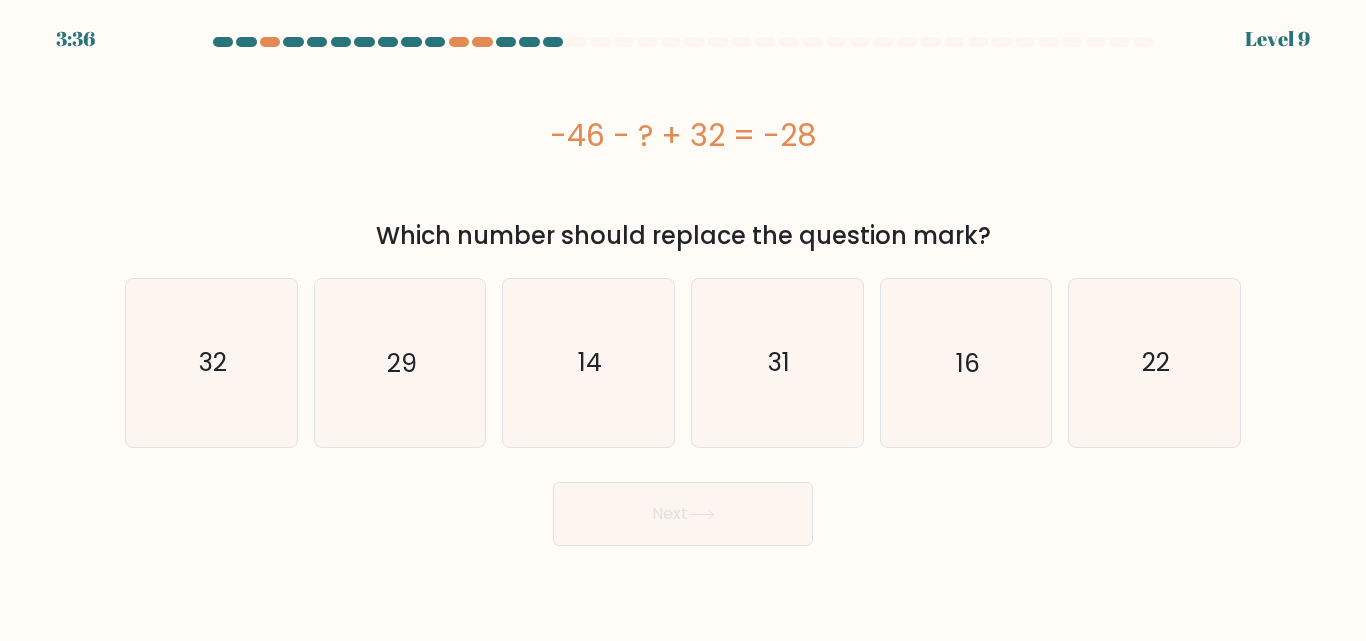 copy on "-46 - ? + 32 = -28
Which number should replace the question mark?" 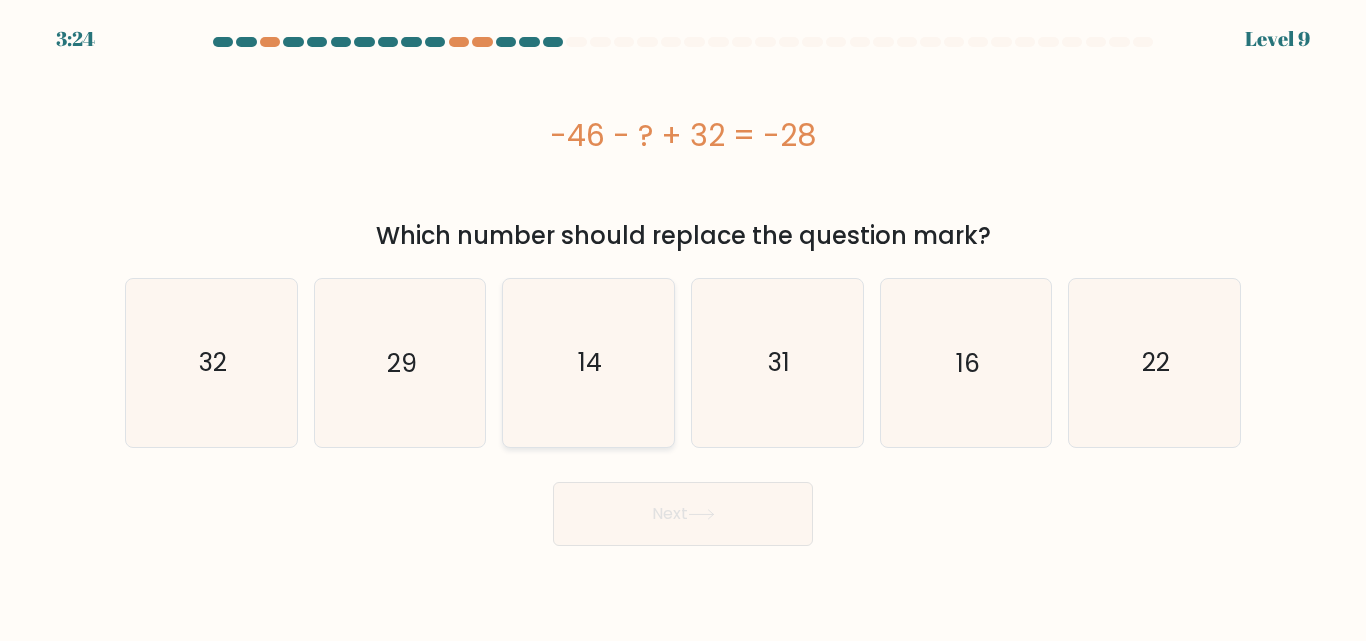 click on "14" at bounding box center (588, 362) 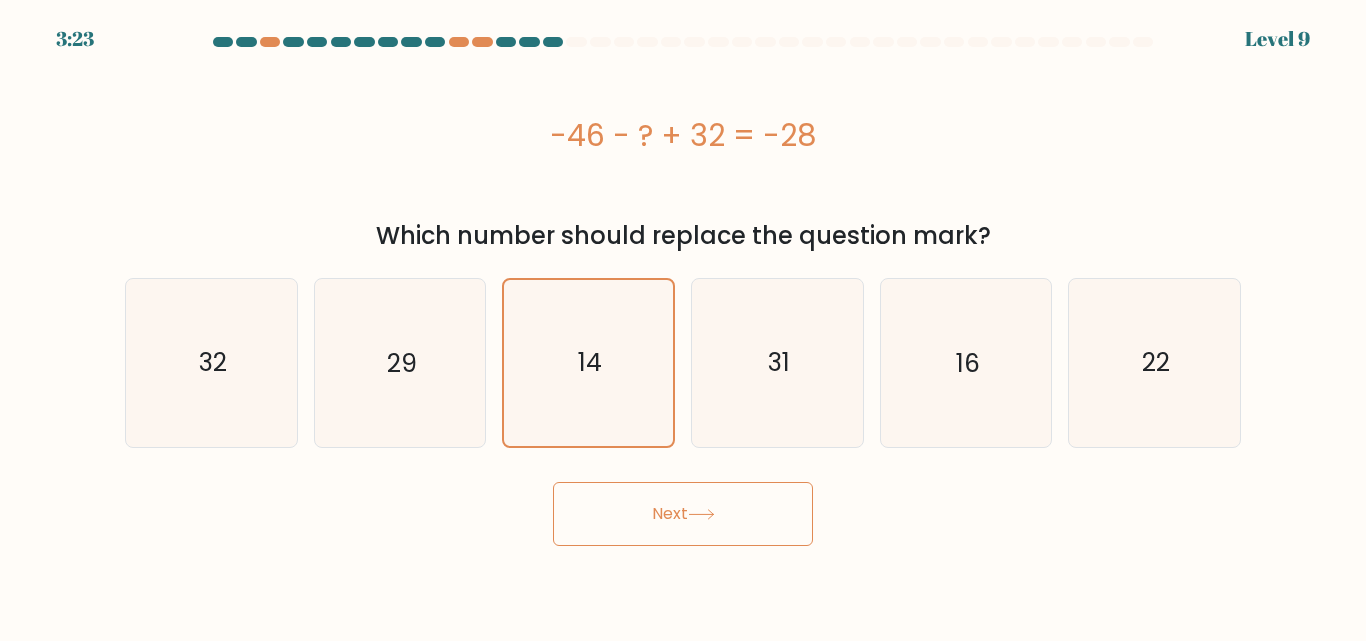 click on "3:23
Level 9
a." at bounding box center [683, 320] 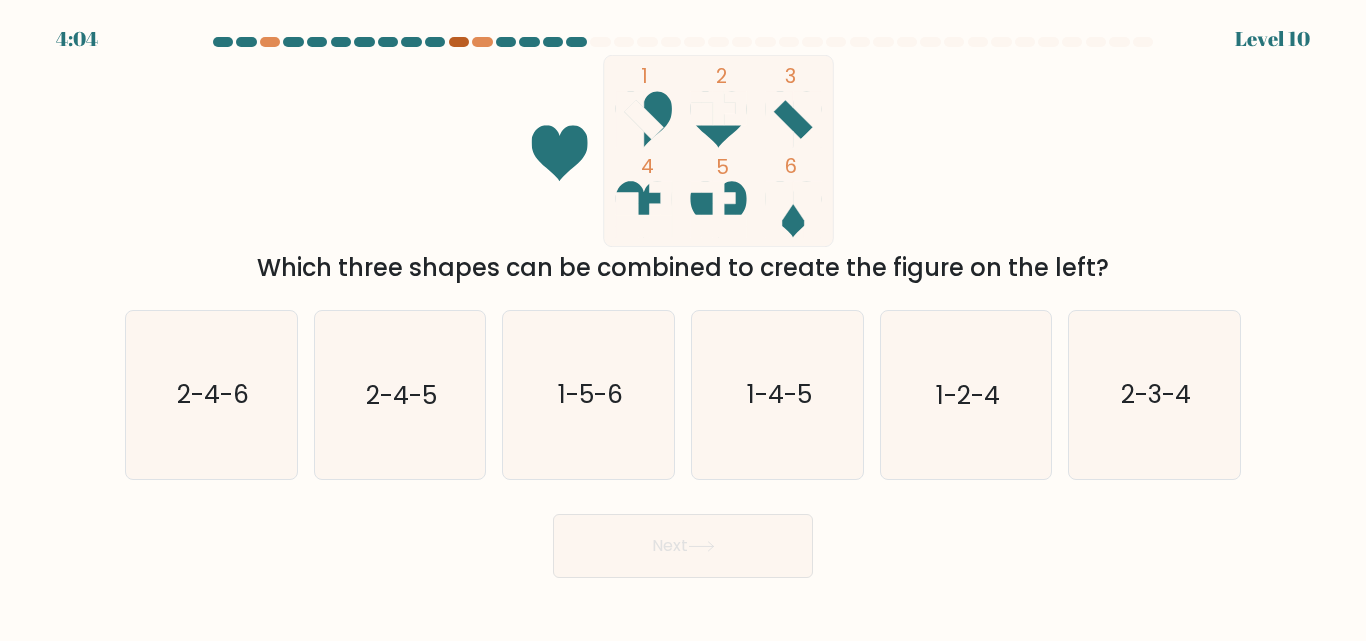 click at bounding box center (459, 42) 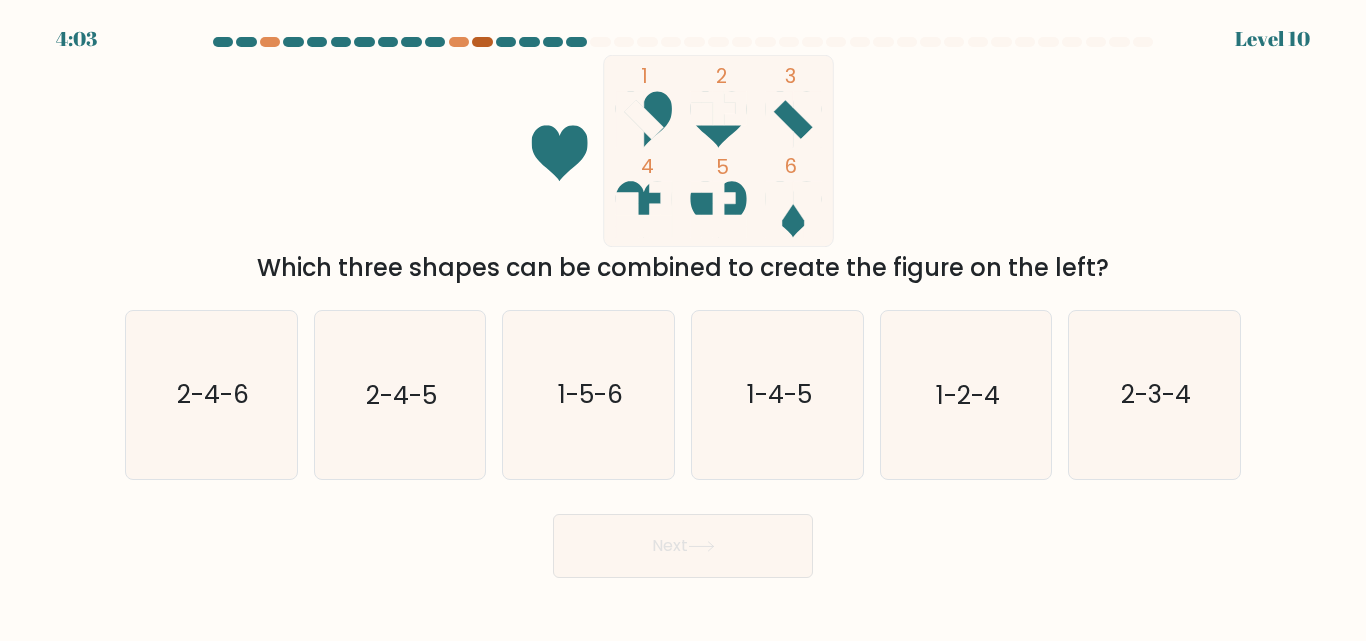 click at bounding box center (482, 42) 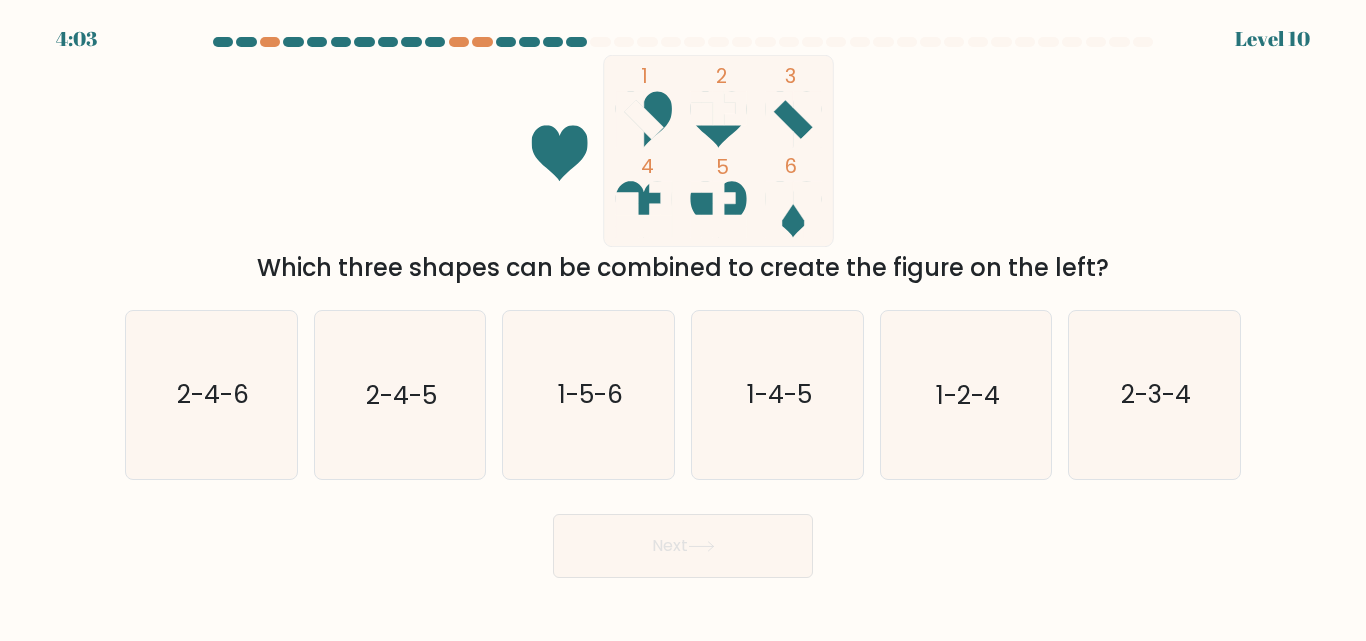 click at bounding box center [411, 42] 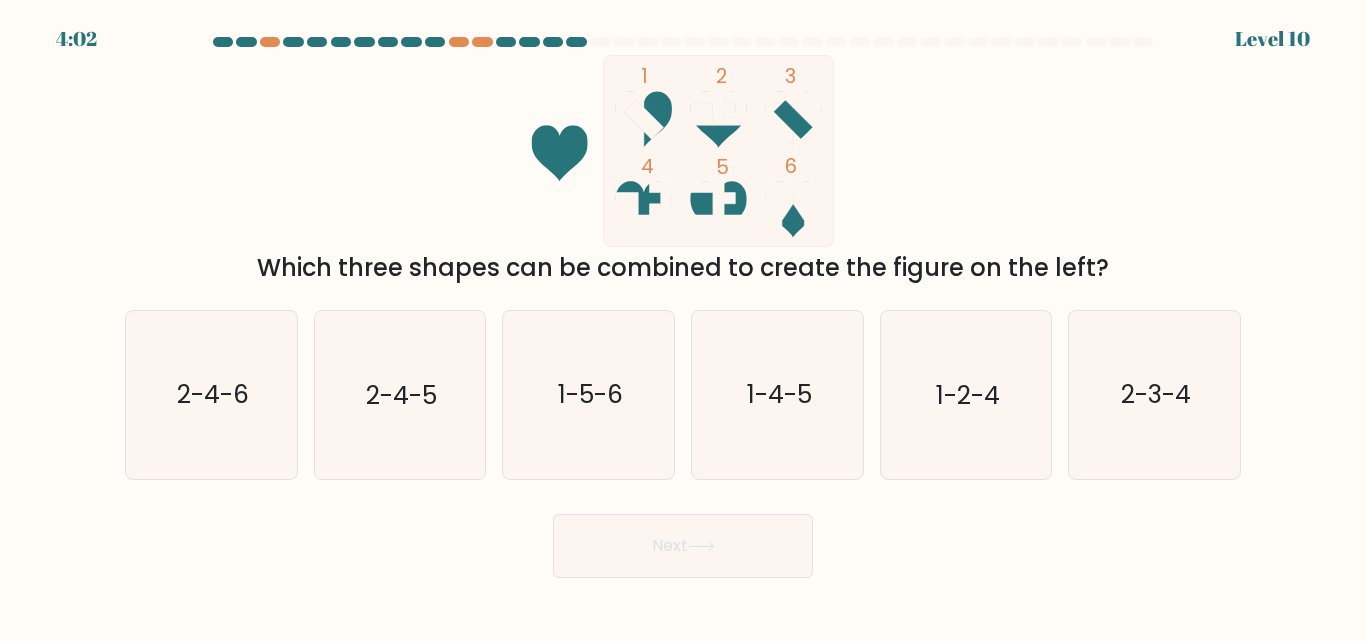 click at bounding box center (388, 42) 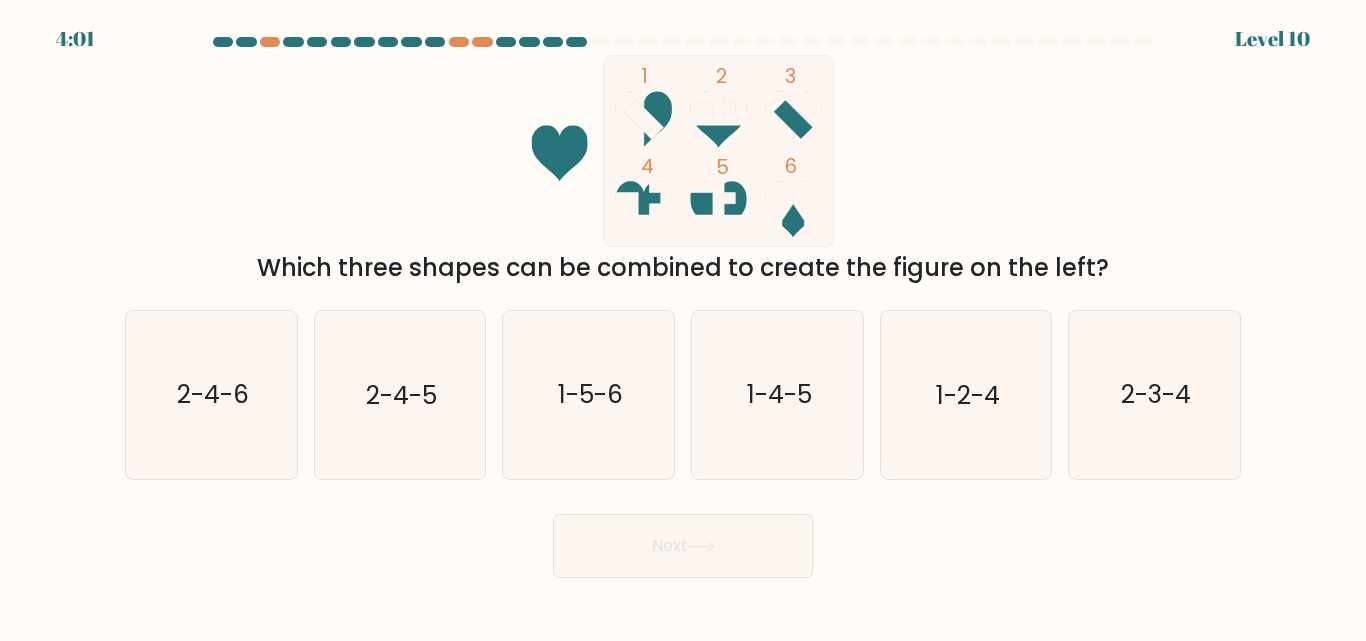 click at bounding box center (683, 46) 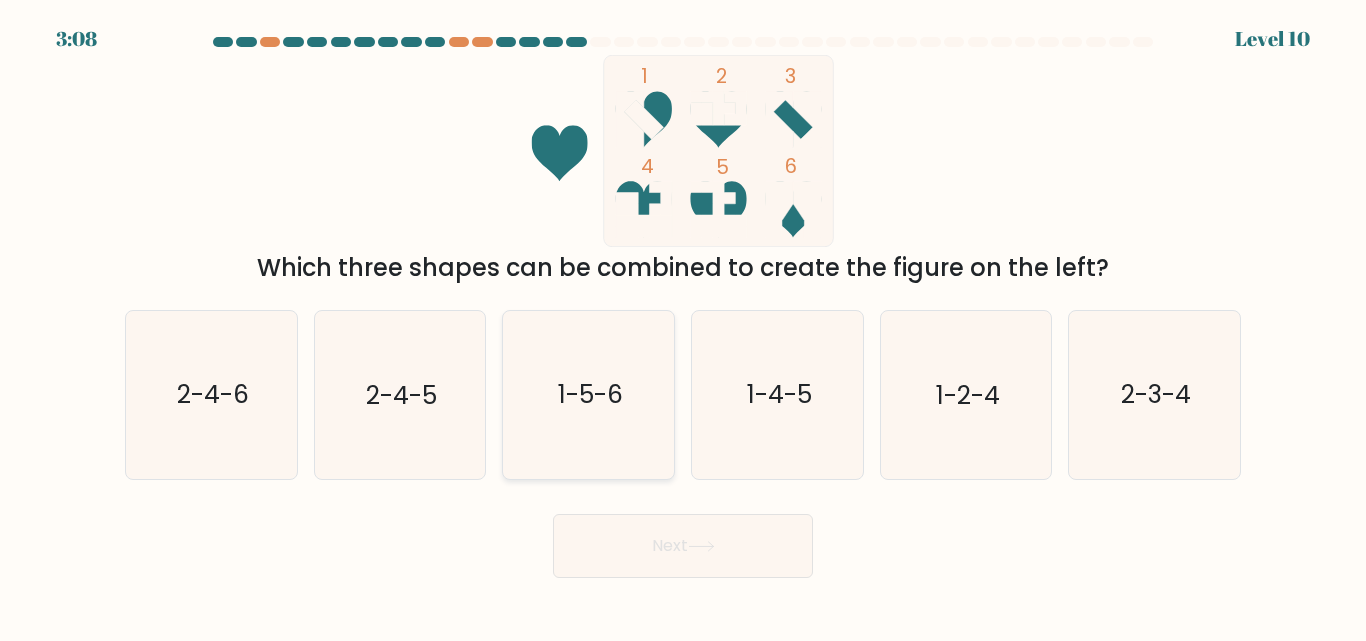 click on "1-5-6" at bounding box center (588, 394) 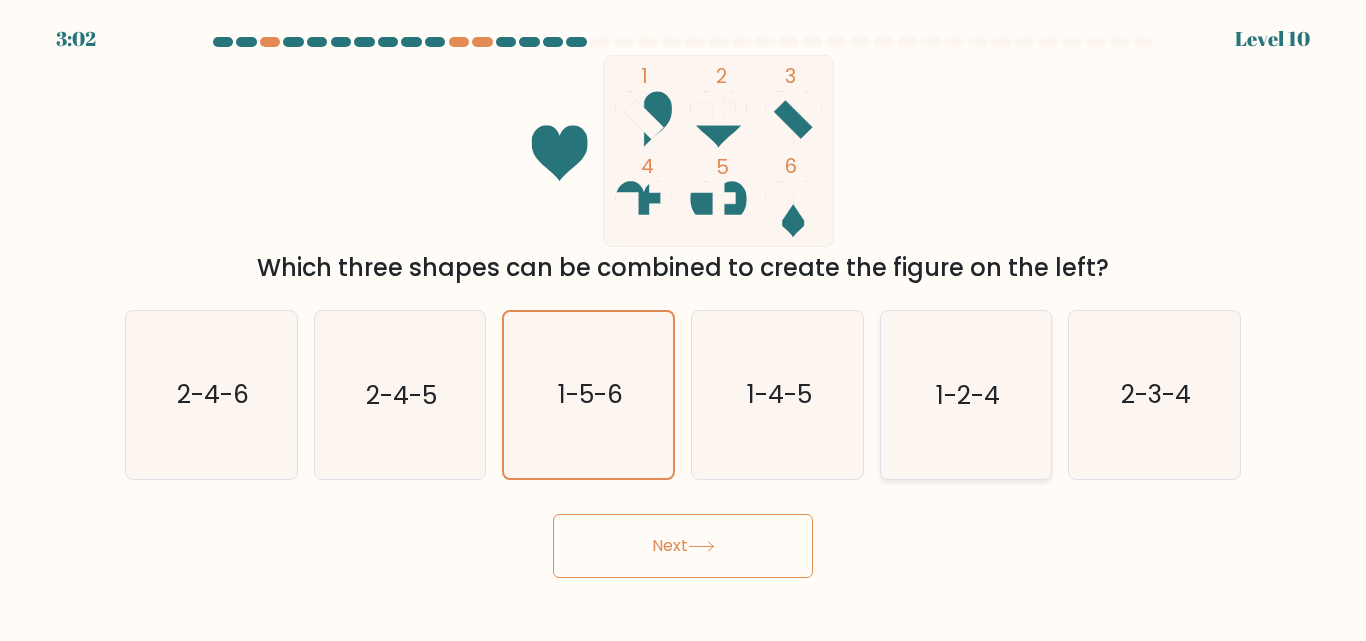 click on "1-2-4" at bounding box center (965, 394) 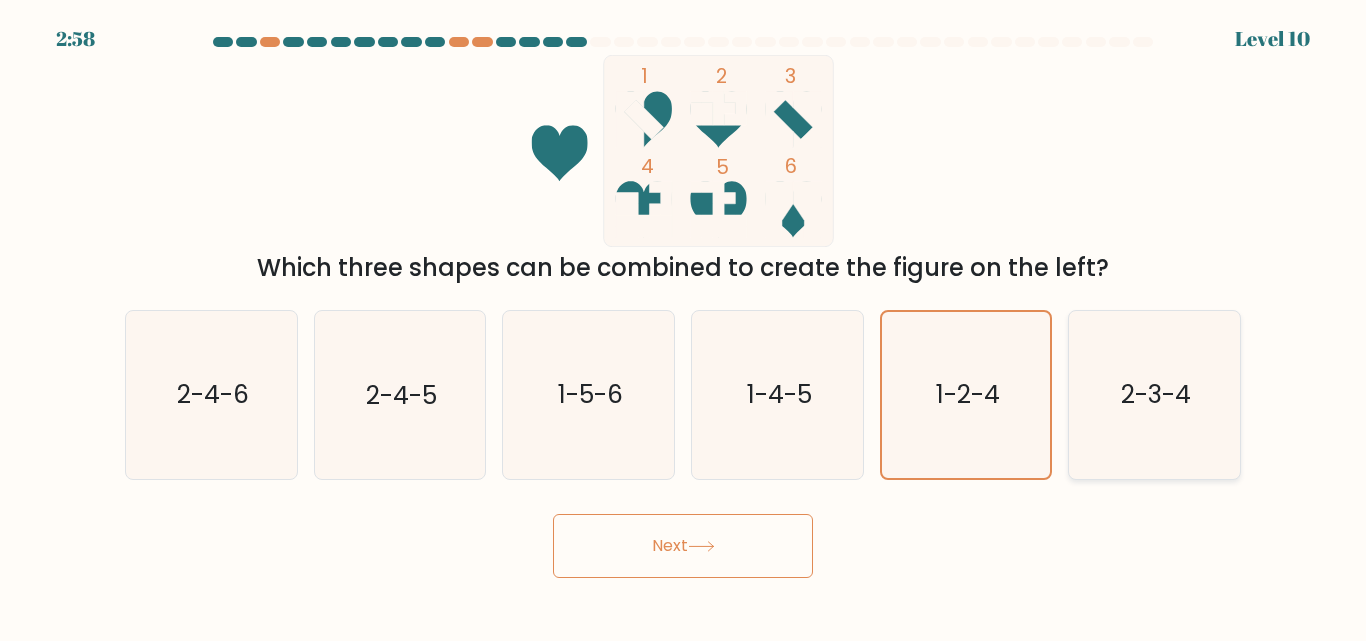 click on "2-3-4" at bounding box center (1154, 394) 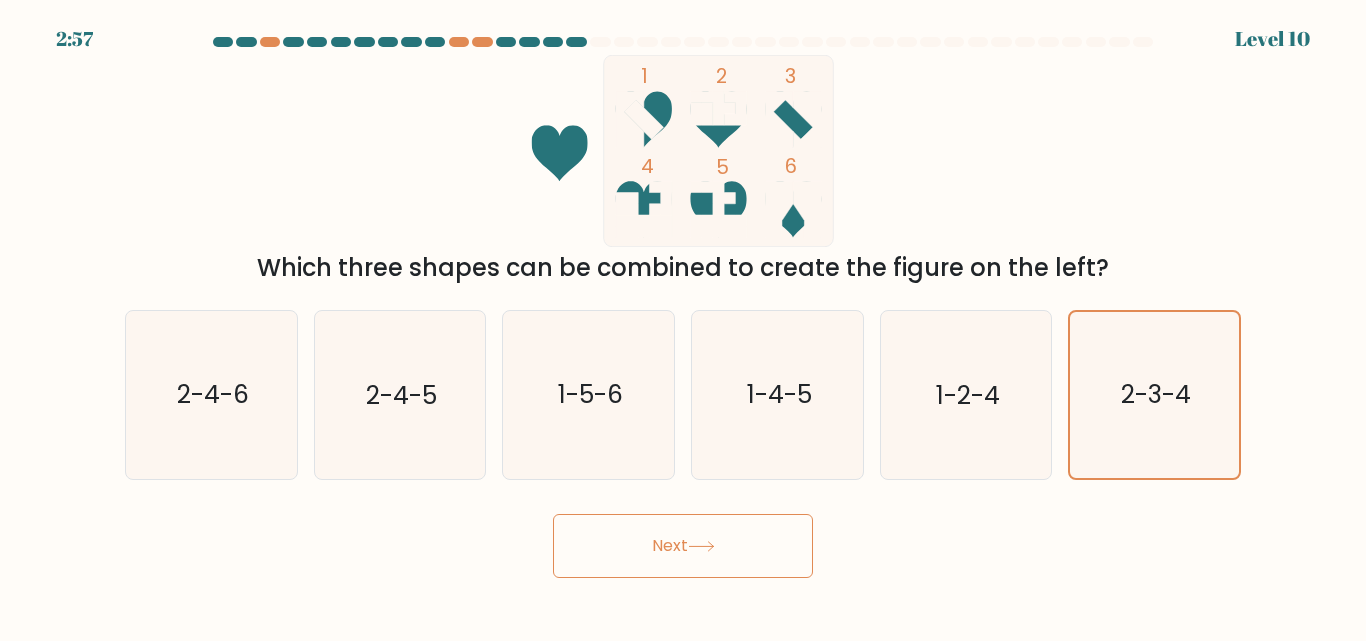 click on "Next" at bounding box center [683, 546] 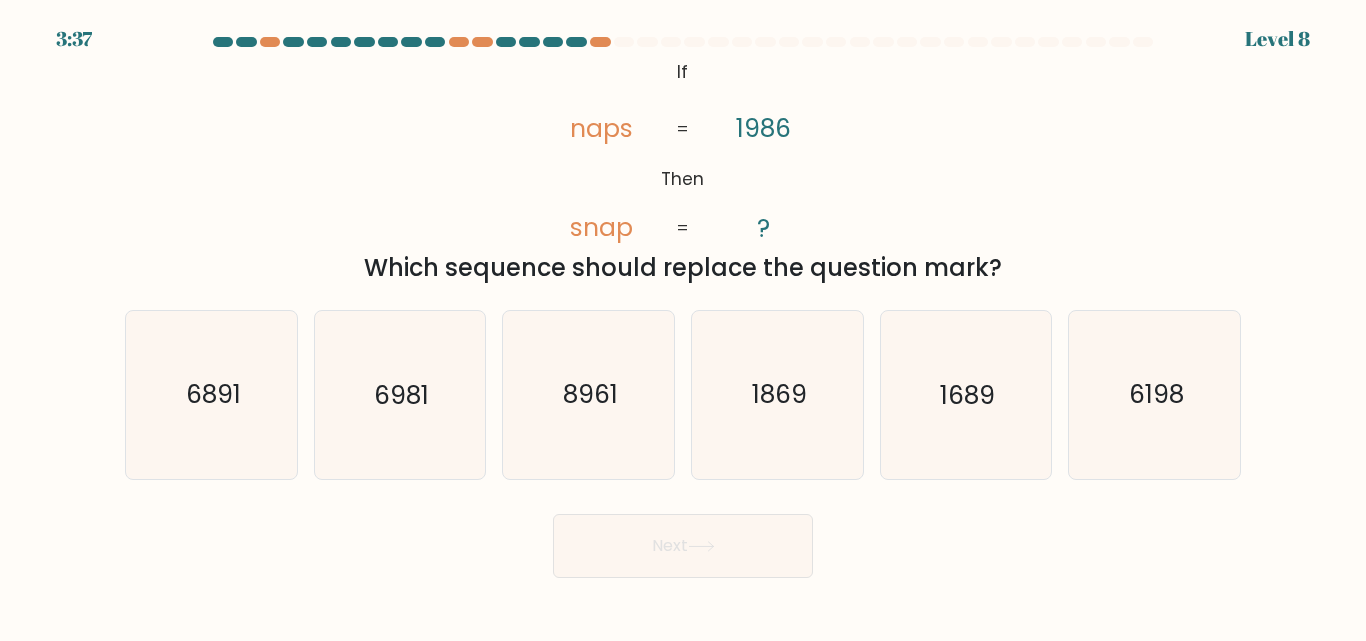 drag, startPoint x: 675, startPoint y: 68, endPoint x: 1050, endPoint y: 262, distance: 422.20966 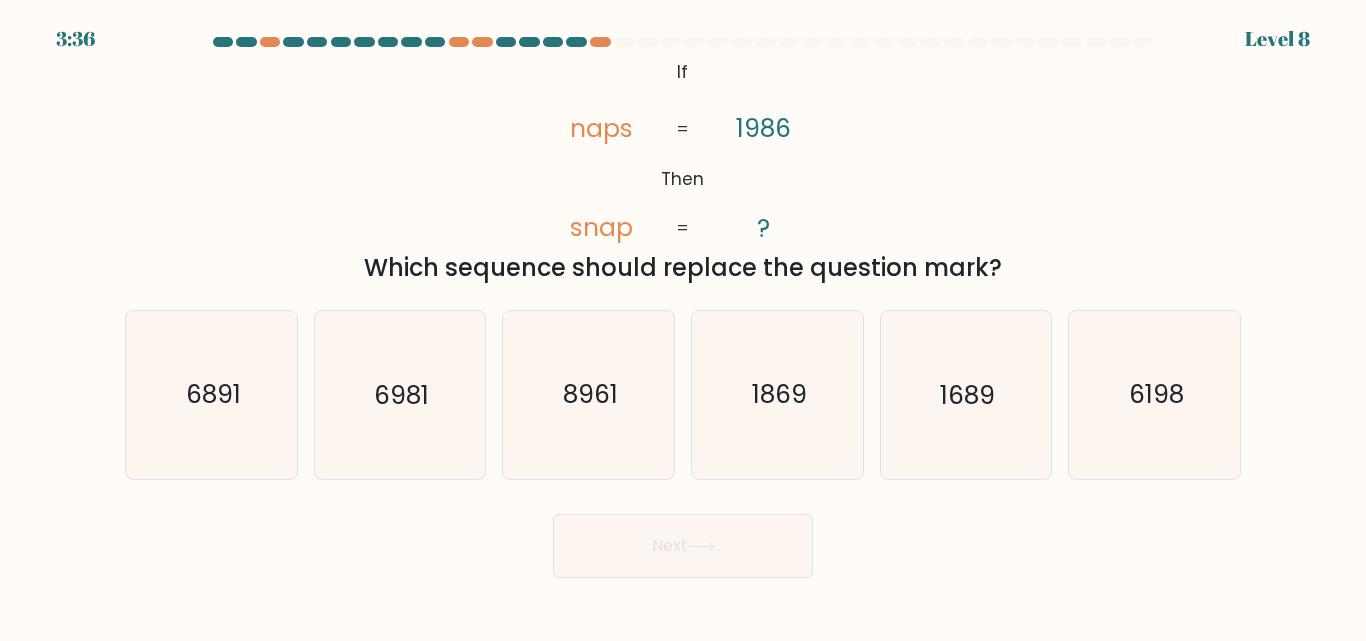 copy on "If       Then       naps       snap       1986       ?       =       =
Which sequence should replace the question mark?" 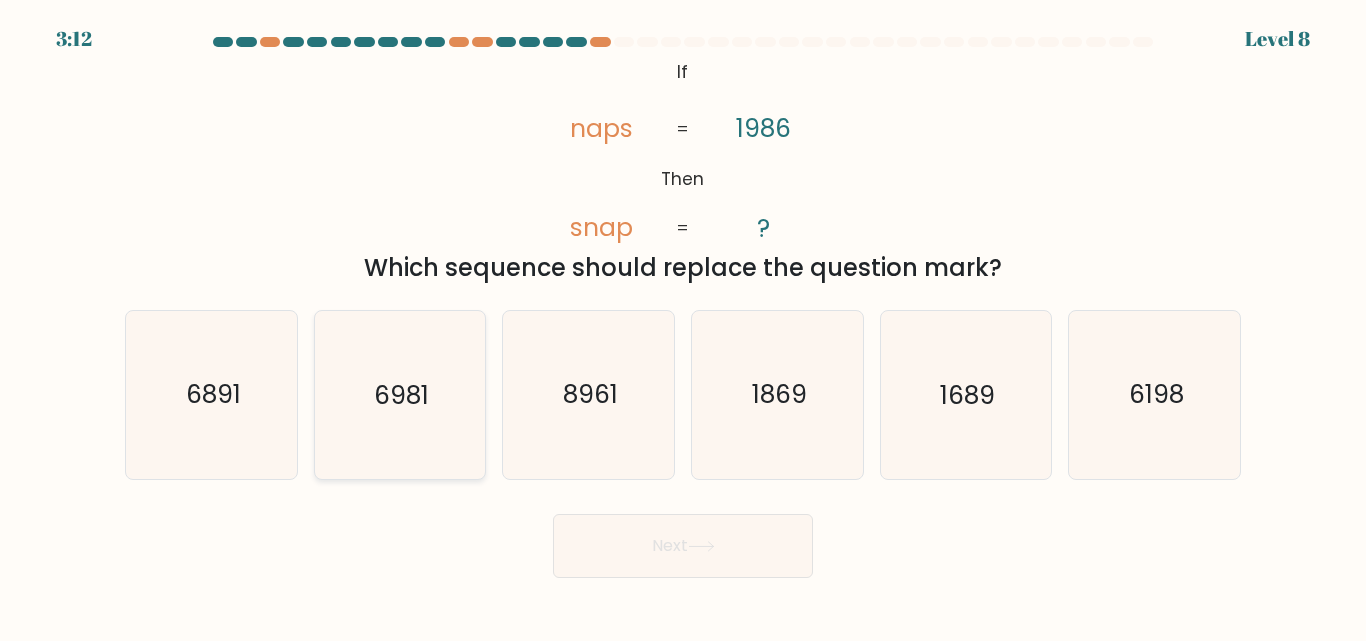 click on "6981" at bounding box center [401, 395] 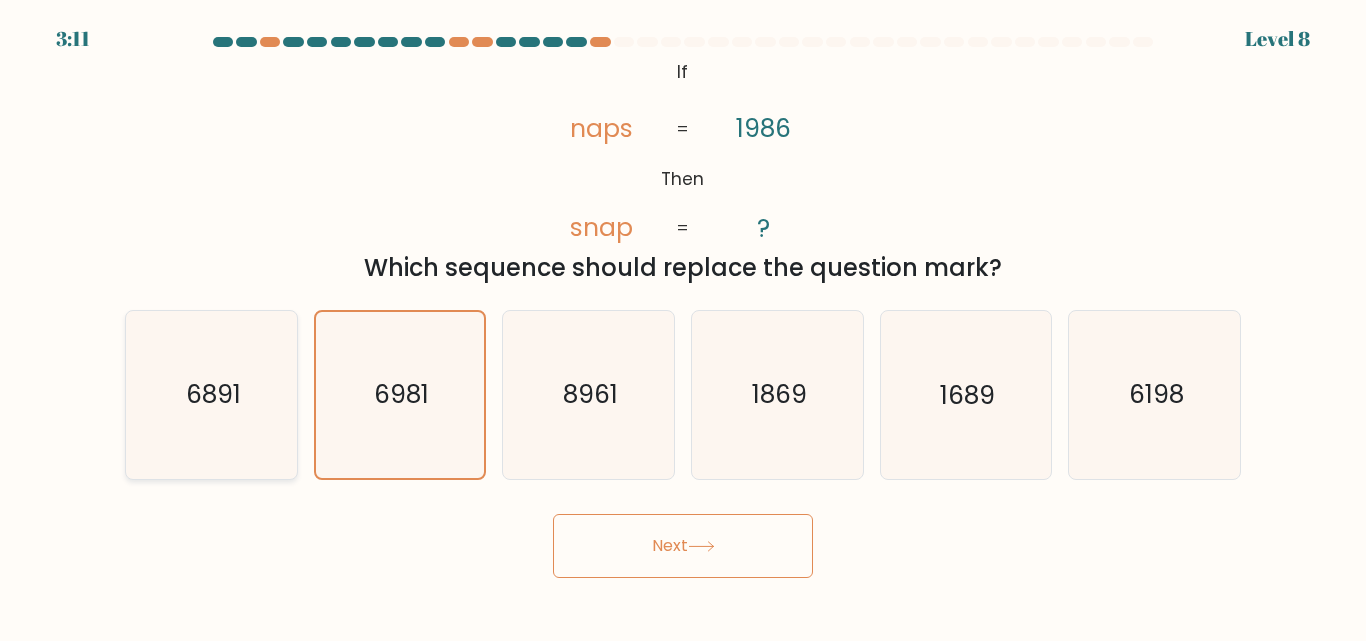 click on "6891" at bounding box center [212, 395] 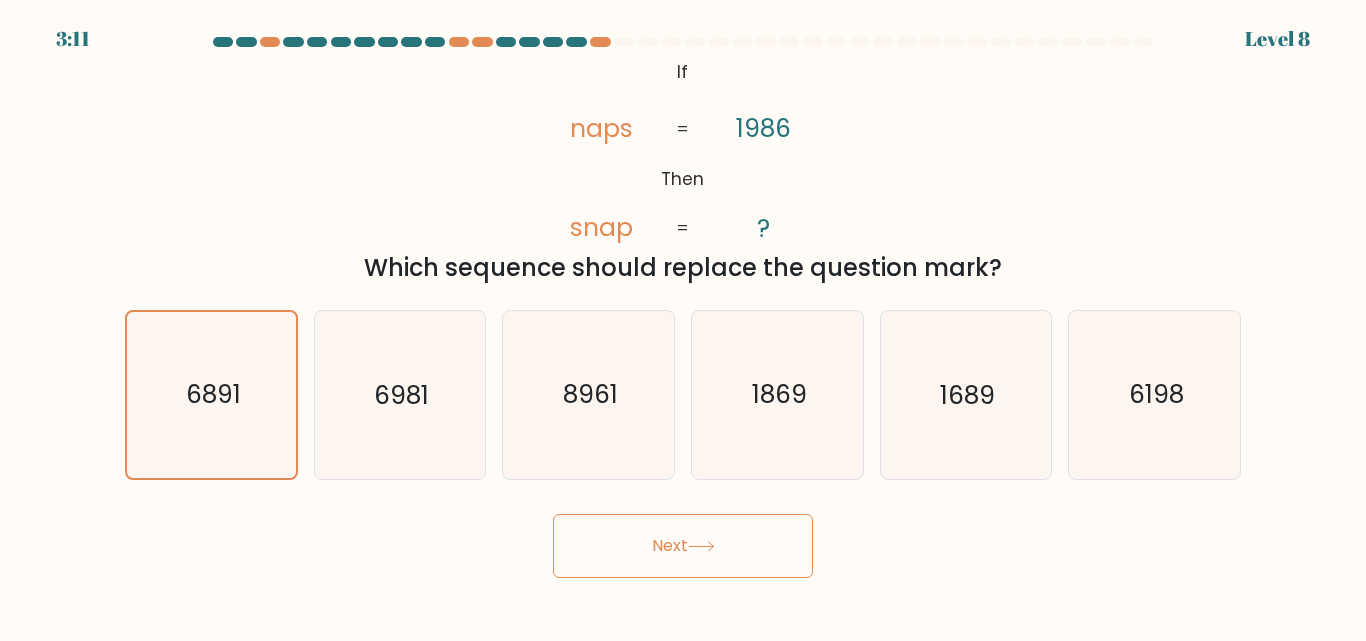 click on "Next" at bounding box center (683, 546) 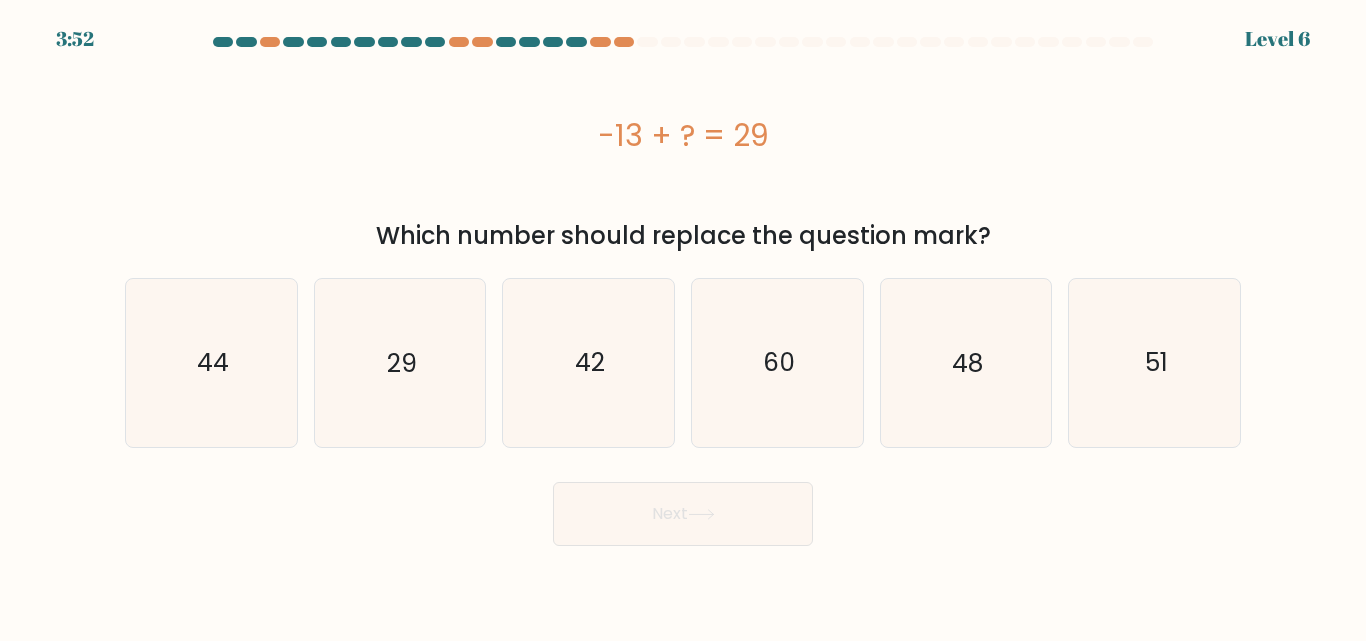 drag, startPoint x: 654, startPoint y: 139, endPoint x: 1010, endPoint y: 232, distance: 367.94702 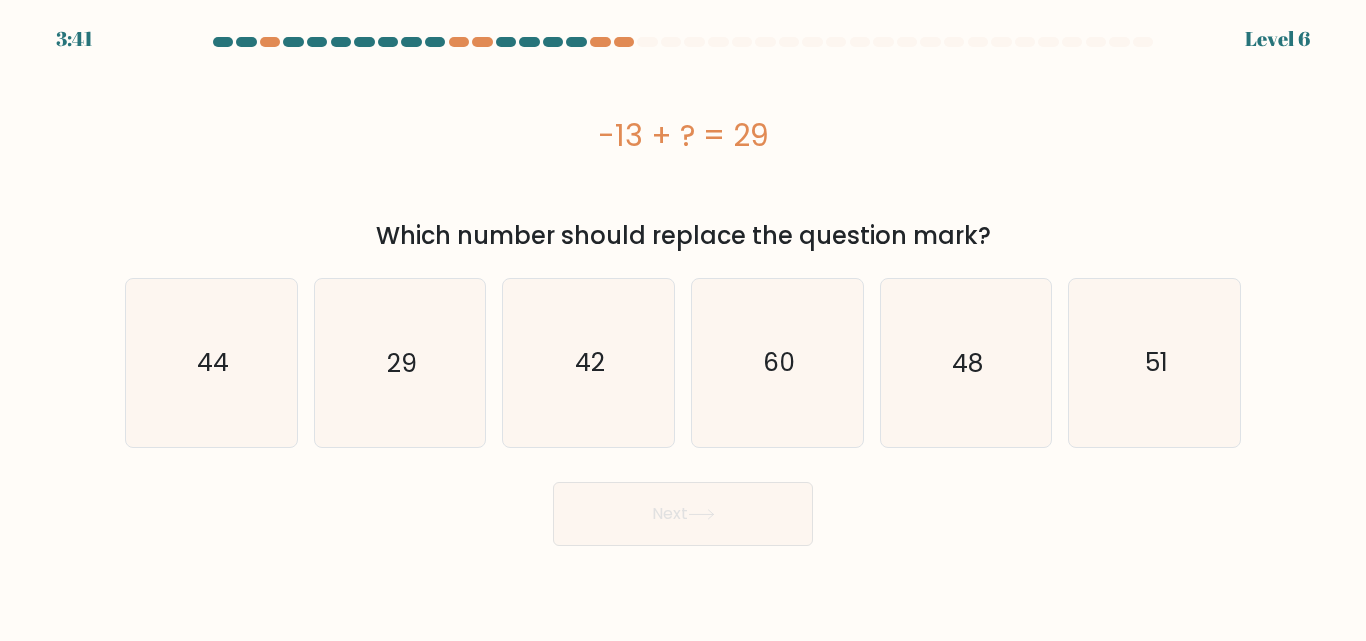 click on "a." at bounding box center [683, 291] 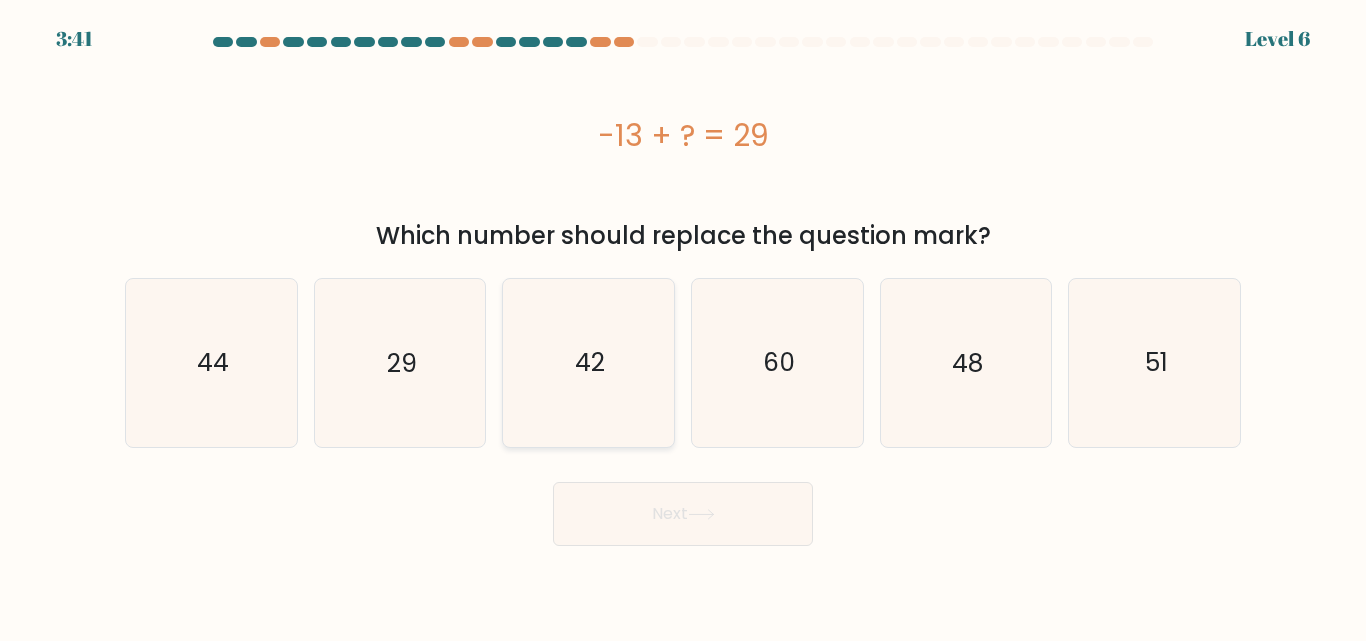 click on "42" at bounding box center (590, 362) 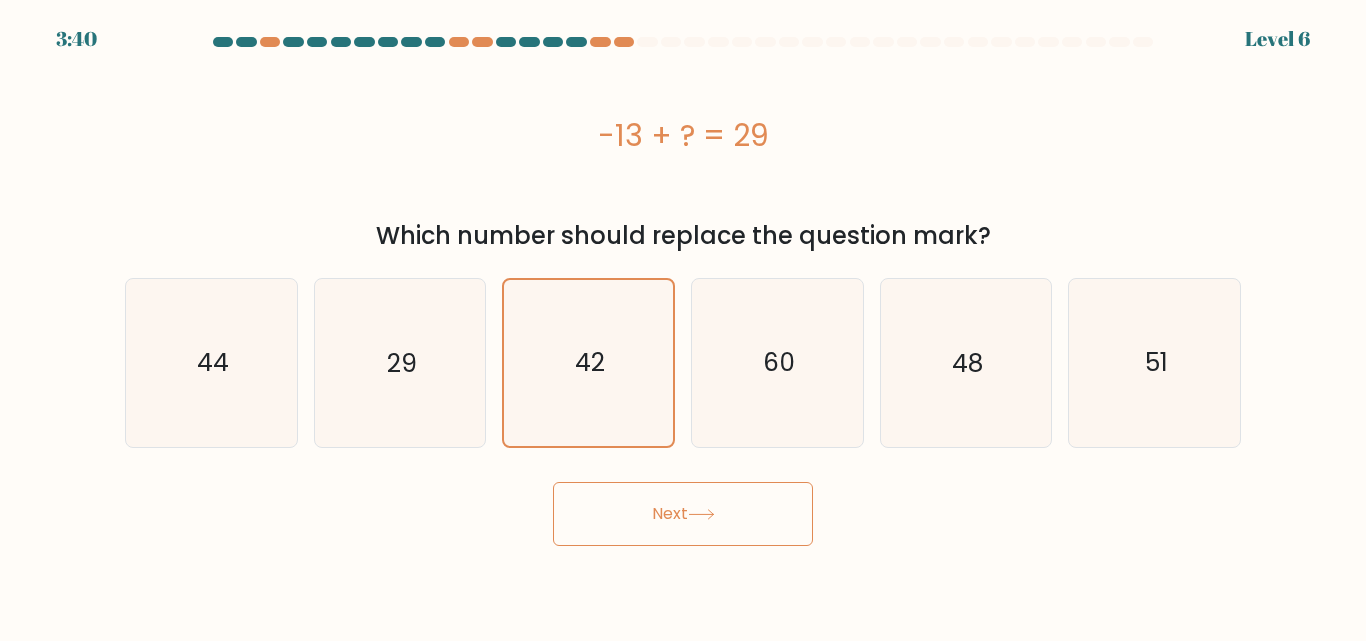 click on "Next" at bounding box center [683, 514] 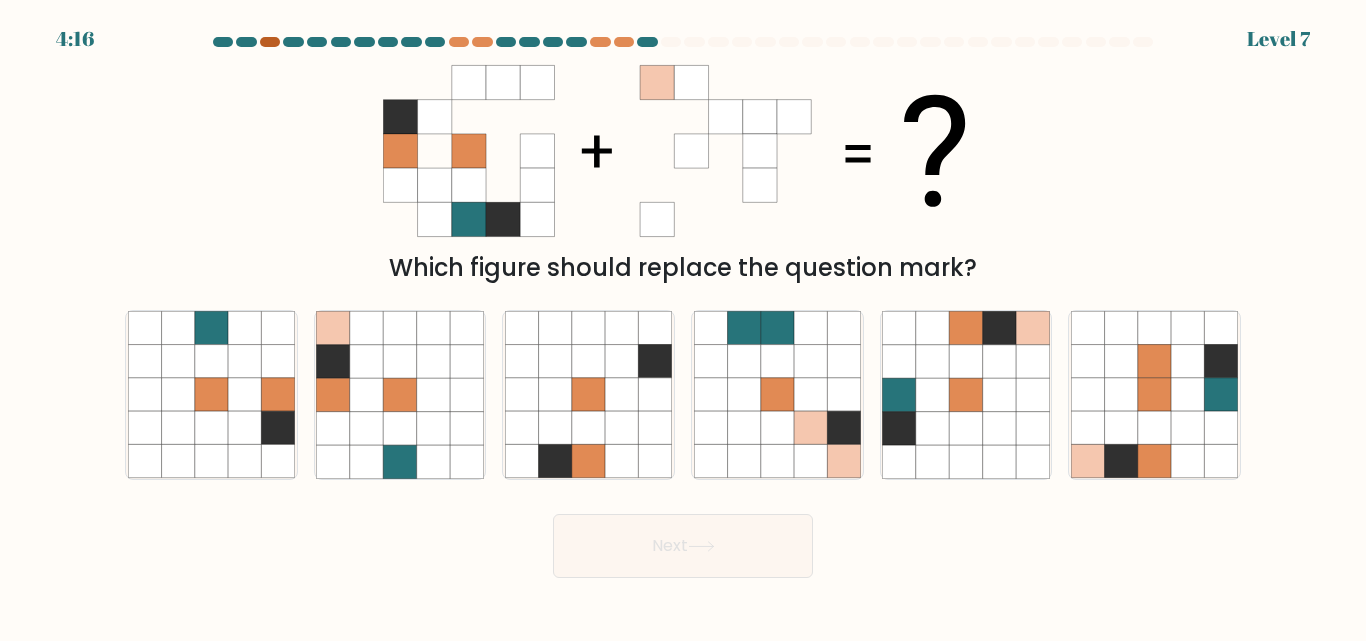 click at bounding box center (270, 42) 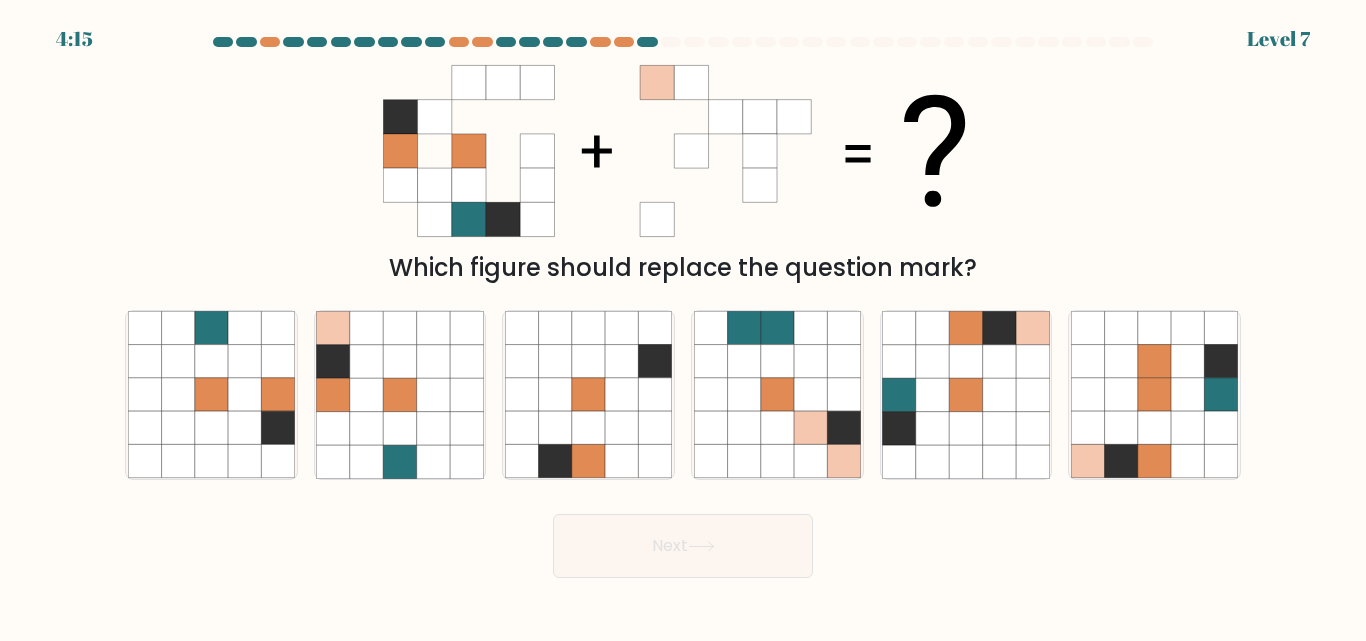 drag, startPoint x: 268, startPoint y: 45, endPoint x: 251, endPoint y: 62, distance: 24.04163 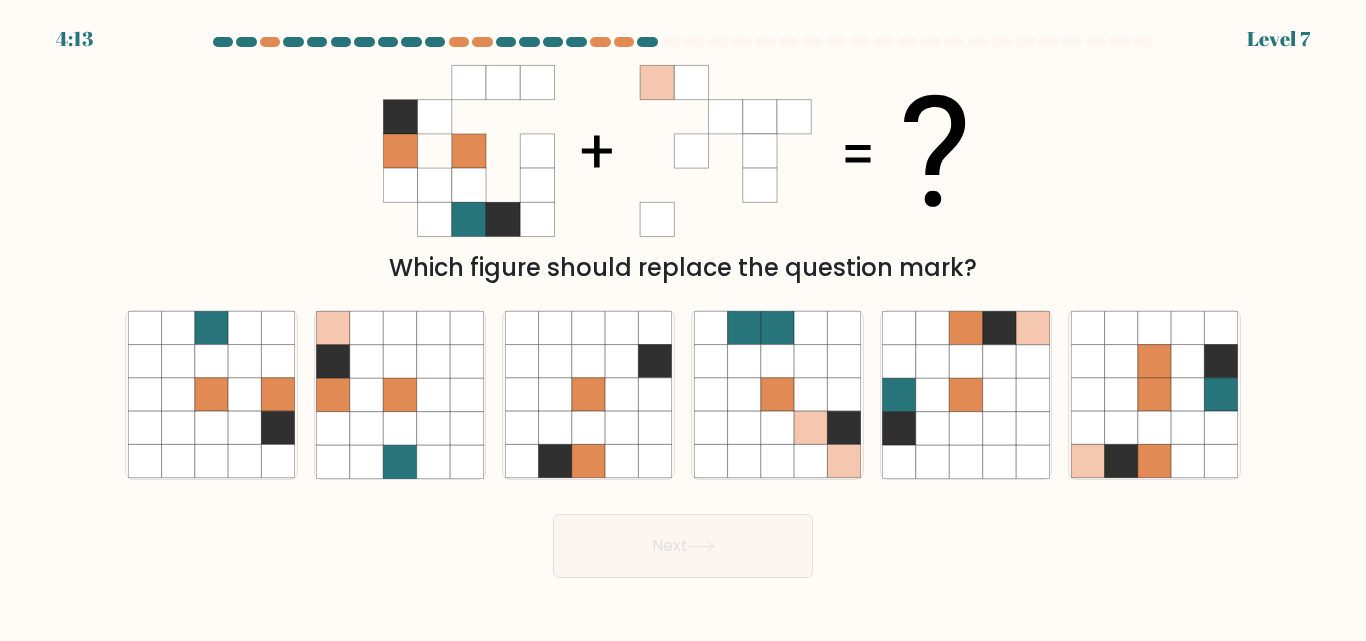 drag, startPoint x: 1250, startPoint y: 45, endPoint x: 1333, endPoint y: 45, distance: 83 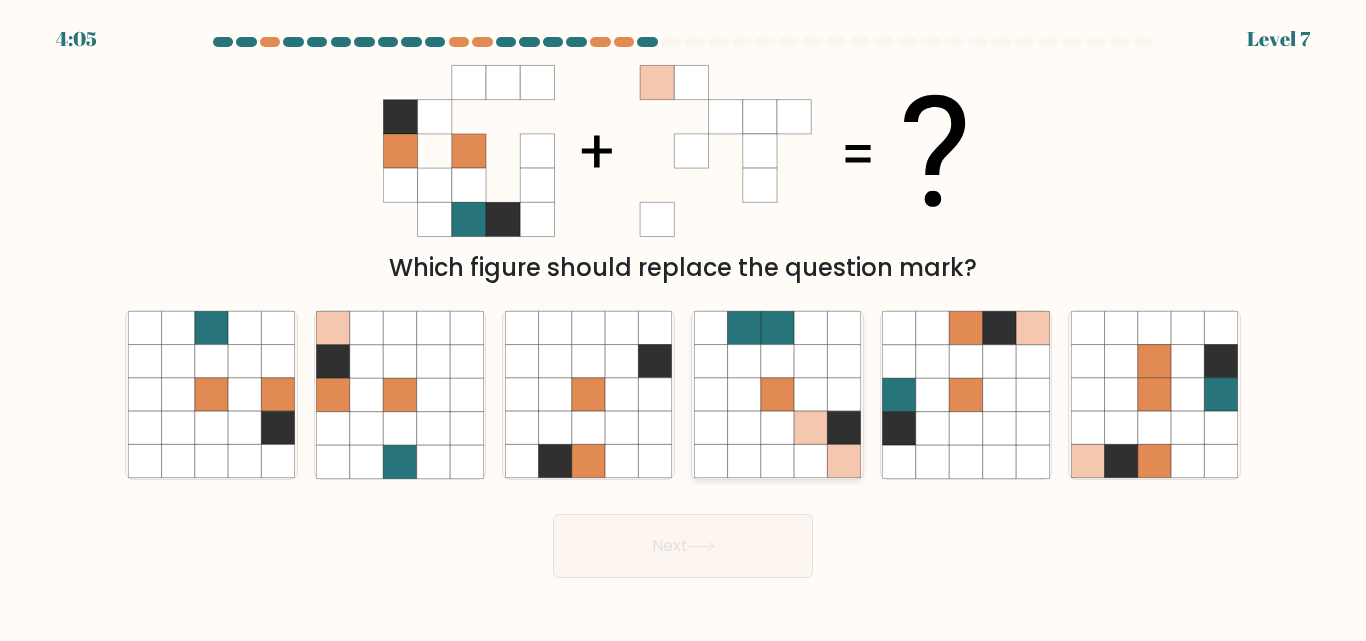 click at bounding box center (777, 395) 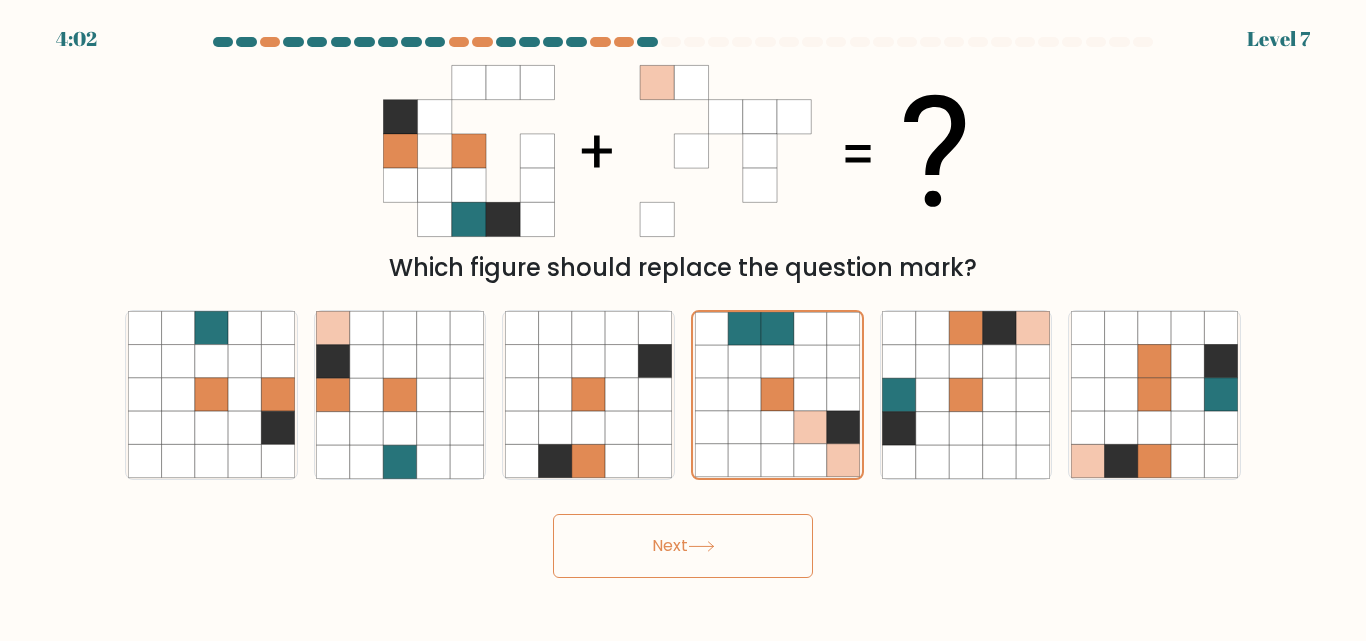 click on "Next" at bounding box center [683, 546] 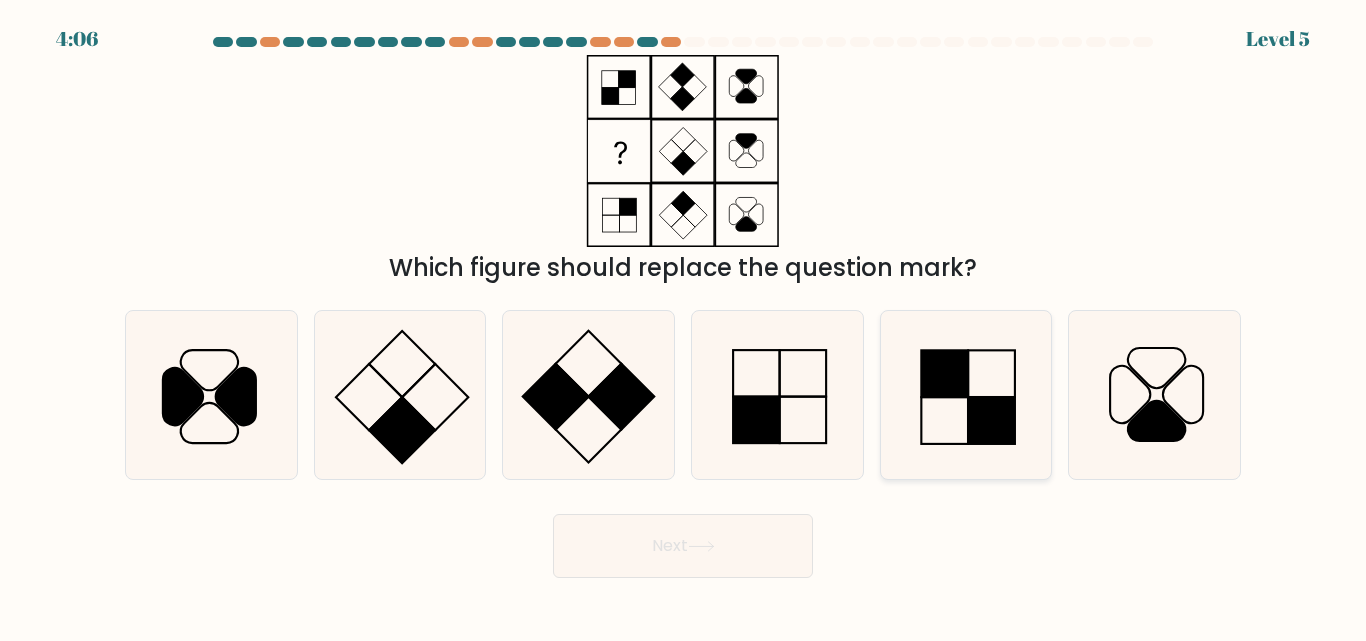 click at bounding box center (965, 394) 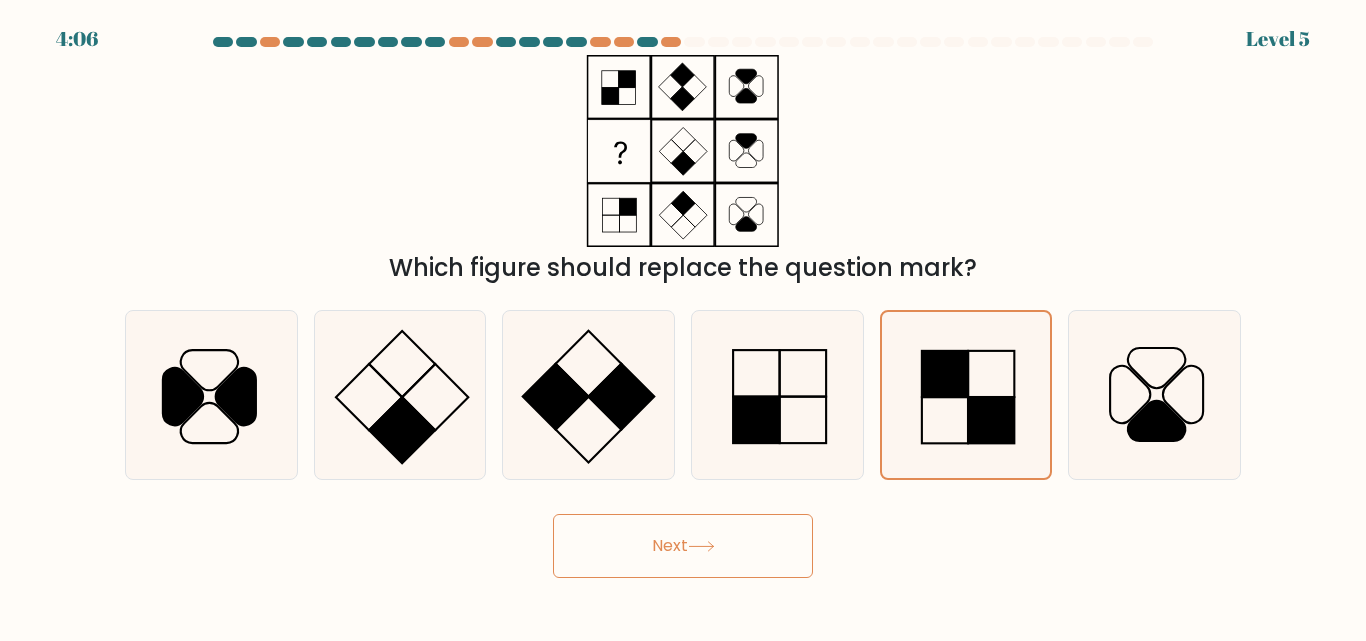 click on "Next" at bounding box center (683, 546) 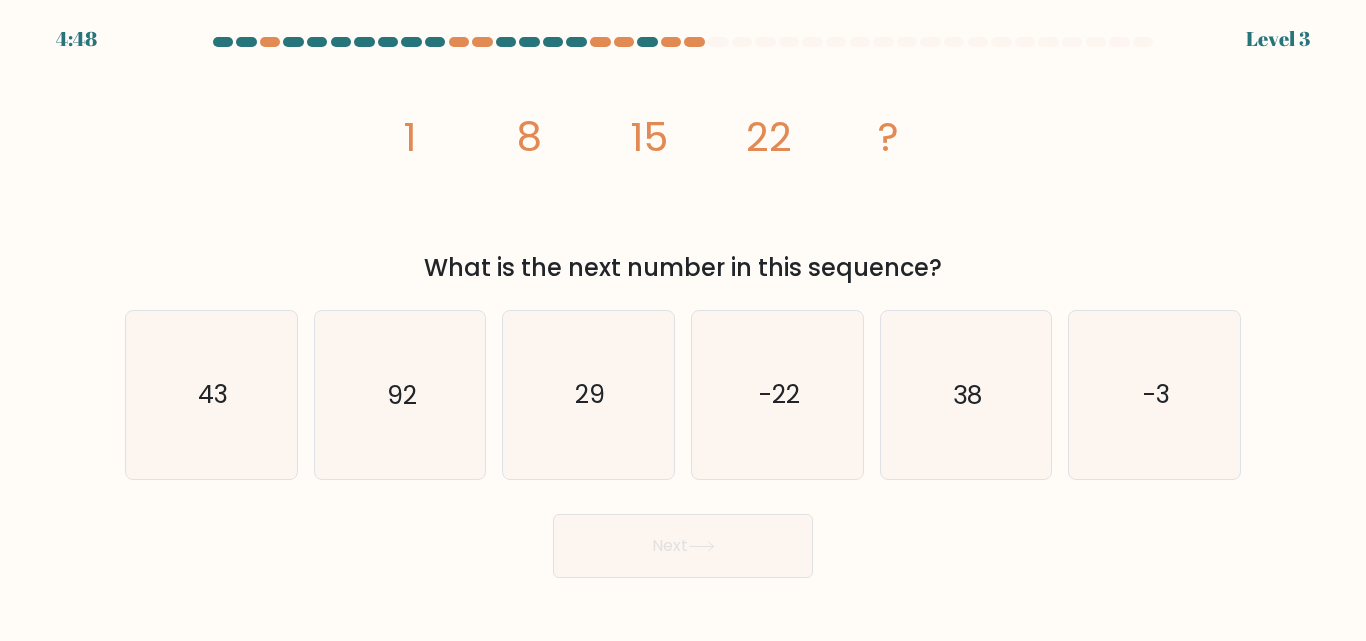 drag, startPoint x: 439, startPoint y: 138, endPoint x: 997, endPoint y: 259, distance: 570.9685 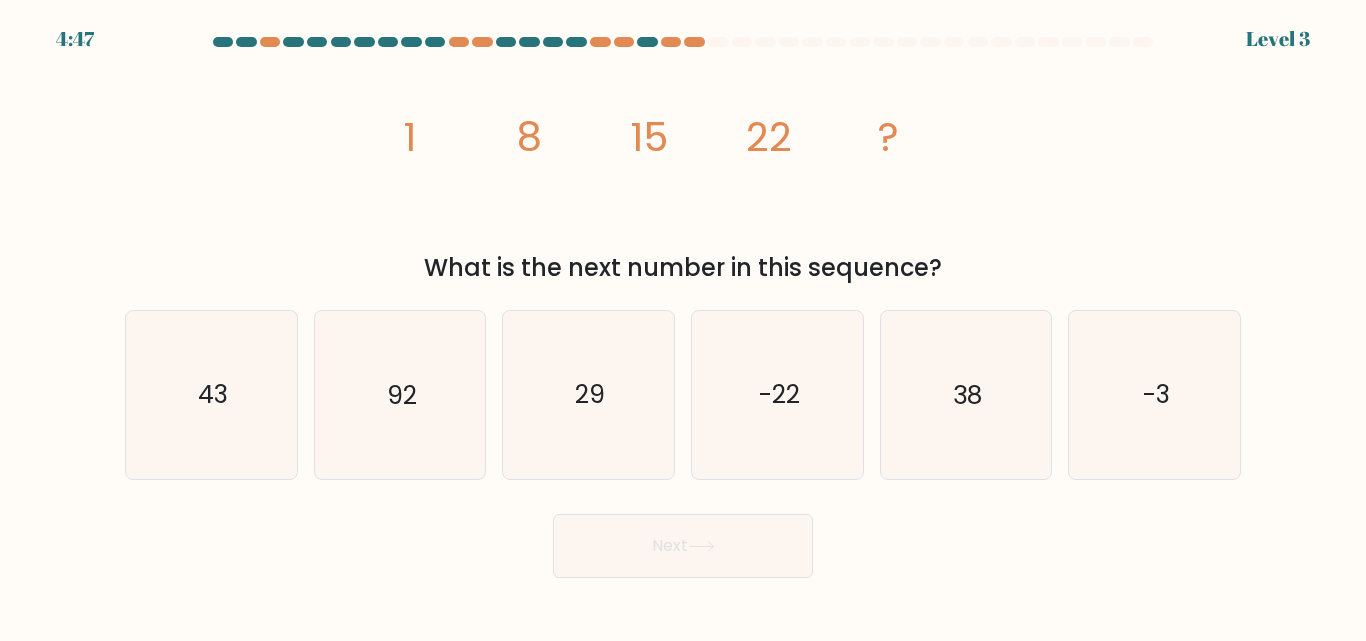 copy on "1
8
15
22
?
What is the next number in this sequence?" 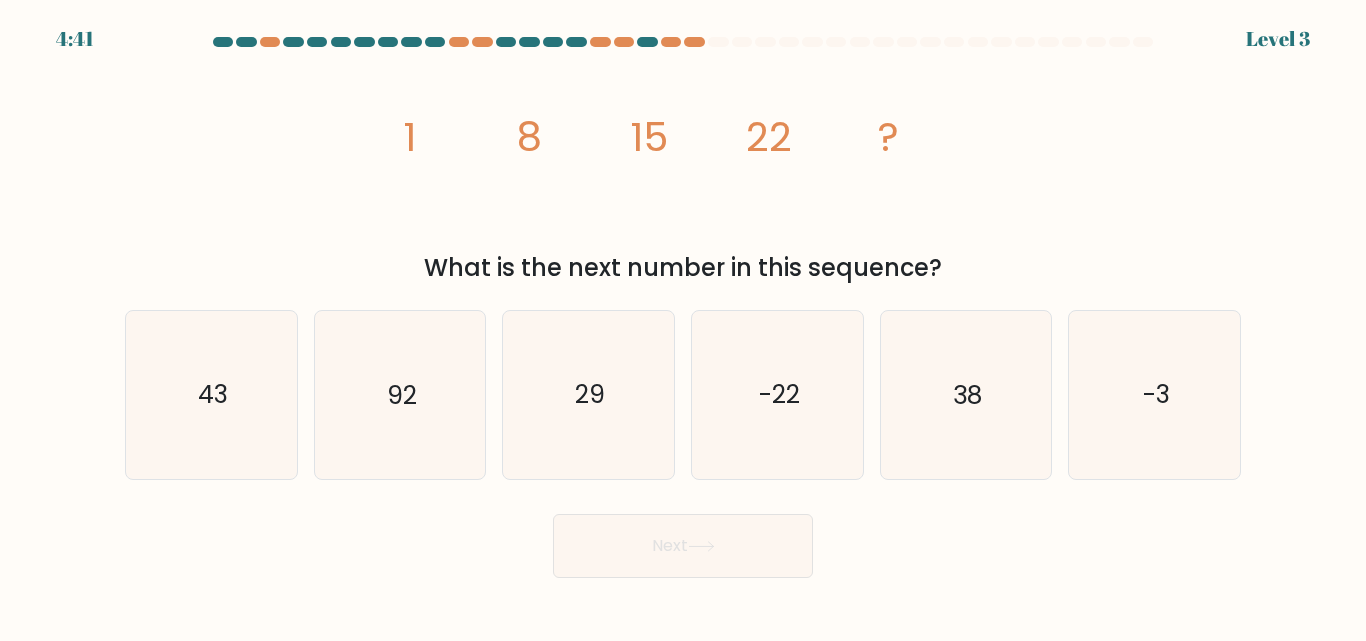 click on "image/svg+xml
1
8
15
22
?
What is the next number in this sequence?" at bounding box center [683, 170] 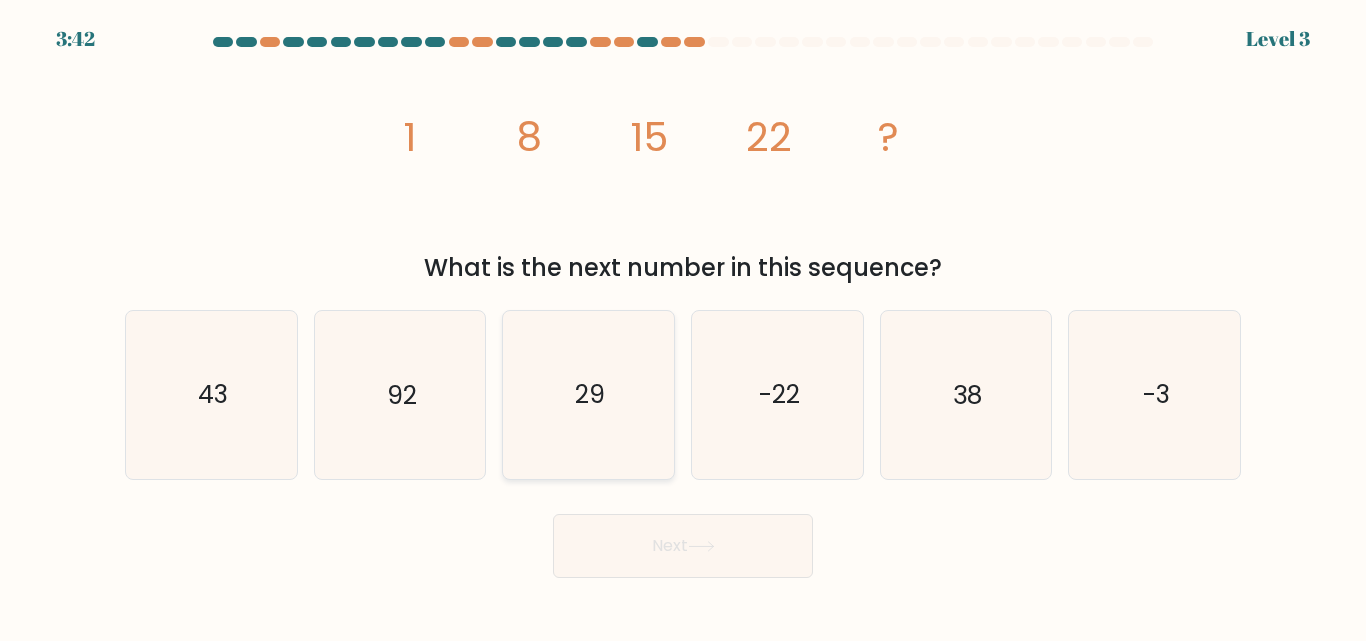click on "29" at bounding box center (588, 394) 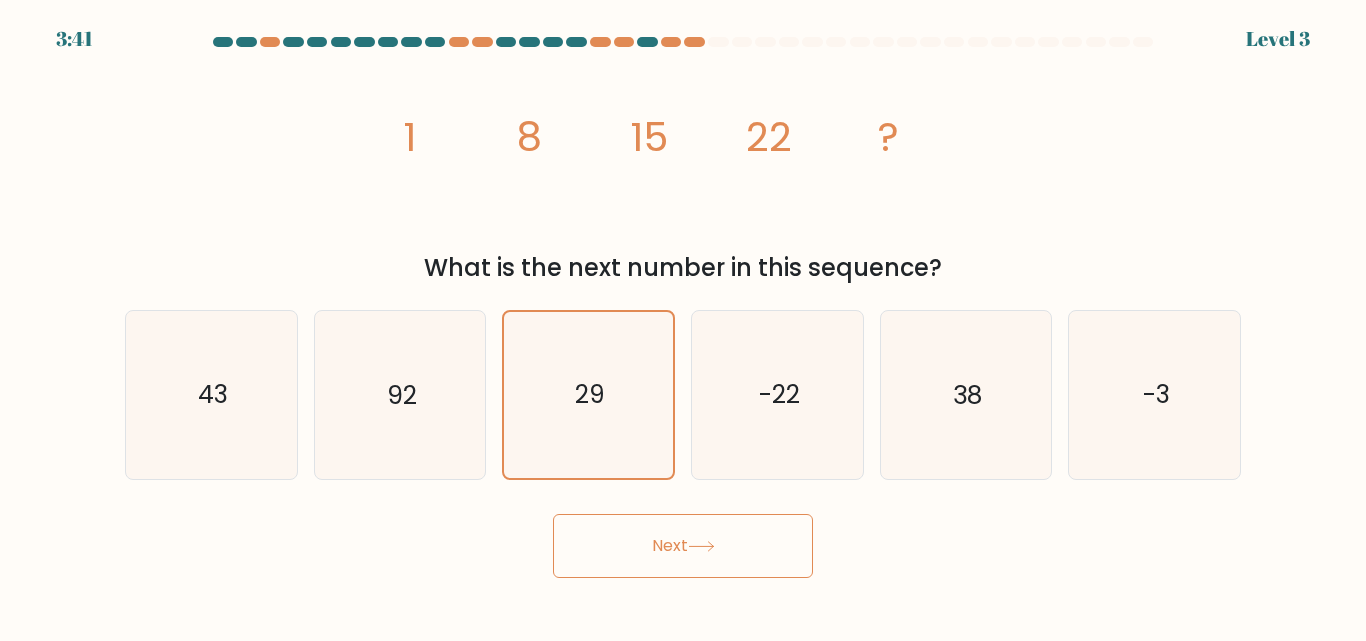 click on "Next" at bounding box center (683, 546) 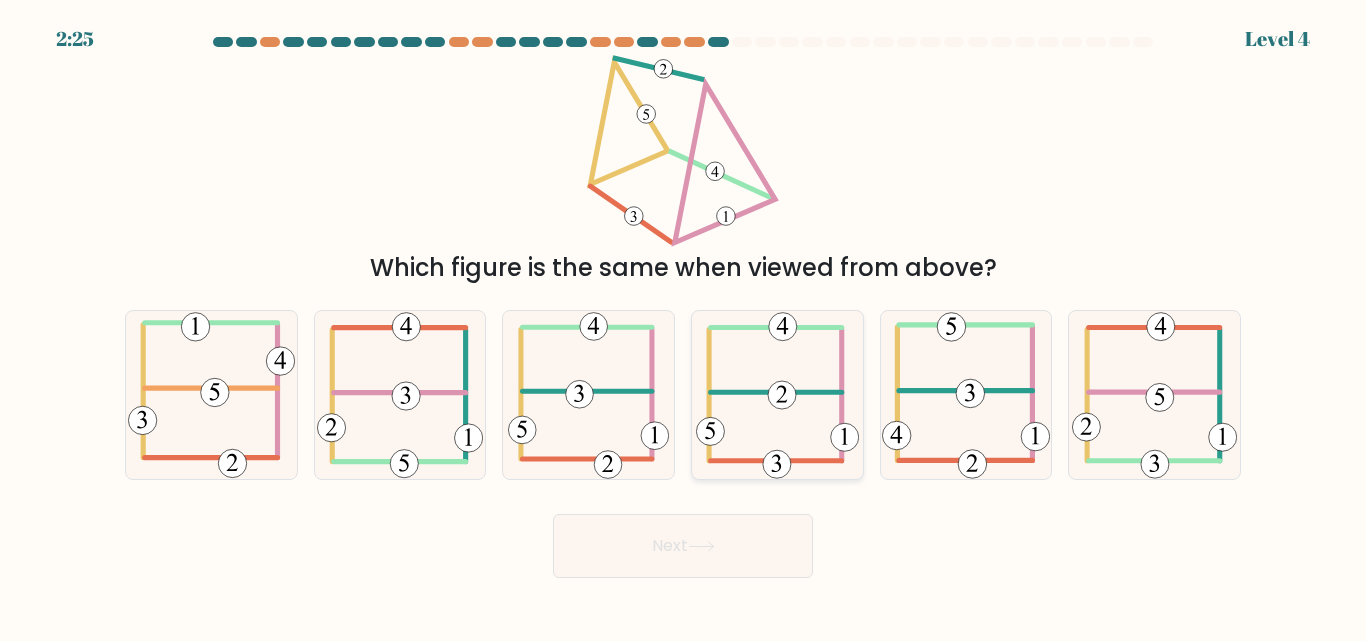 click at bounding box center (777, 394) 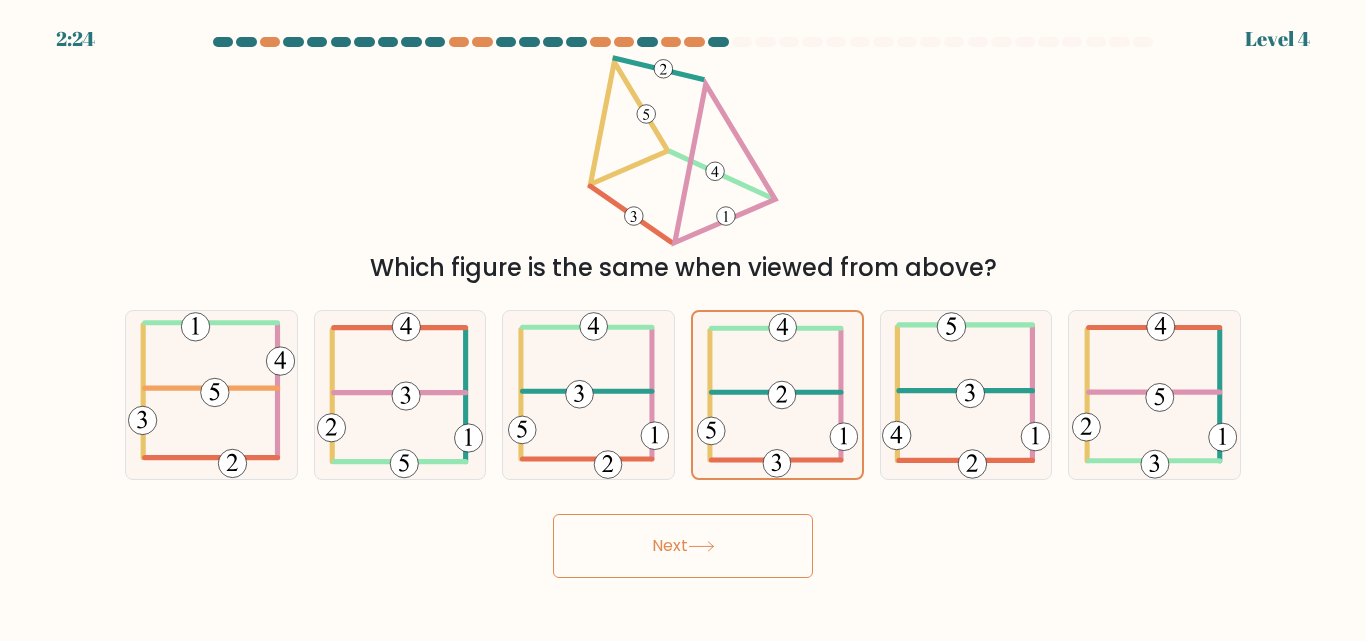 click on "Next" at bounding box center (683, 546) 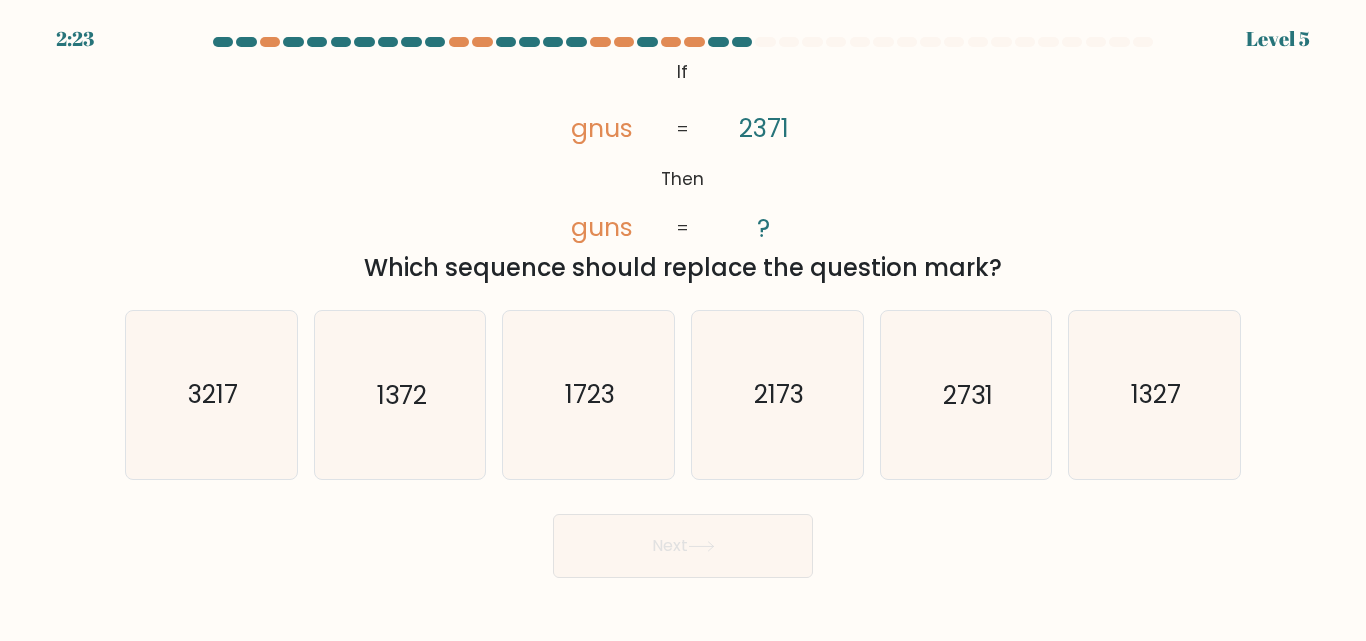 click on "Next" at bounding box center (683, 546) 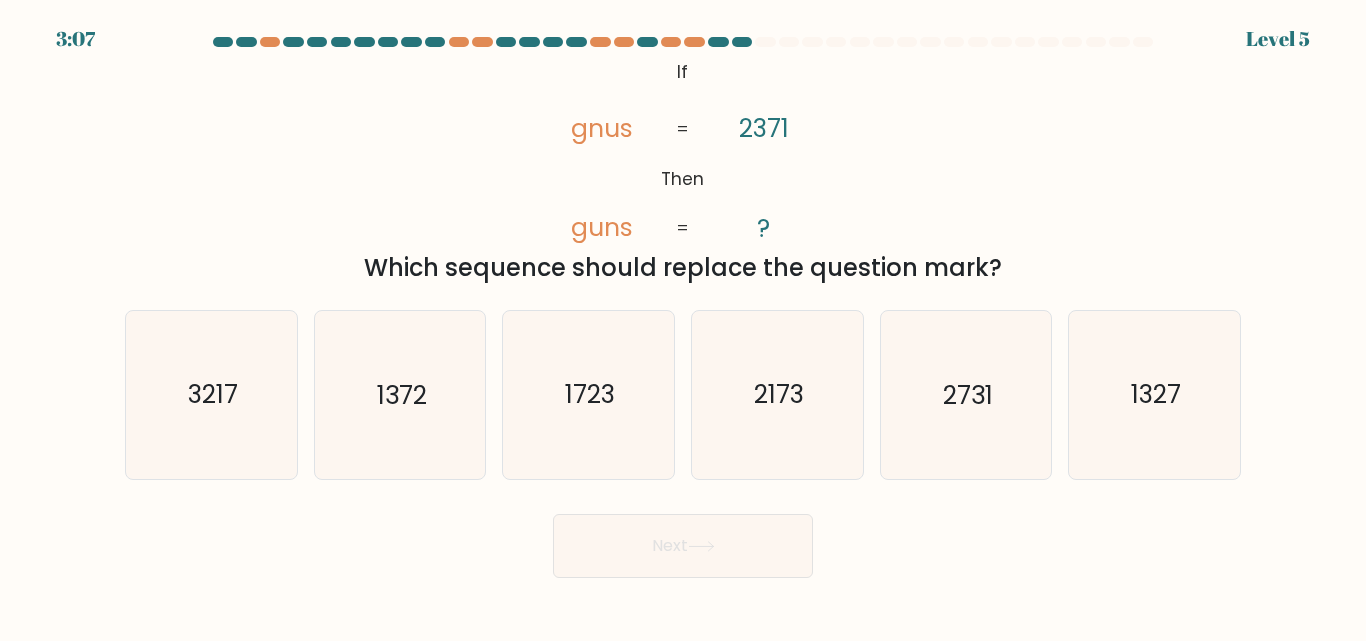click on "Which sequence should replace the question mark?" at bounding box center (683, 268) 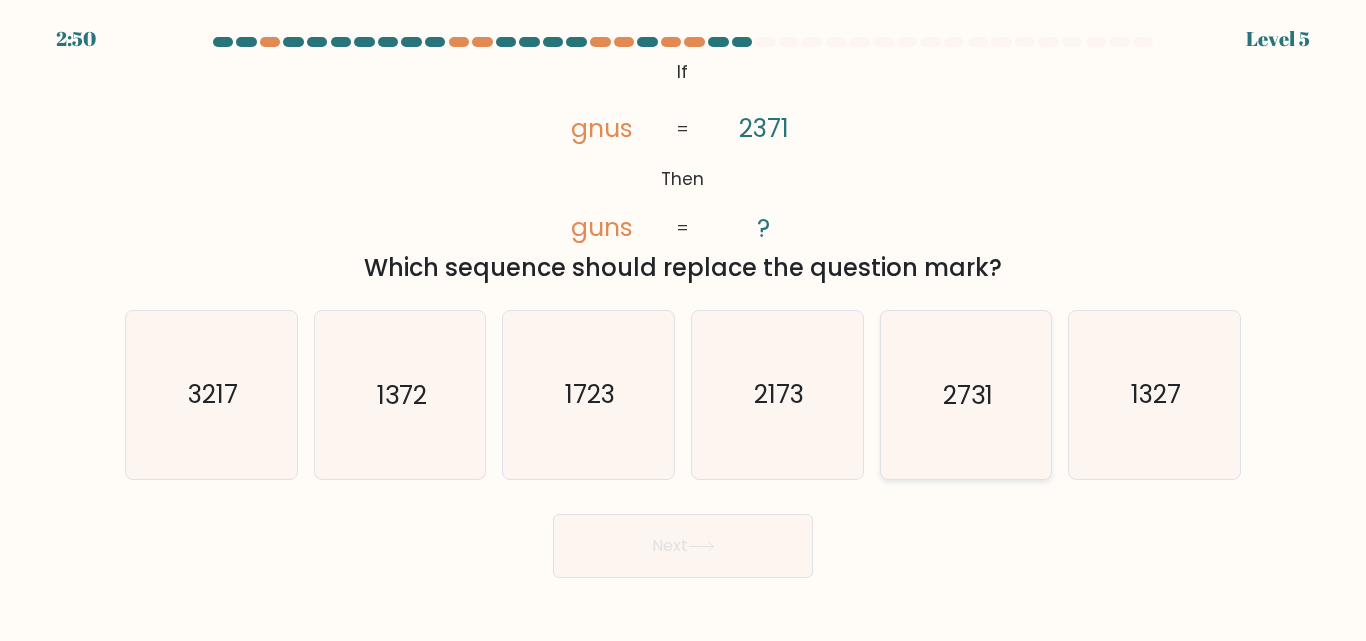 click on "2731" at bounding box center (965, 394) 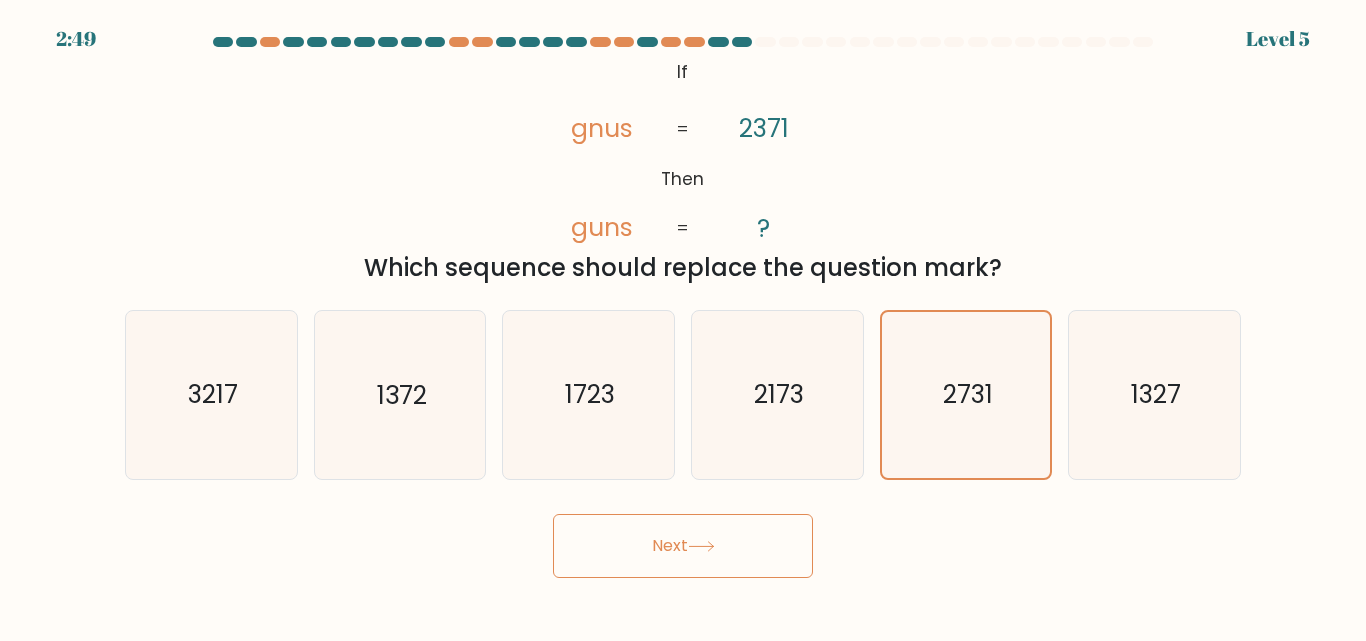 click on "Next" at bounding box center [683, 546] 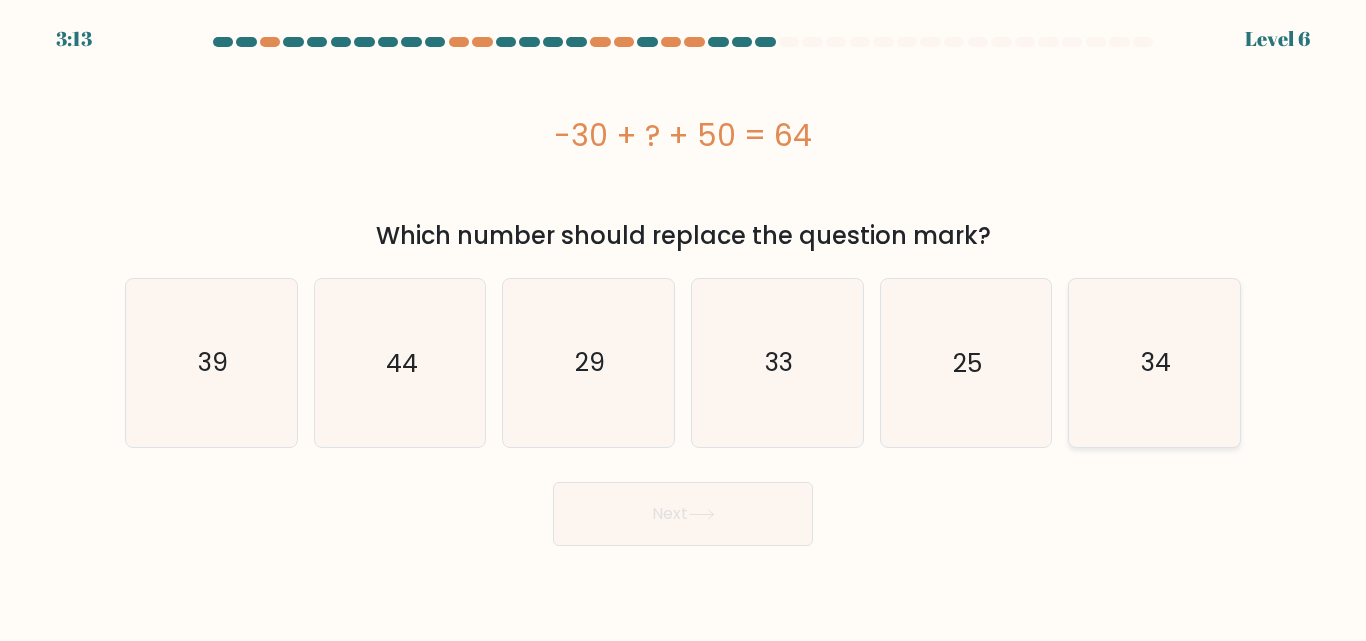 click on "34" at bounding box center (1154, 362) 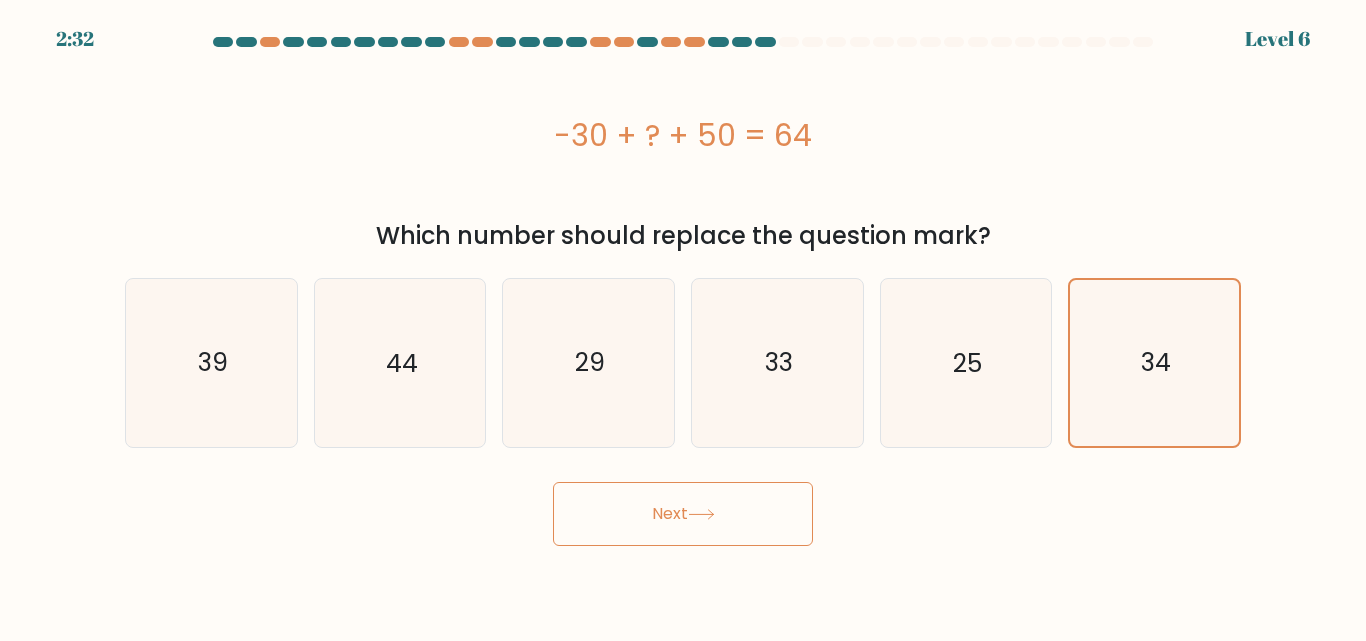 click on "Next" at bounding box center (683, 514) 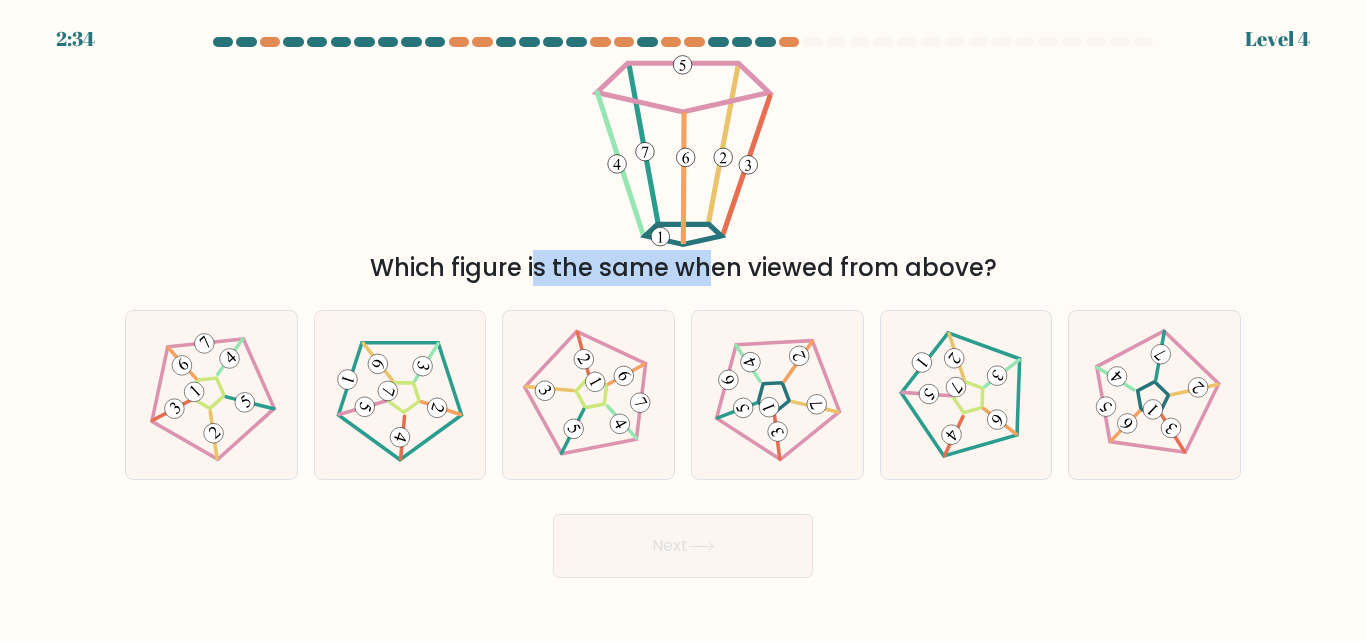 drag, startPoint x: 372, startPoint y: 272, endPoint x: 533, endPoint y: 279, distance: 161.1521 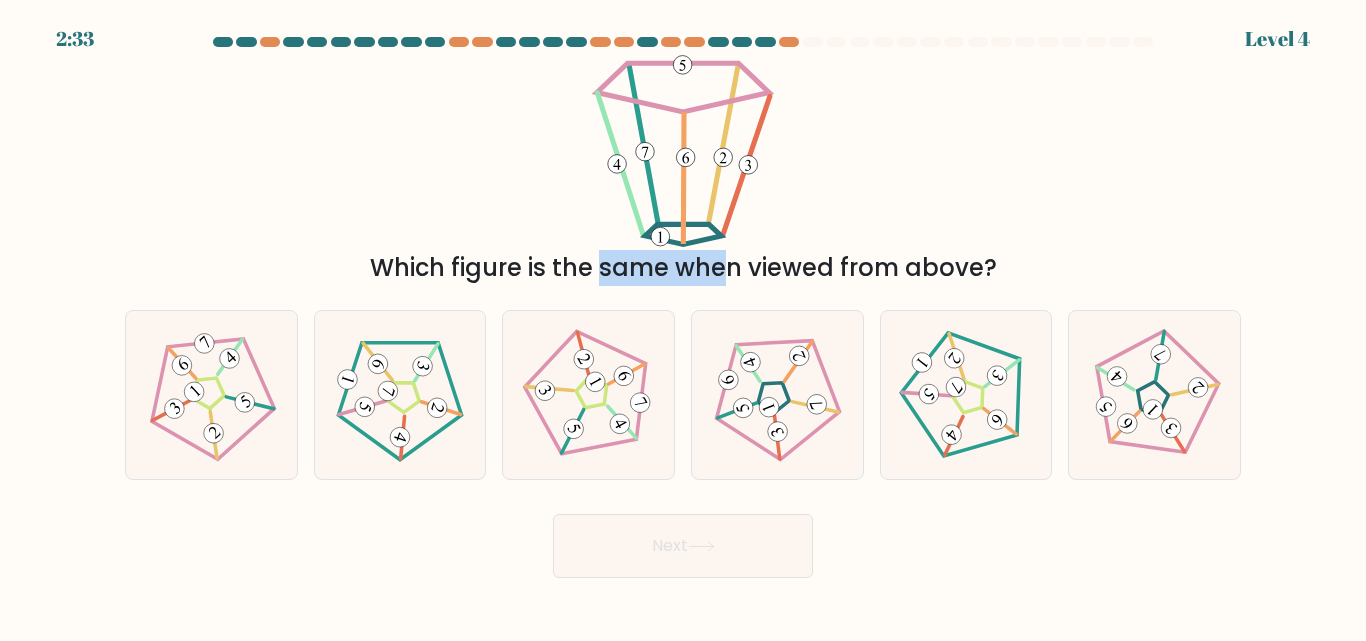 drag, startPoint x: 470, startPoint y: 269, endPoint x: 538, endPoint y: 269, distance: 68 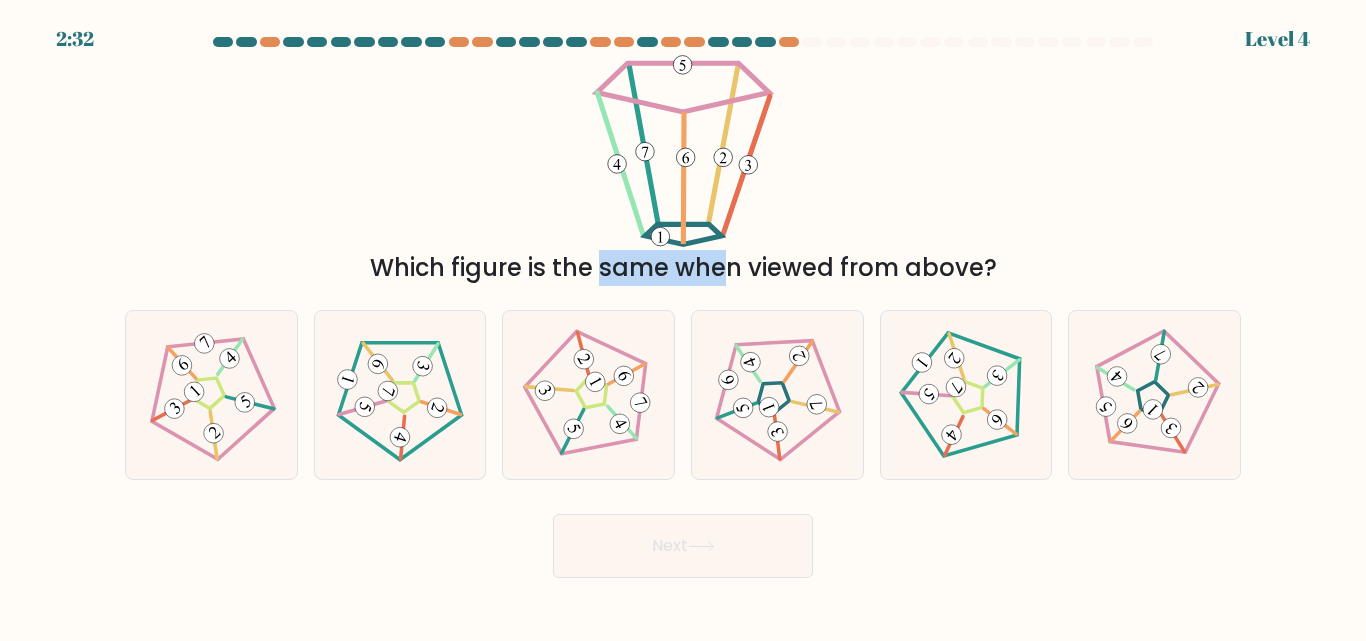 click on "Which figure is the same when viewed from above?" at bounding box center [683, 268] 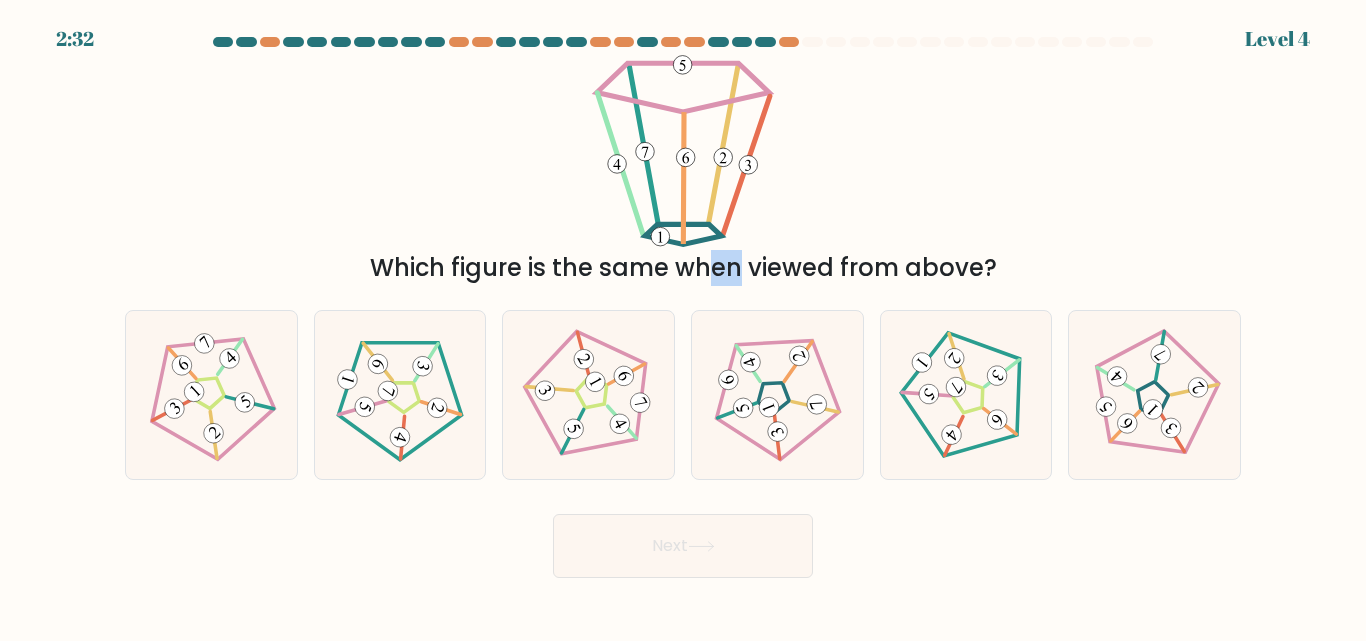 drag, startPoint x: 533, startPoint y: 269, endPoint x: 546, endPoint y: 269, distance: 13 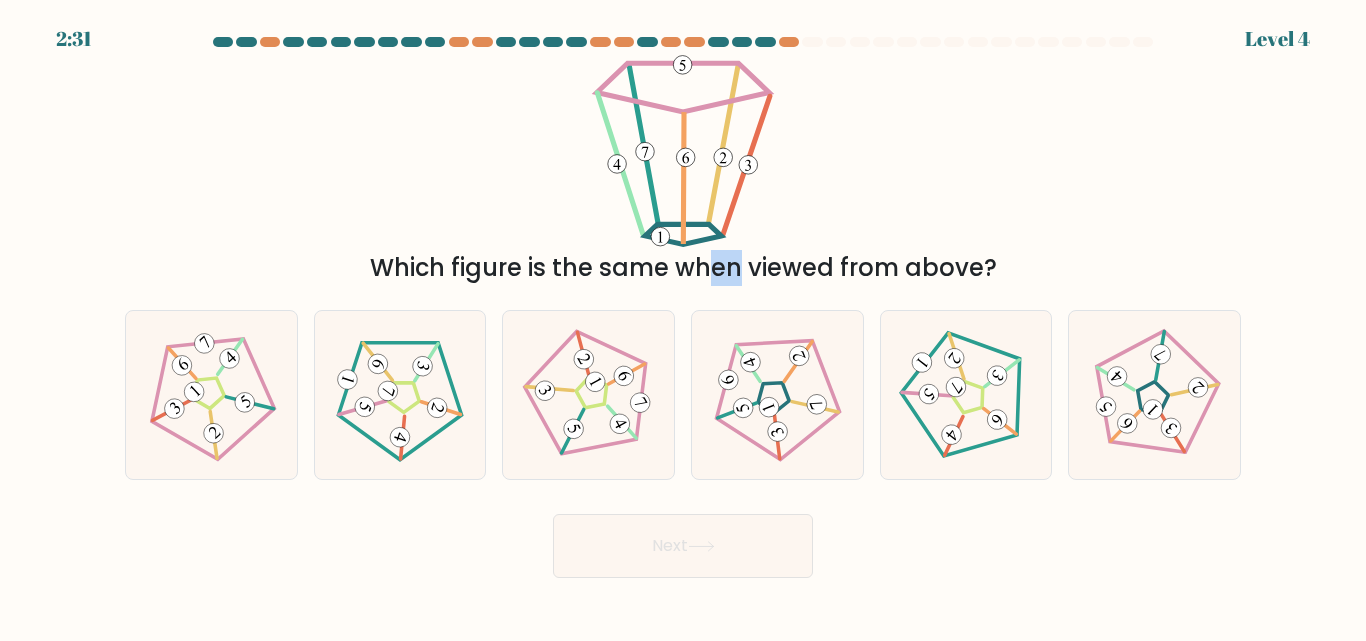 click on "Which figure is the same when viewed from above?" at bounding box center [683, 268] 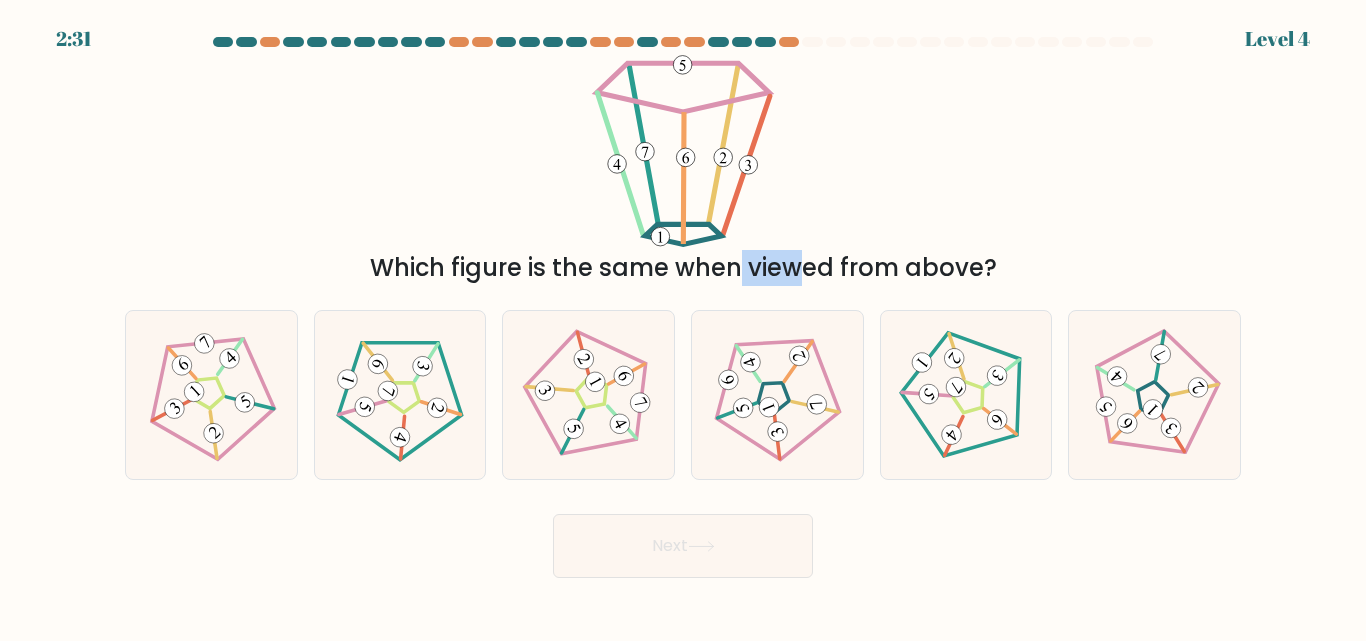 drag, startPoint x: 547, startPoint y: 269, endPoint x: 590, endPoint y: 269, distance: 43 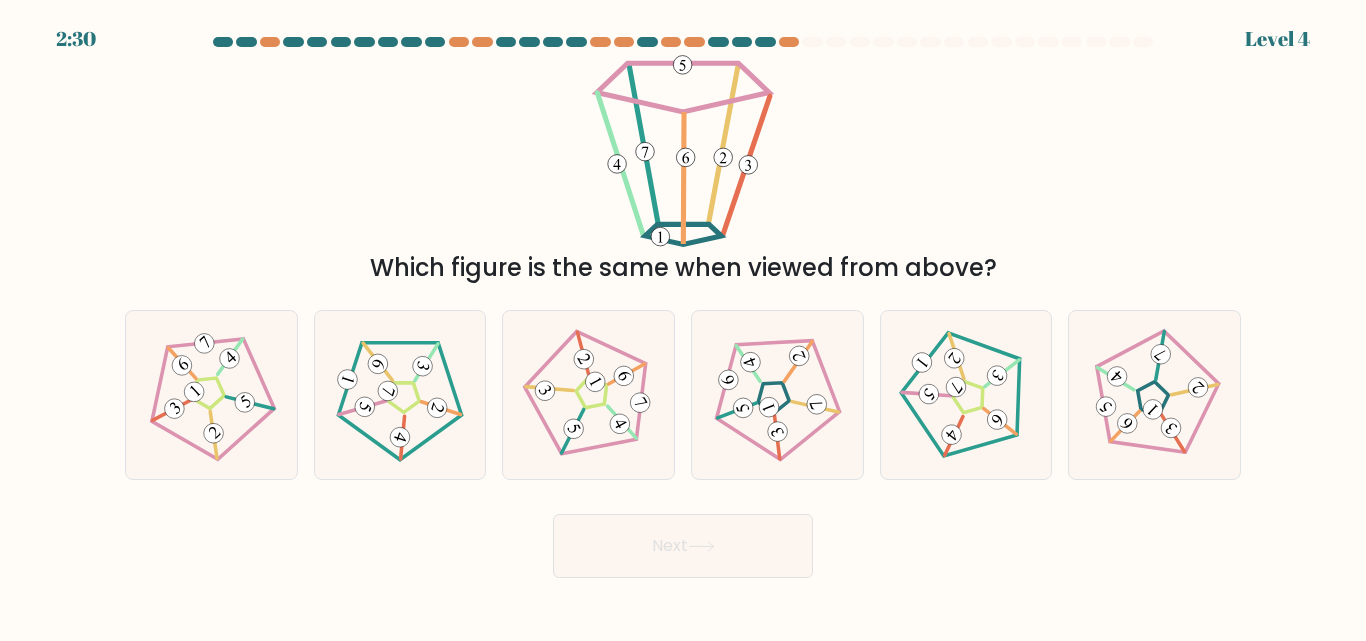 drag, startPoint x: 590, startPoint y: 269, endPoint x: 770, endPoint y: 268, distance: 180.00278 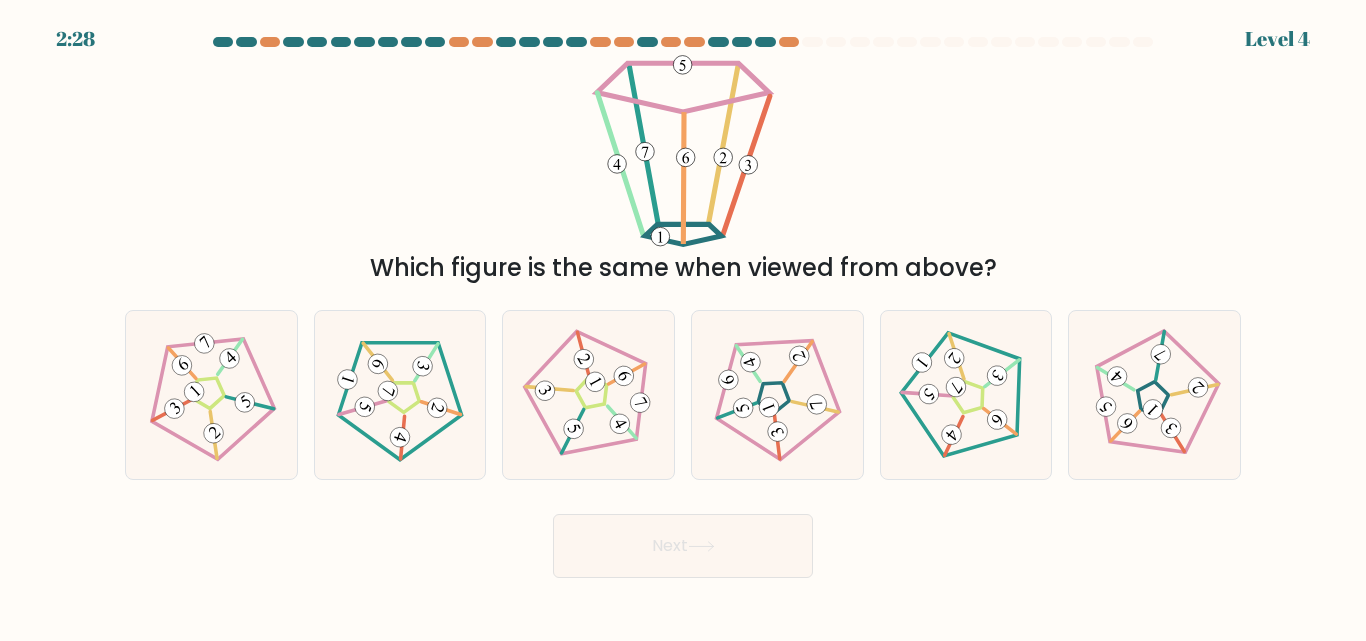 click on "Which figure is the same when viewed from above?" at bounding box center [683, 170] 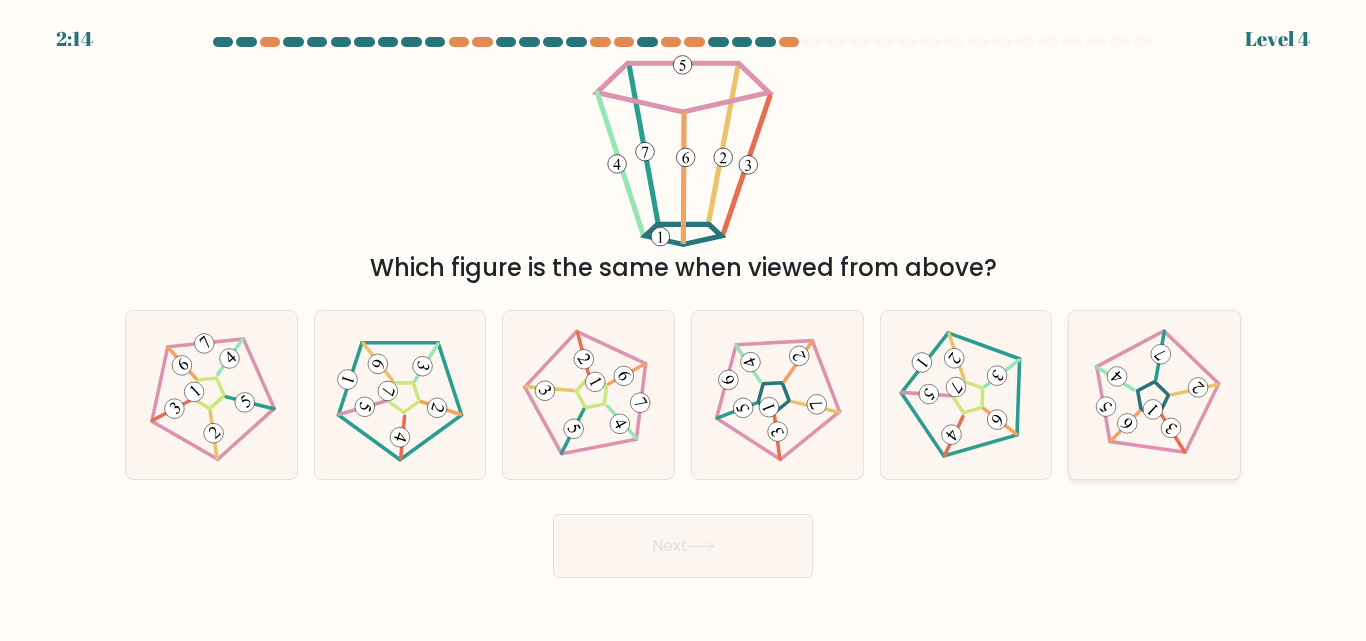 click at bounding box center (1160, 355) 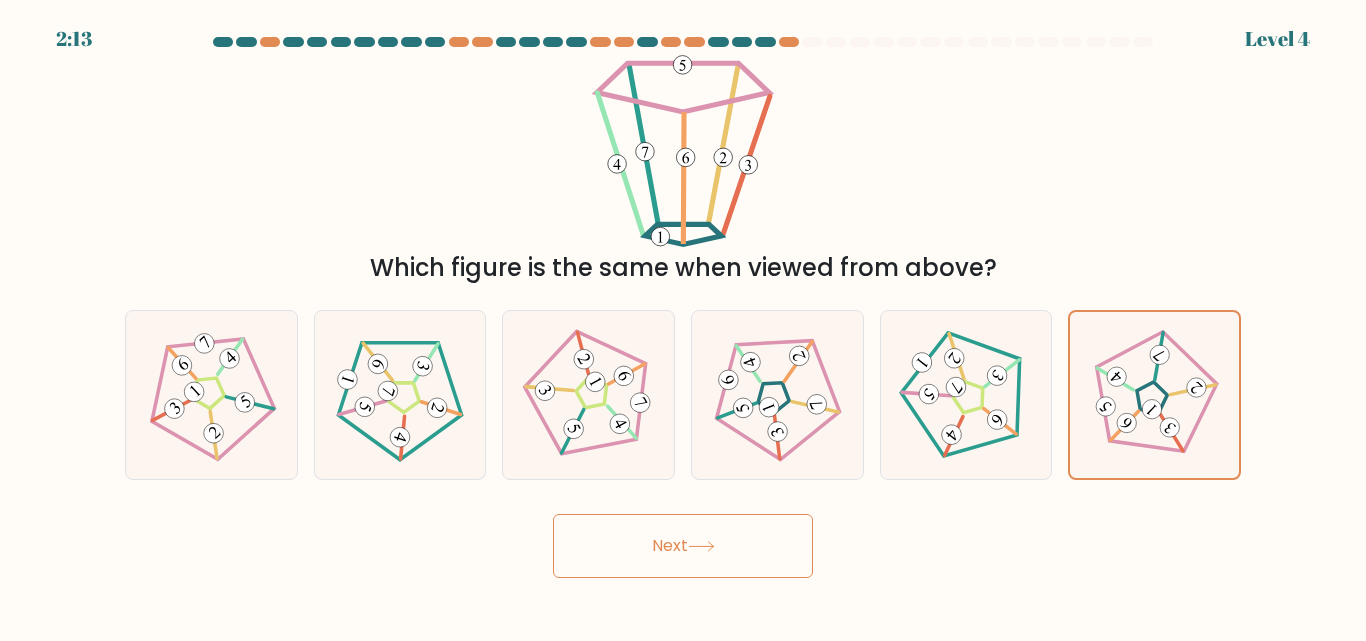 click on "Next" at bounding box center (683, 546) 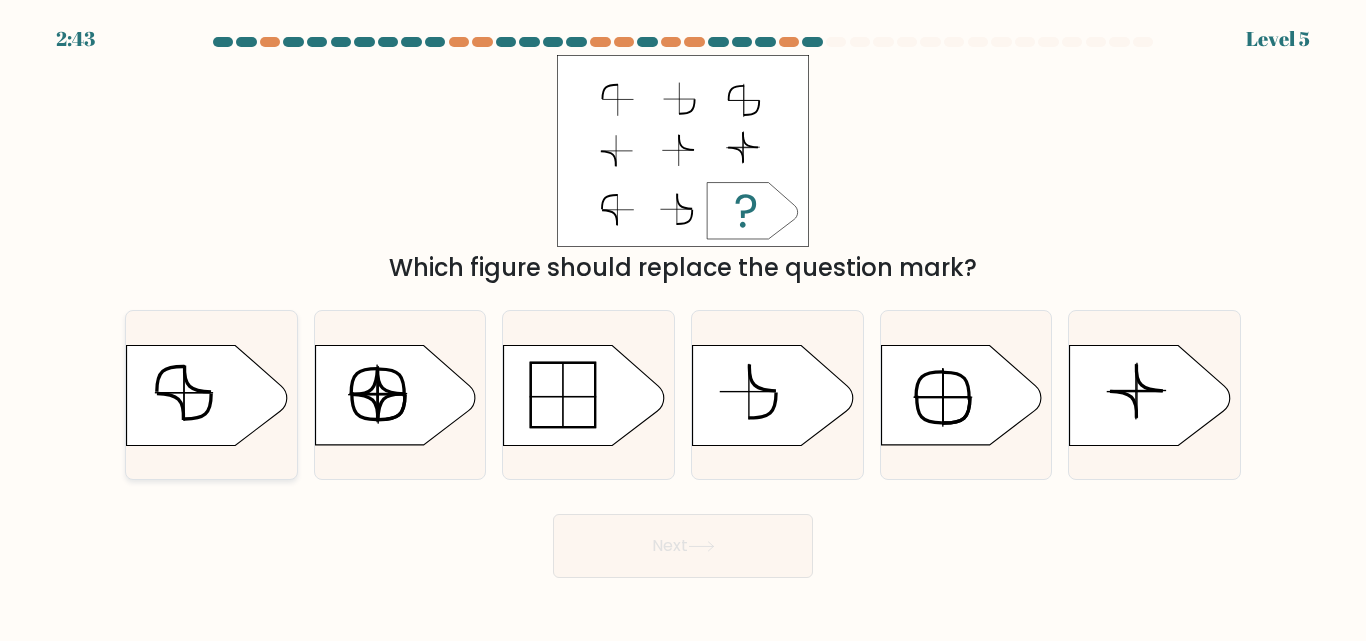 click at bounding box center [207, 395] 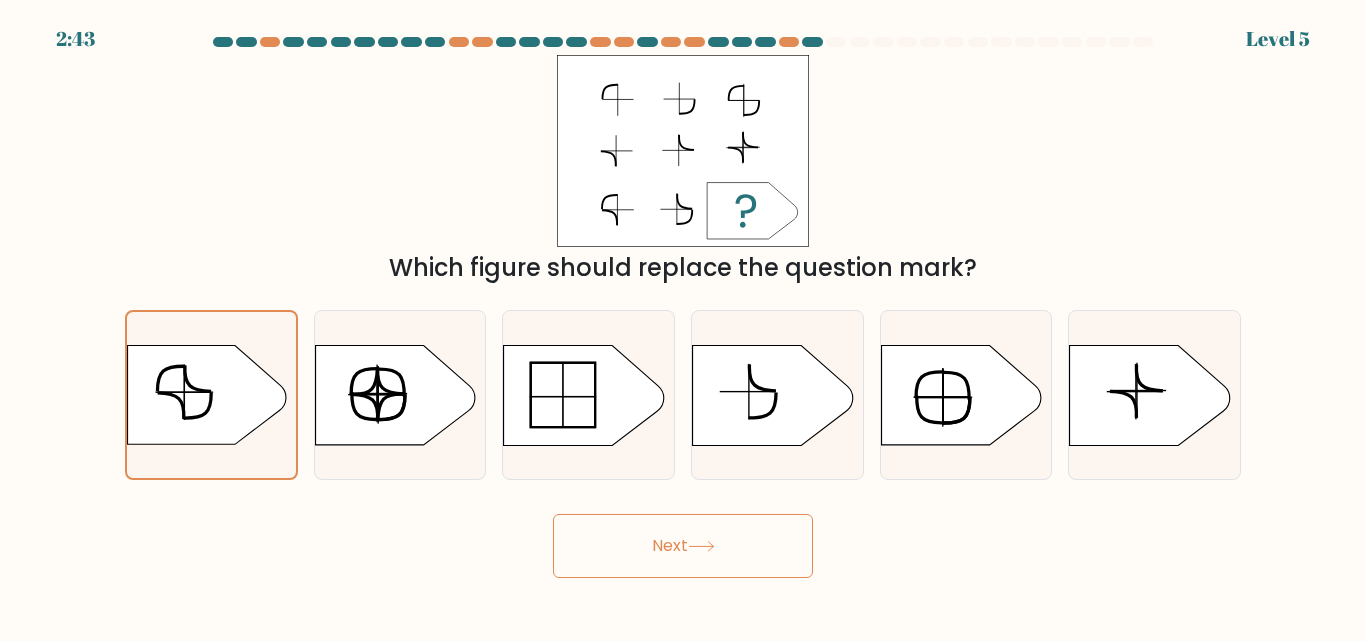 click on "Next" at bounding box center [683, 546] 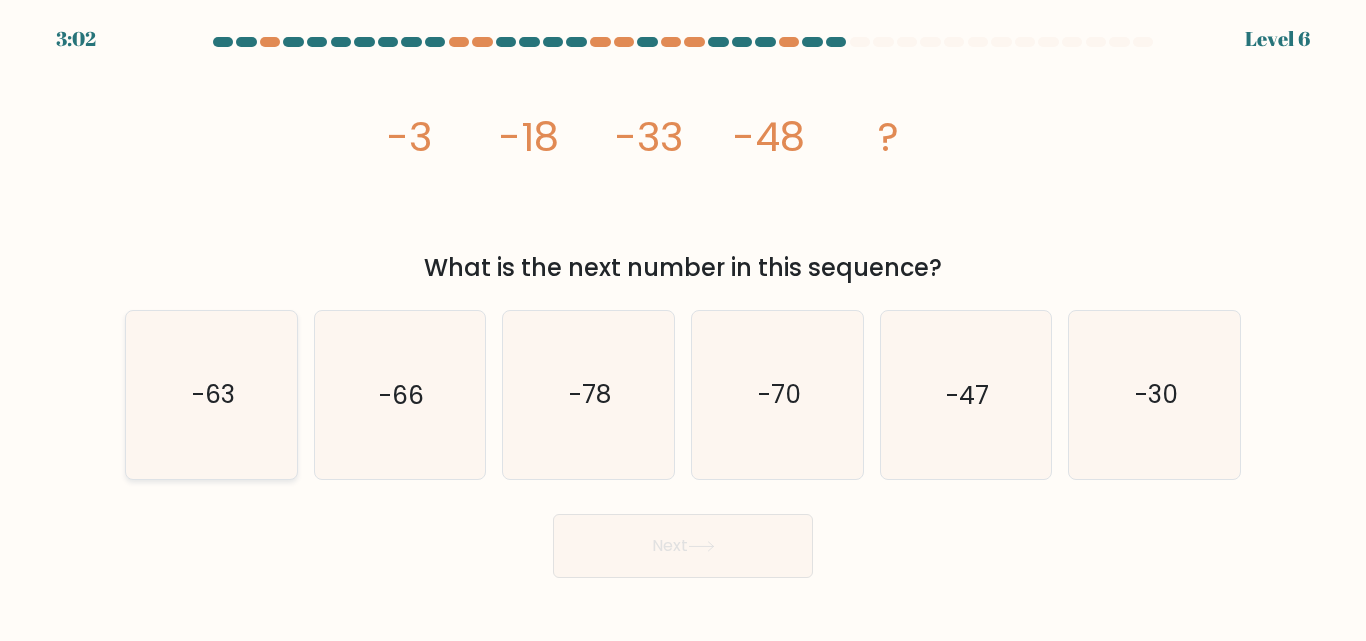 click on "-63" at bounding box center (211, 394) 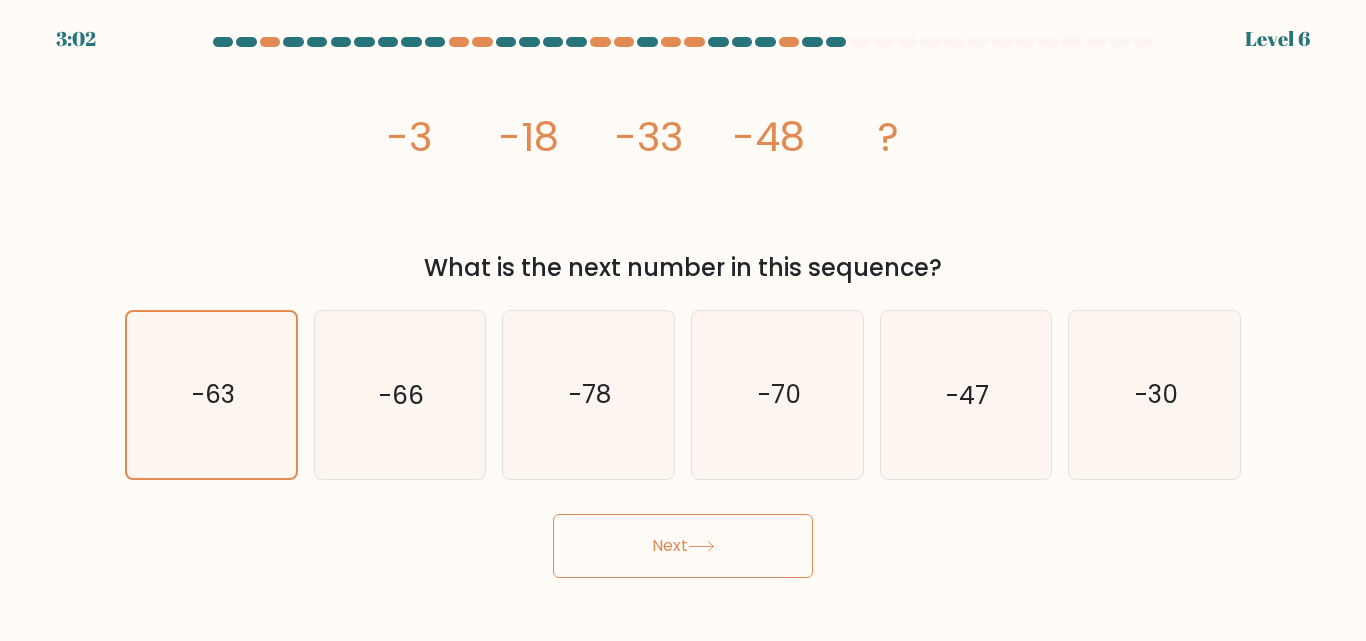 click on "Next" at bounding box center (683, 546) 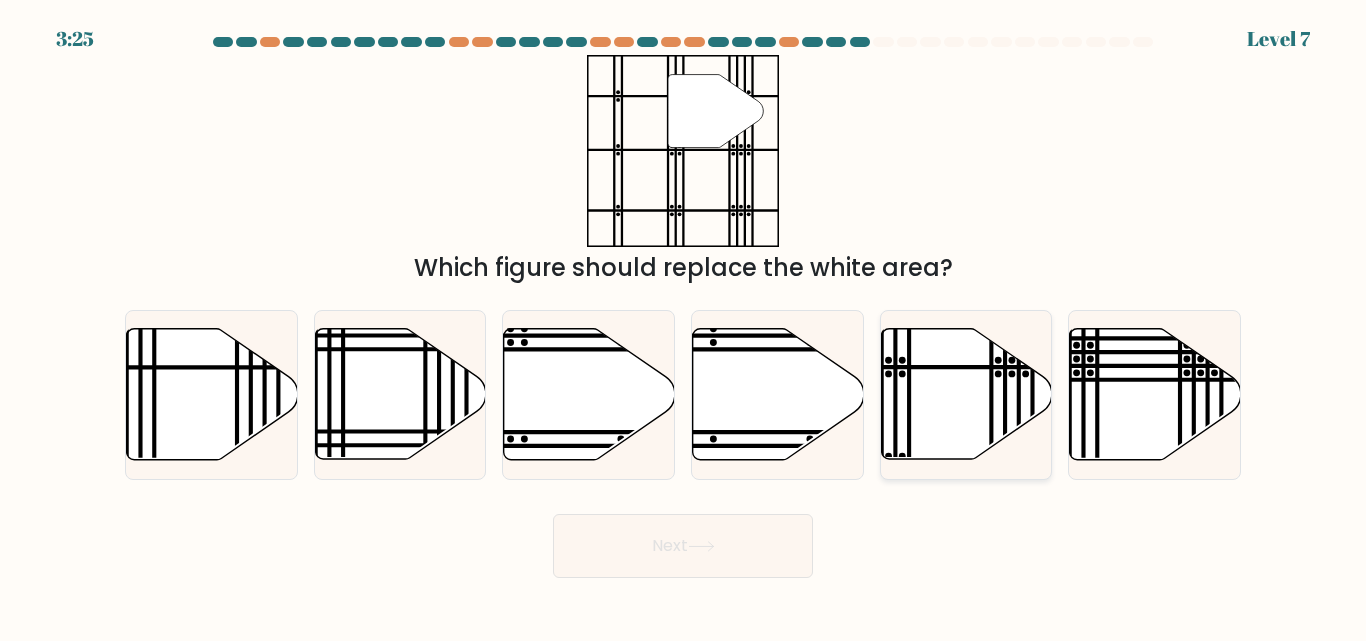 click at bounding box center [966, 394] 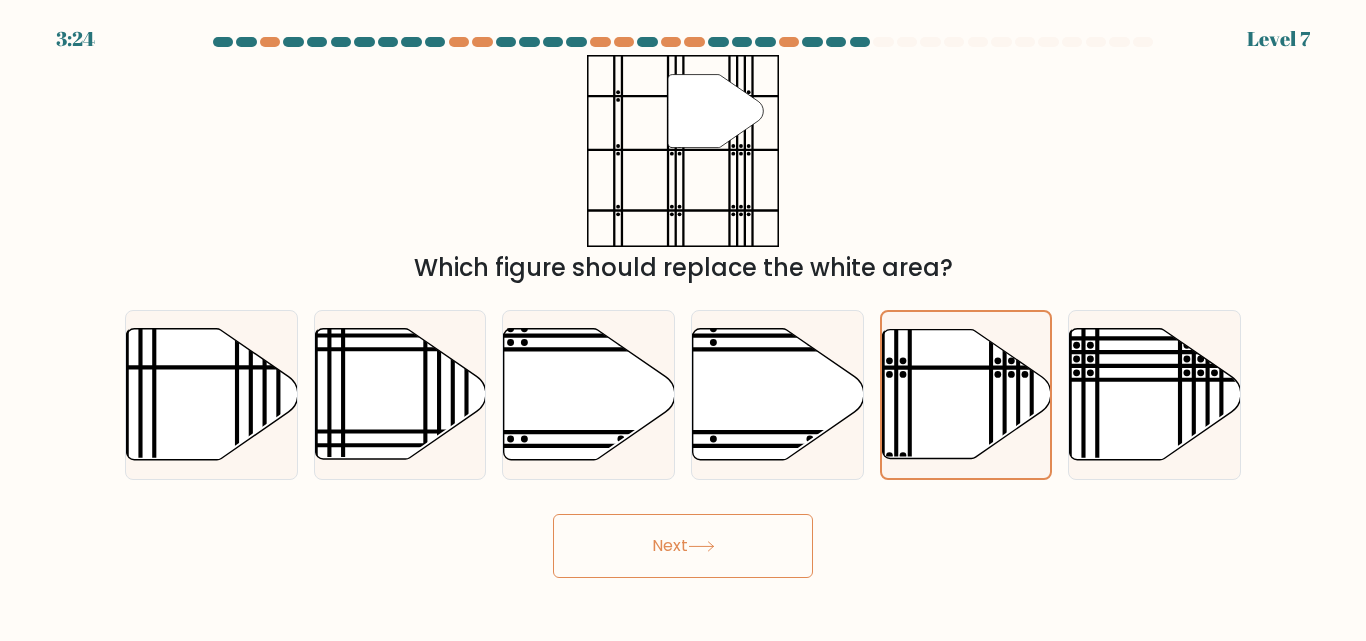 click on "Next" at bounding box center (683, 546) 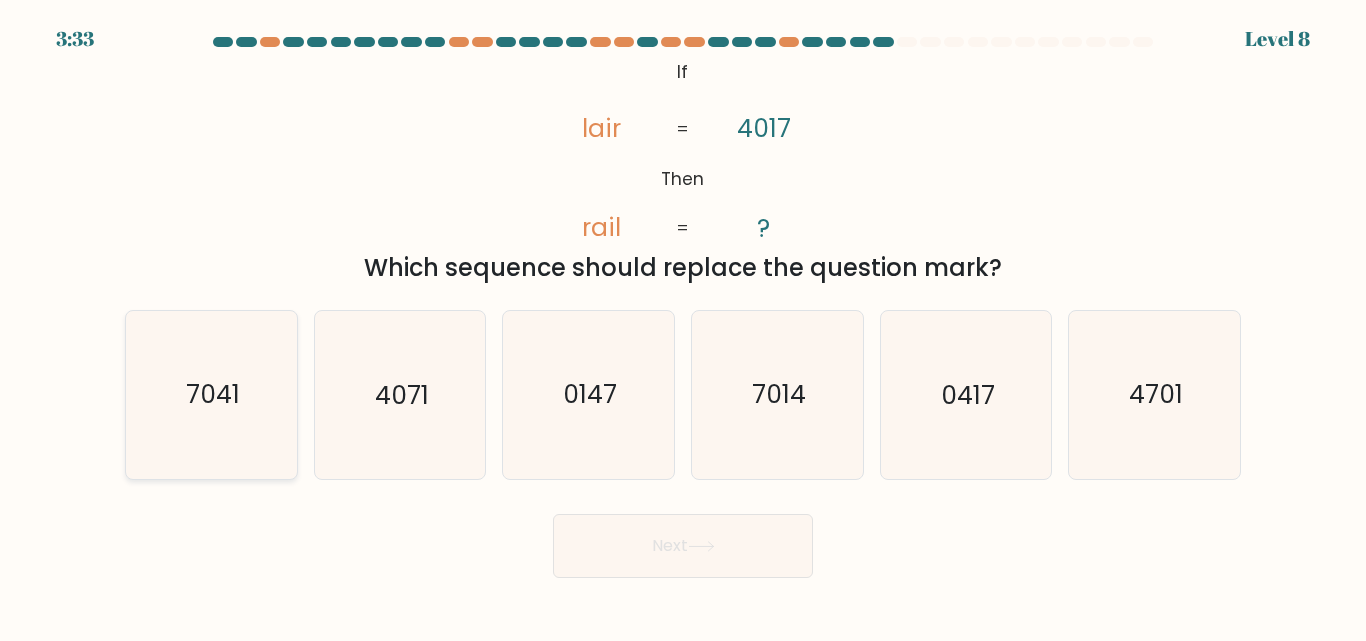 click on "7041" at bounding box center [213, 395] 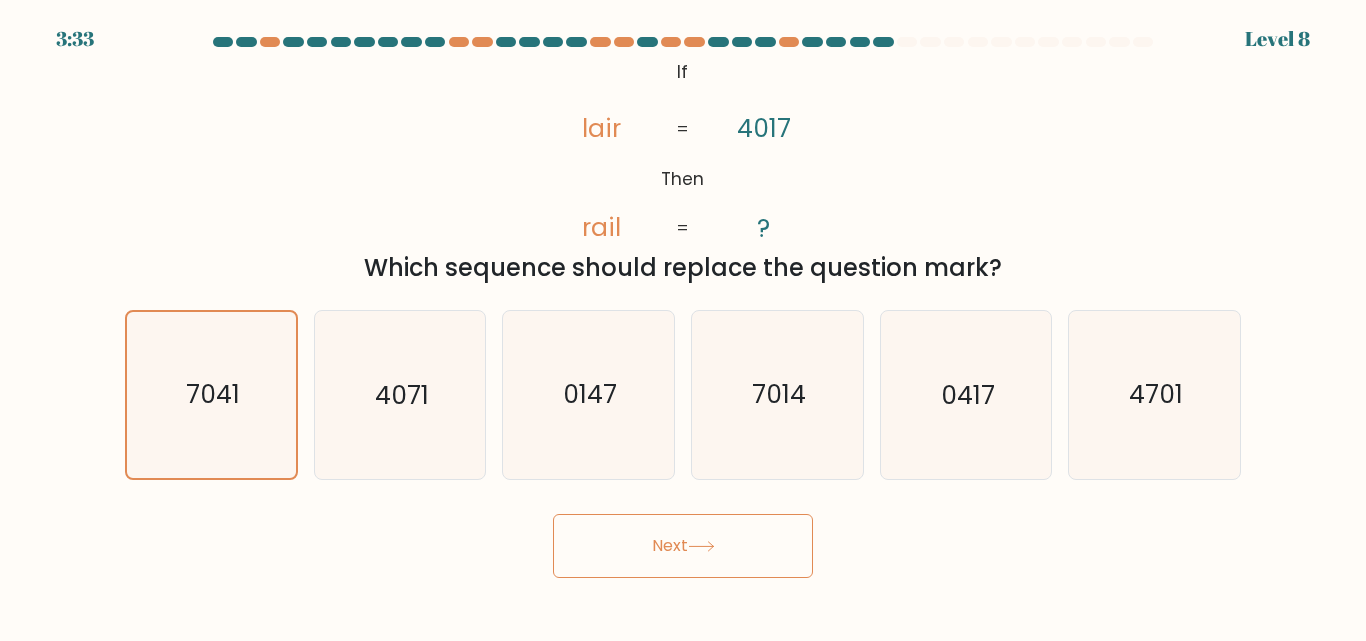 click on "Next" at bounding box center (683, 546) 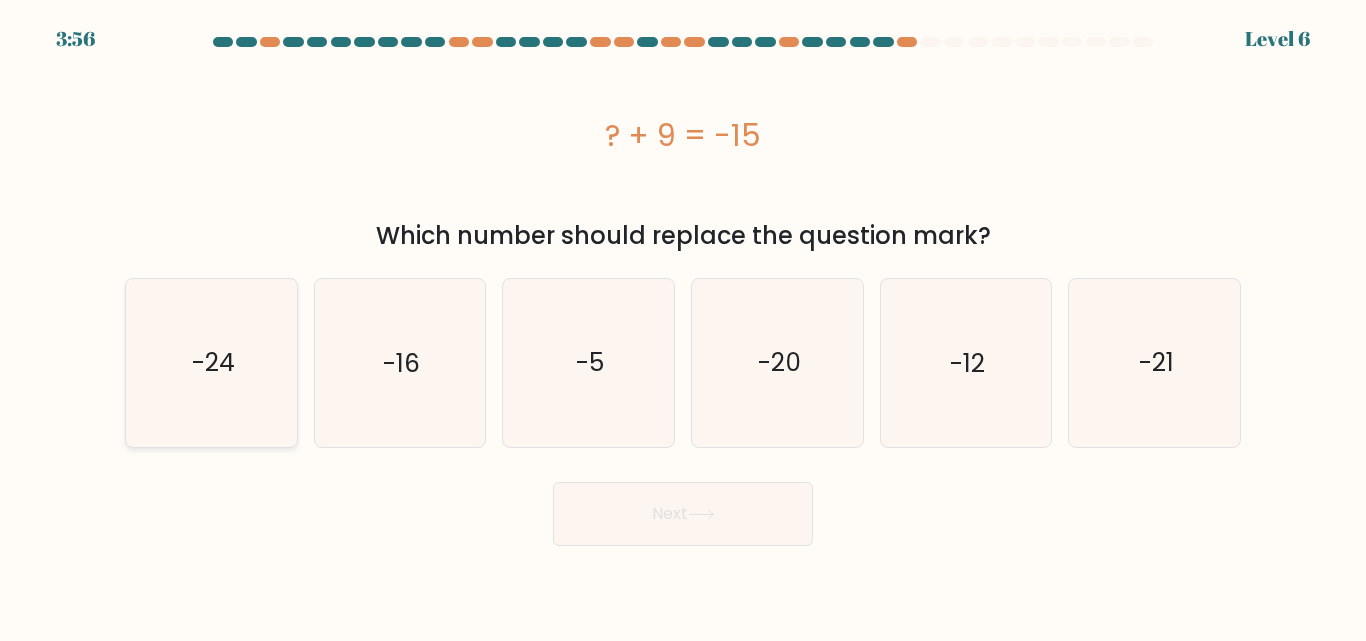 click on "-24" at bounding box center (211, 362) 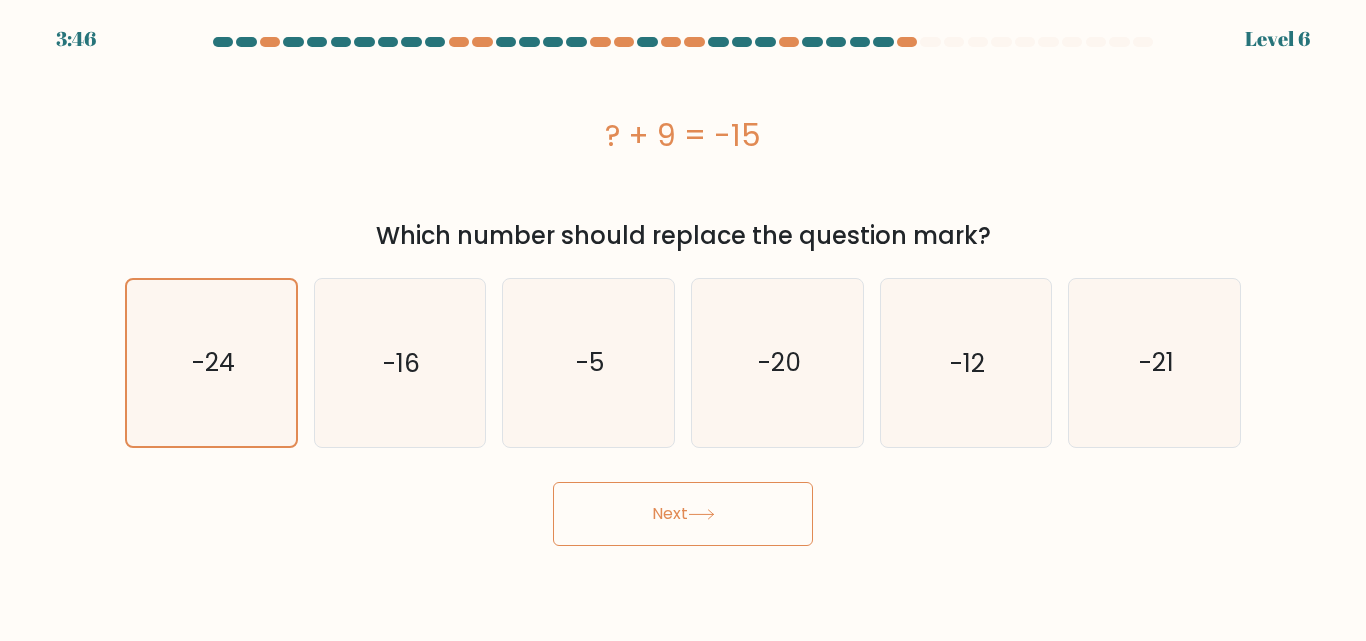 click on "Next" at bounding box center (683, 514) 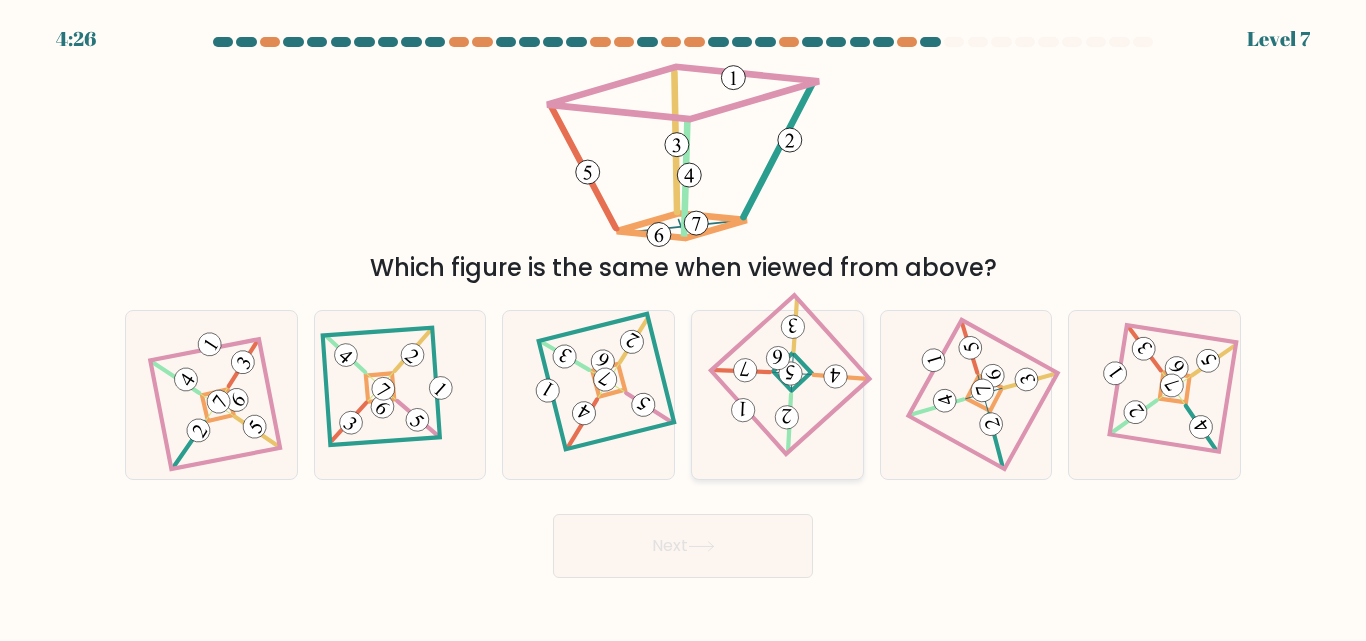 click at bounding box center [777, 395] 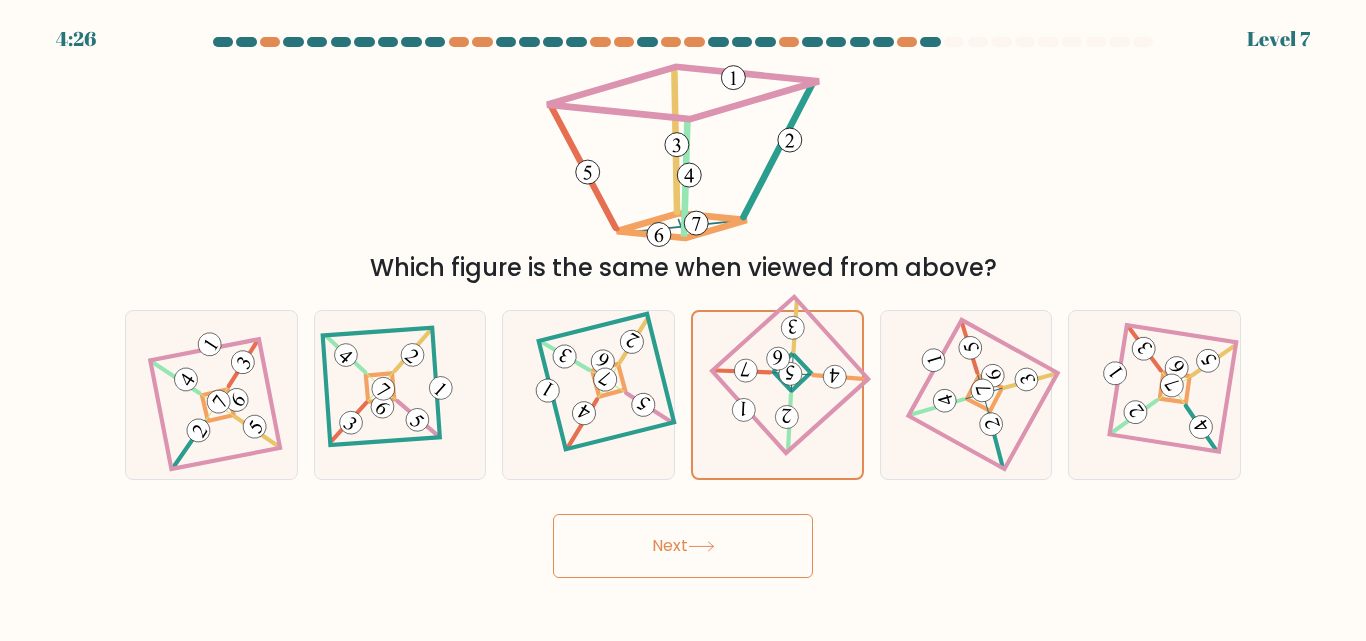 click on "4:26
Level 7" at bounding box center (683, 320) 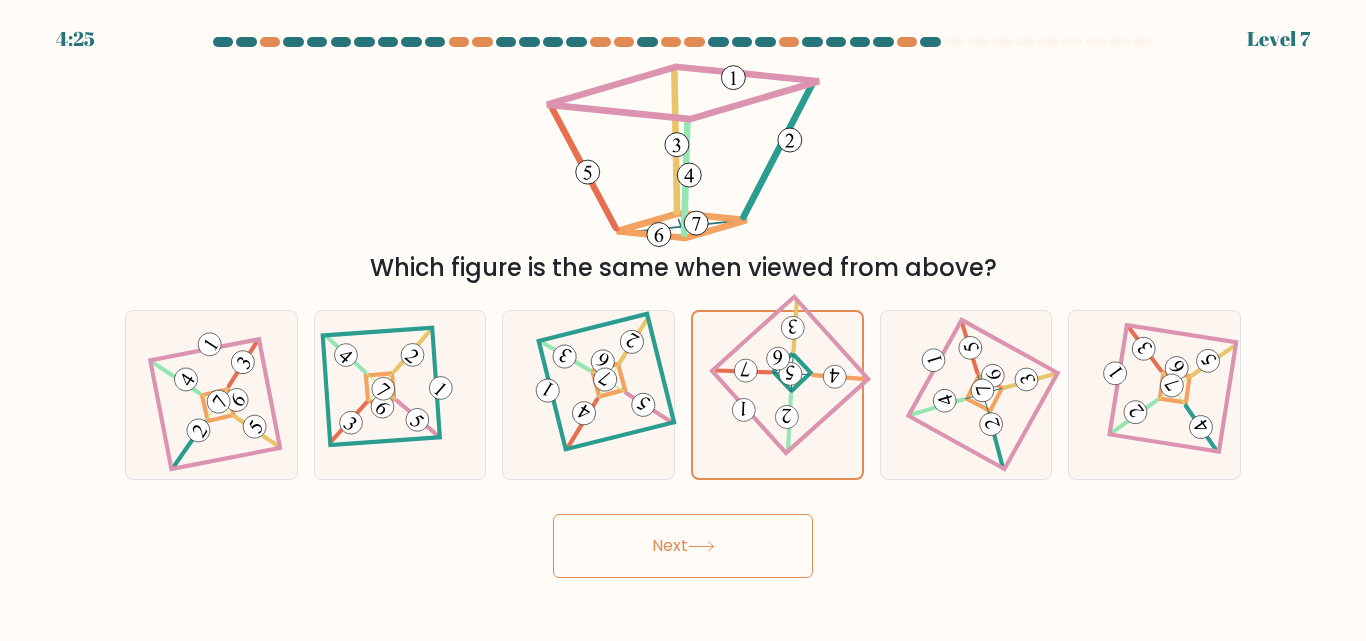 click on "Next" at bounding box center (683, 546) 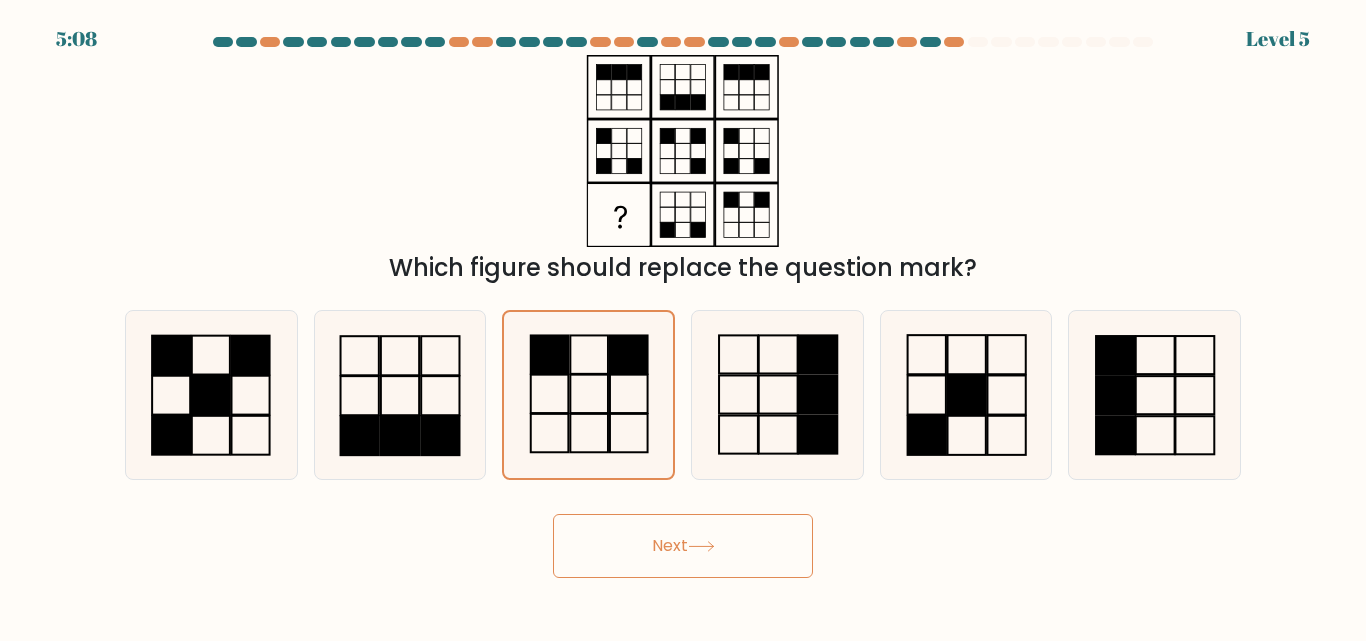 click on "Next" at bounding box center (683, 546) 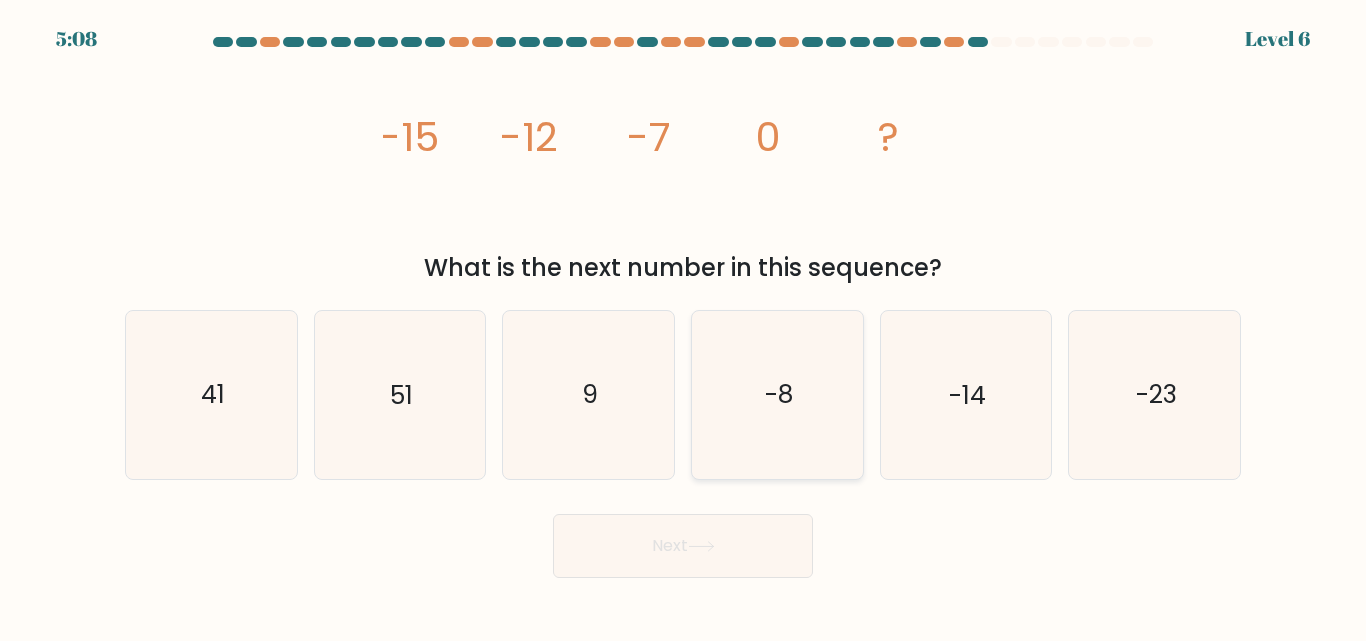 click on "-8" at bounding box center (779, 395) 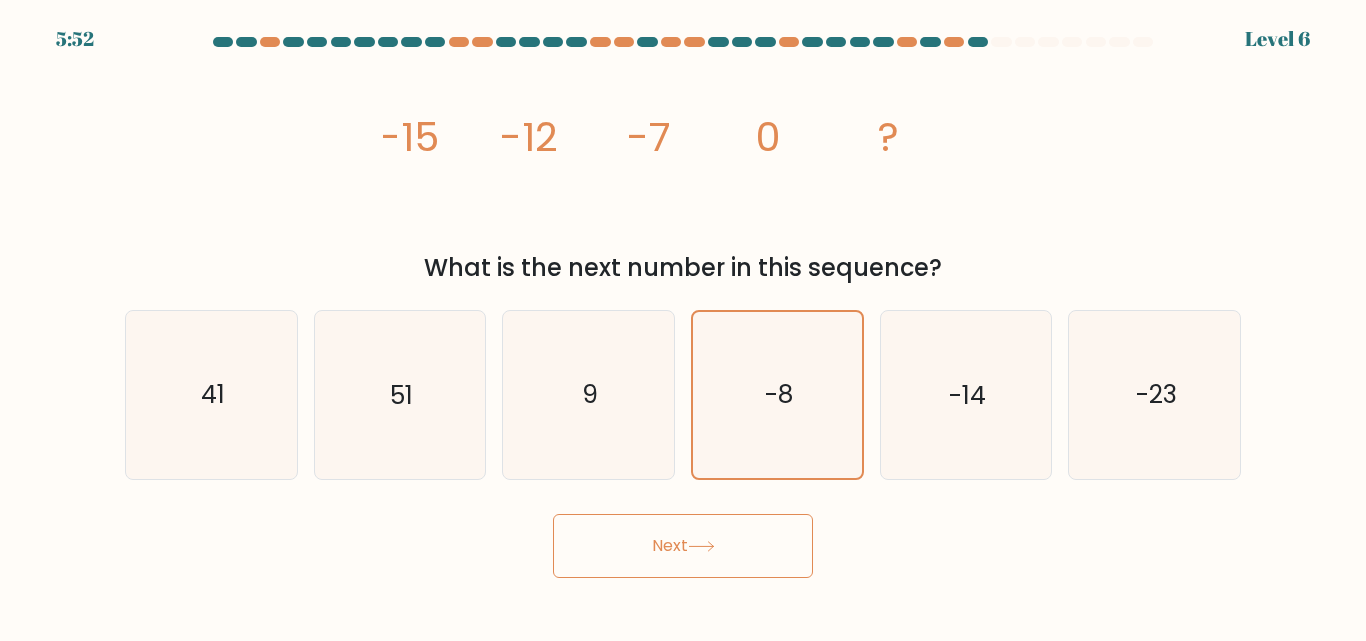 click on "Next" at bounding box center [683, 546] 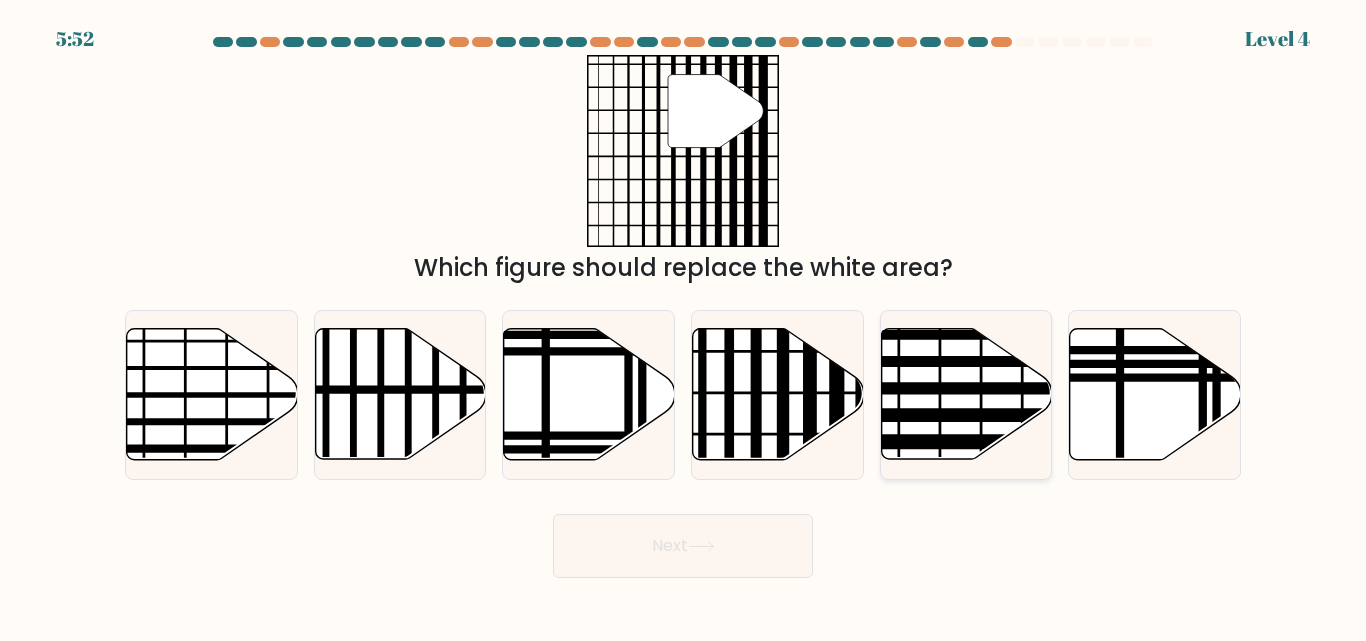click at bounding box center [908, 443] 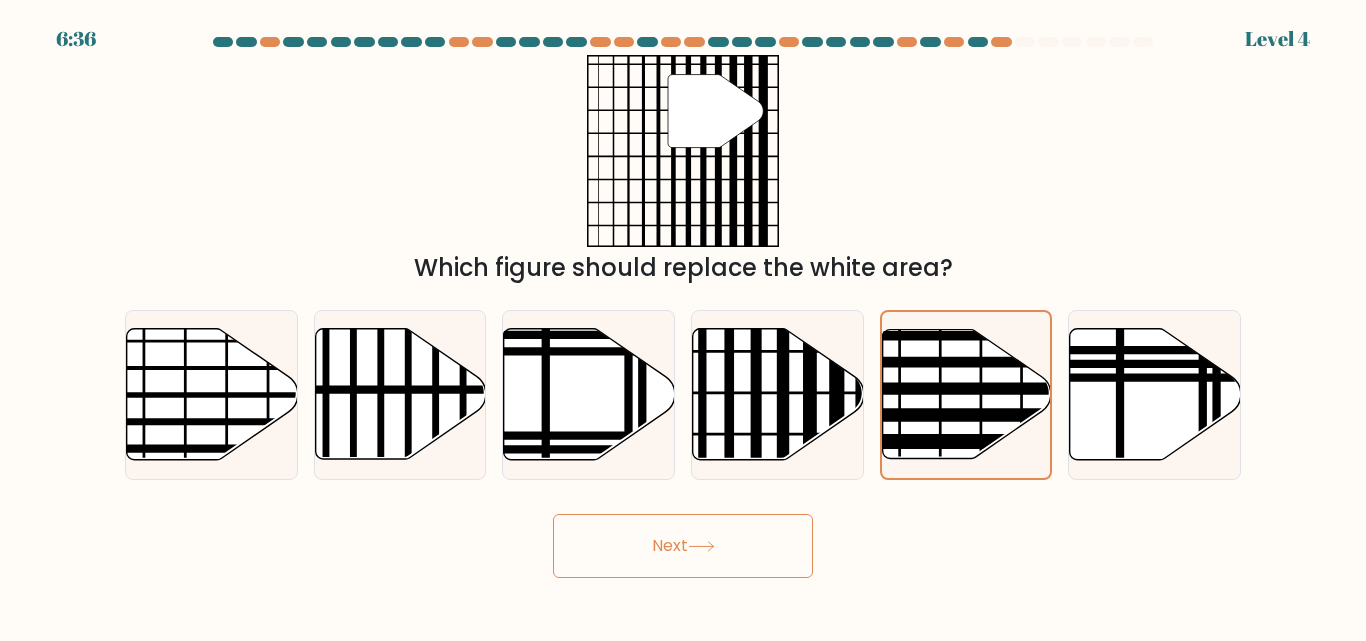 click on "Next" at bounding box center (683, 546) 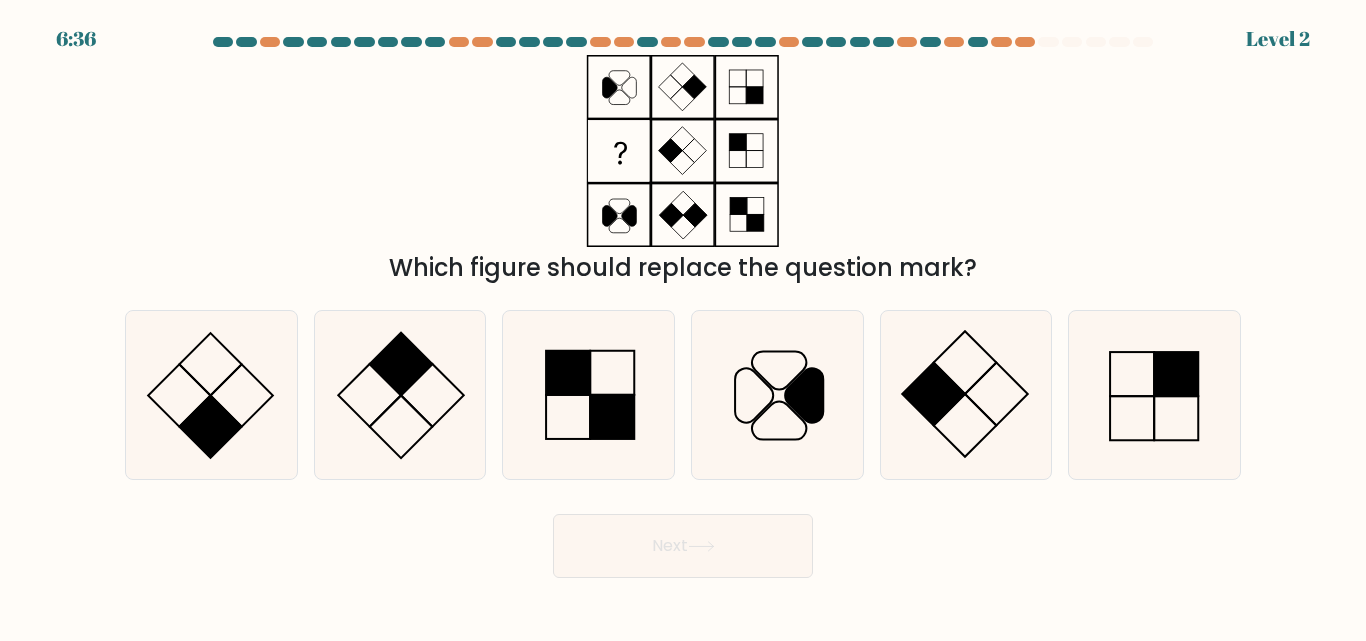 click on "Next" at bounding box center (683, 546) 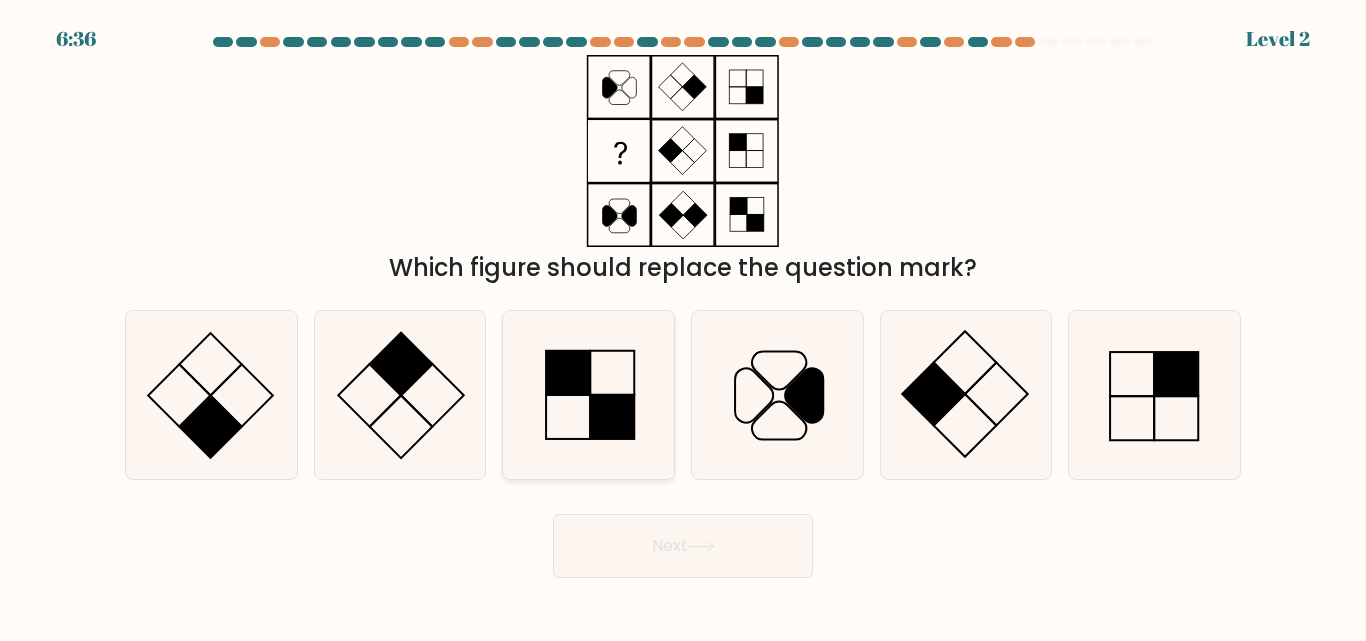 click at bounding box center [568, 373] 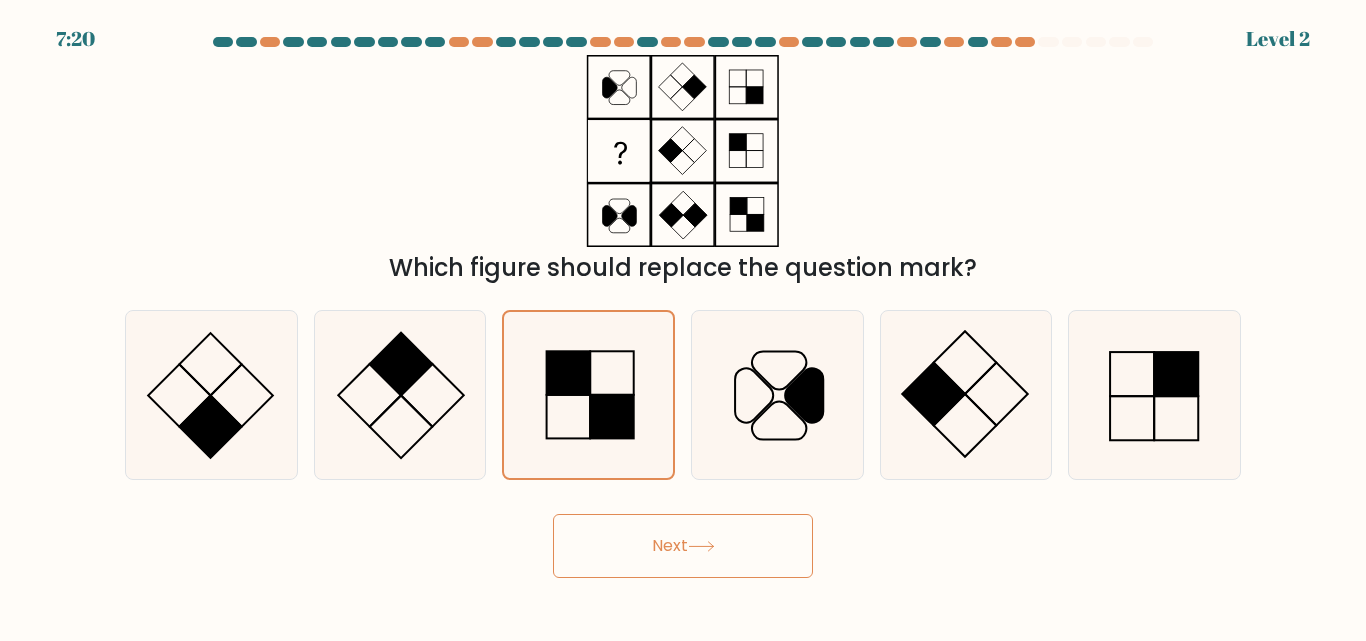 click on "Next" at bounding box center [683, 546] 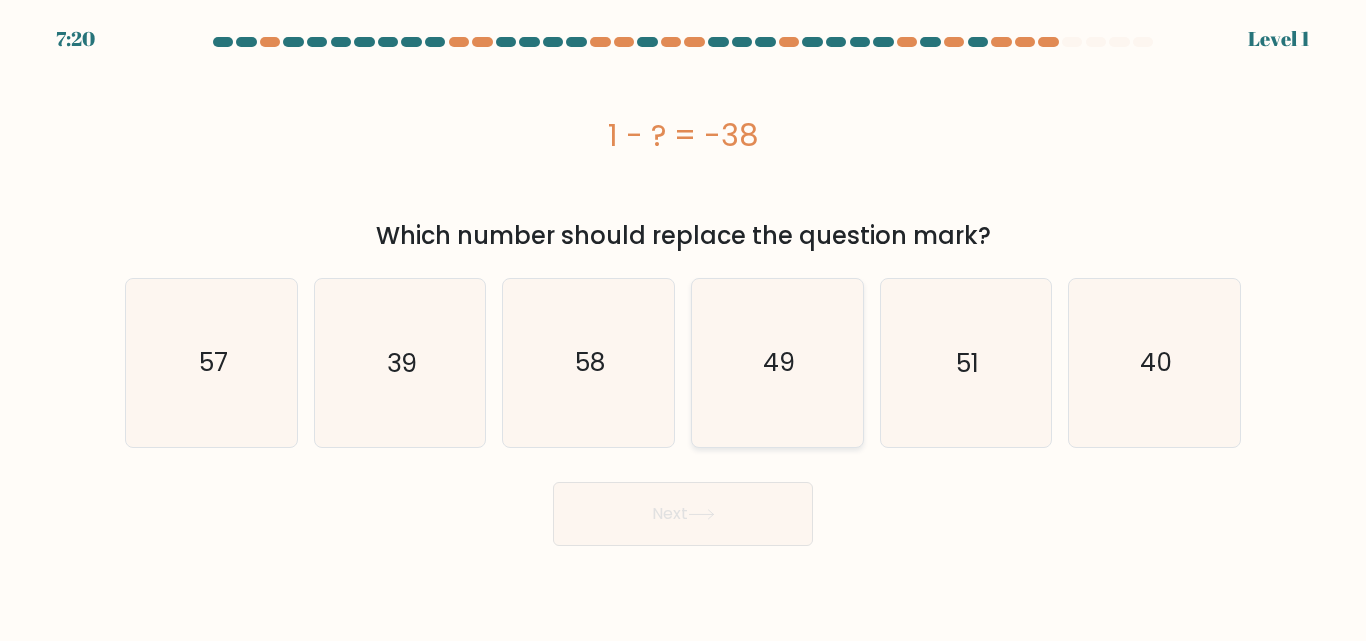 click on "49" at bounding box center [777, 362] 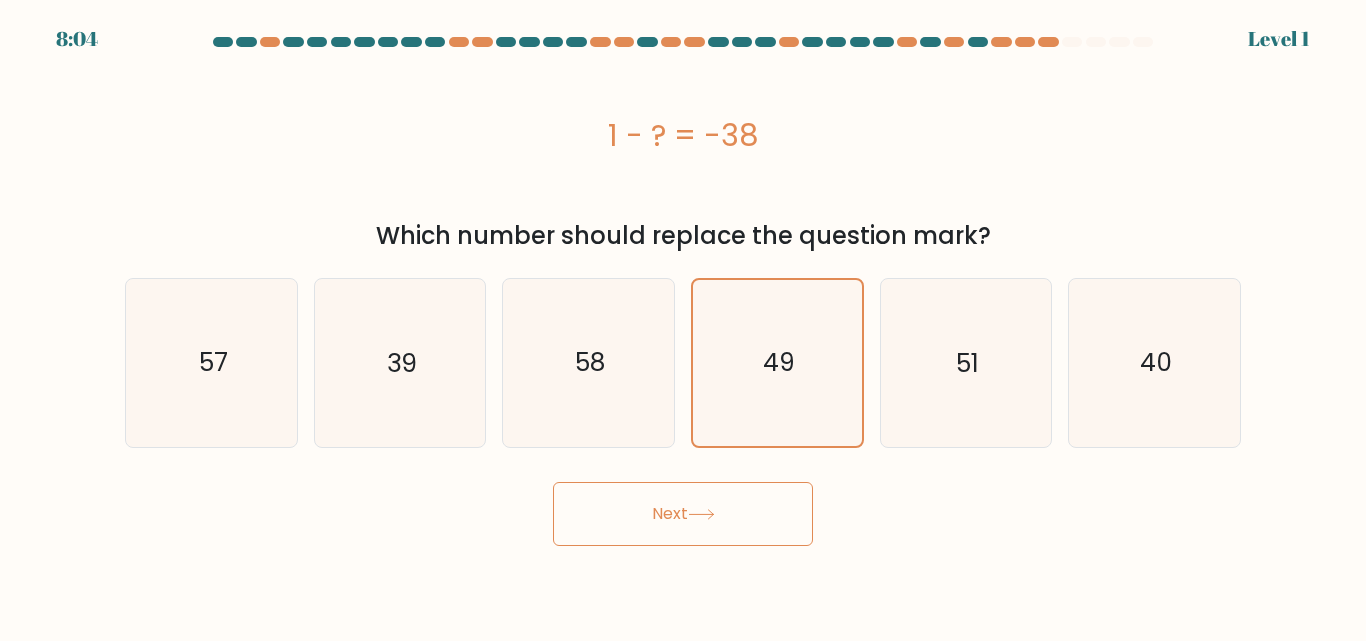 click on "Next" at bounding box center [683, 514] 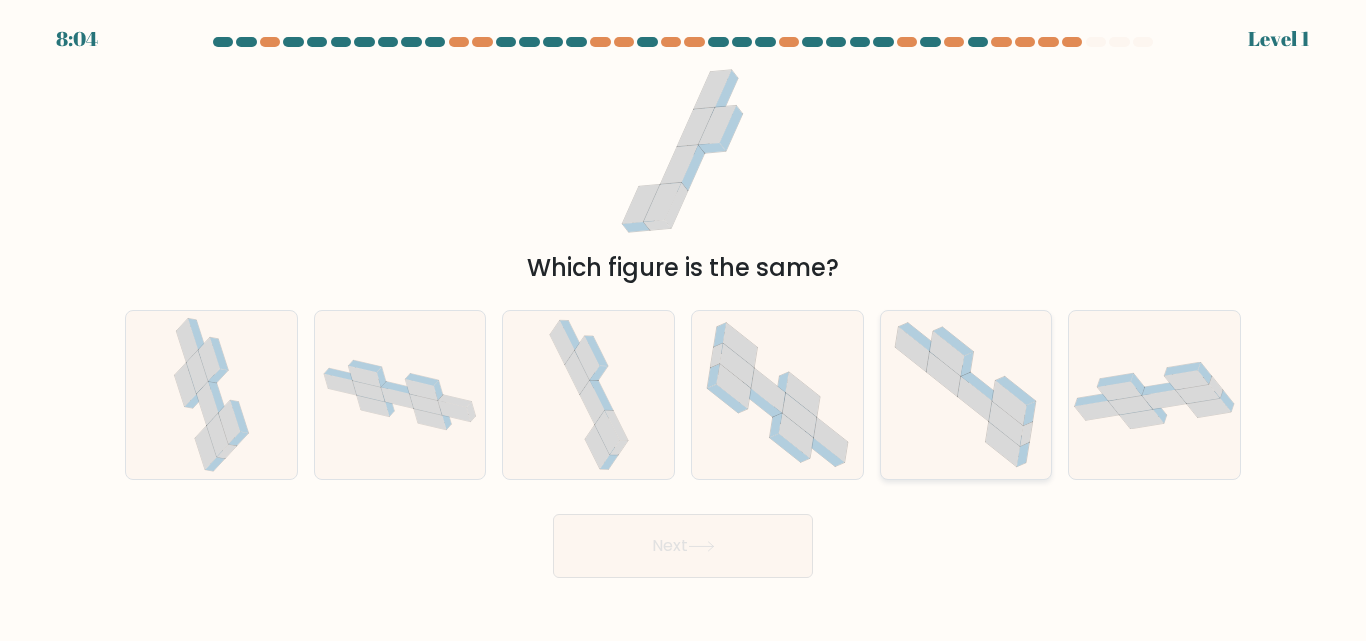click at bounding box center (965, 394) 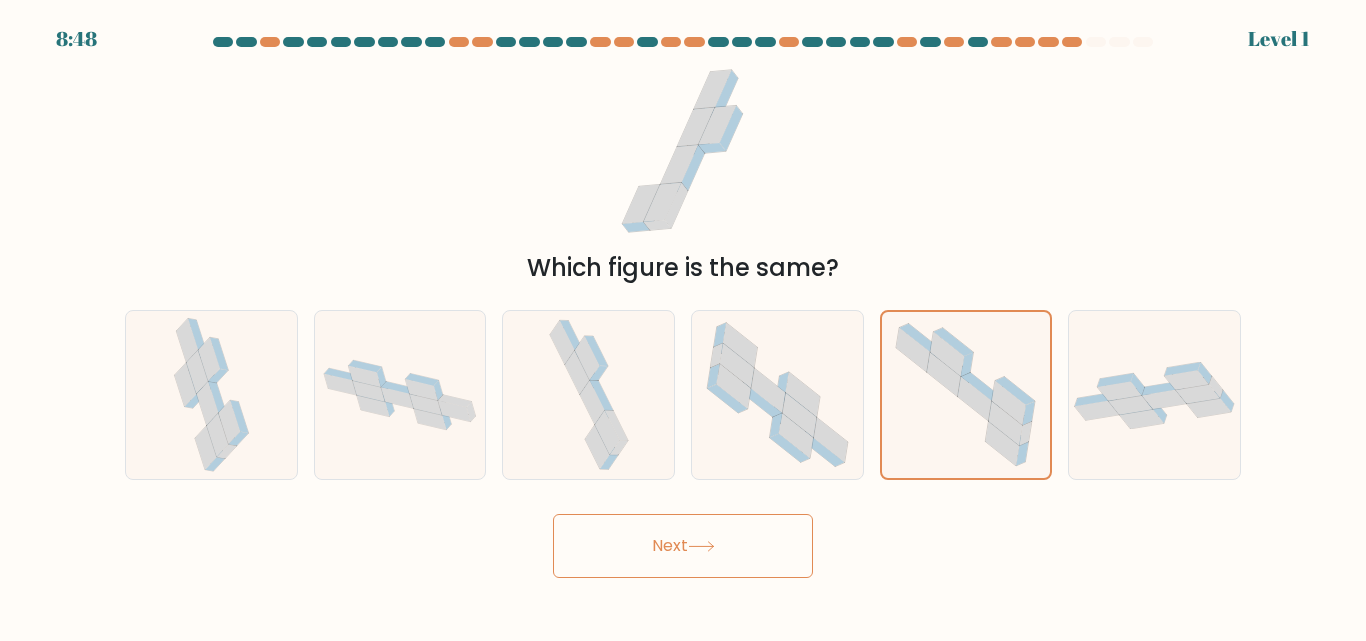 click on "Next" at bounding box center (683, 546) 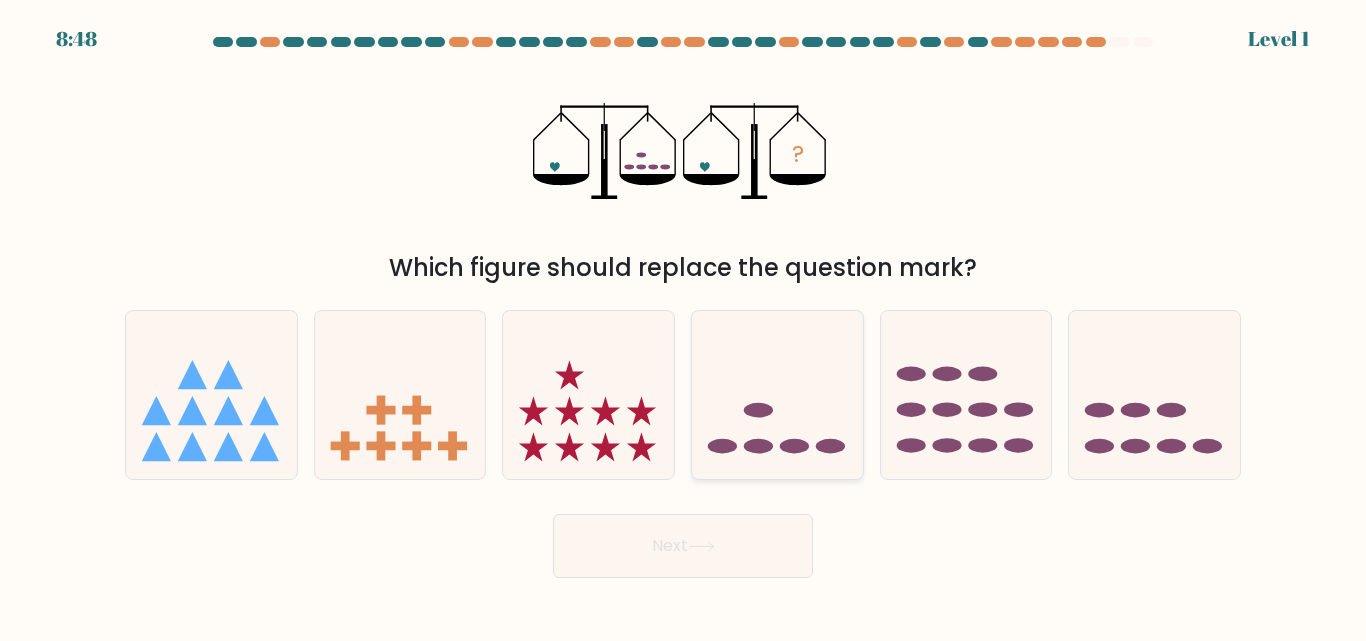 click at bounding box center [777, 394] 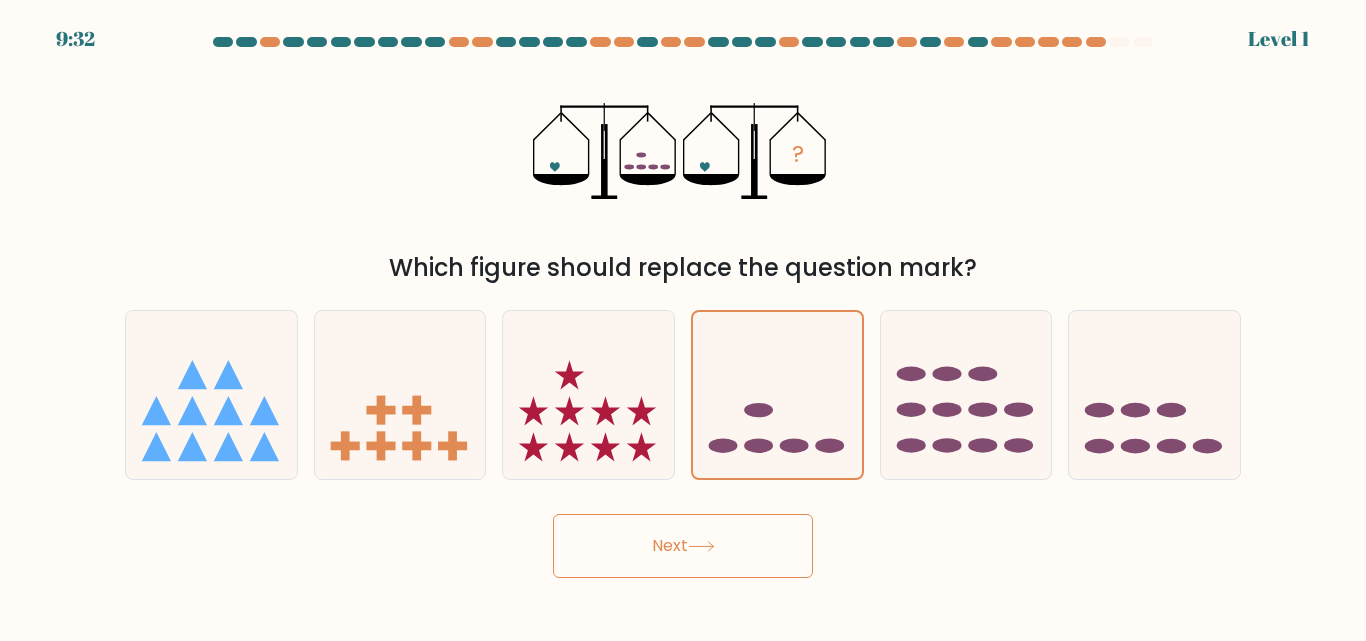 click on "9:32
Level 1" at bounding box center [683, 320] 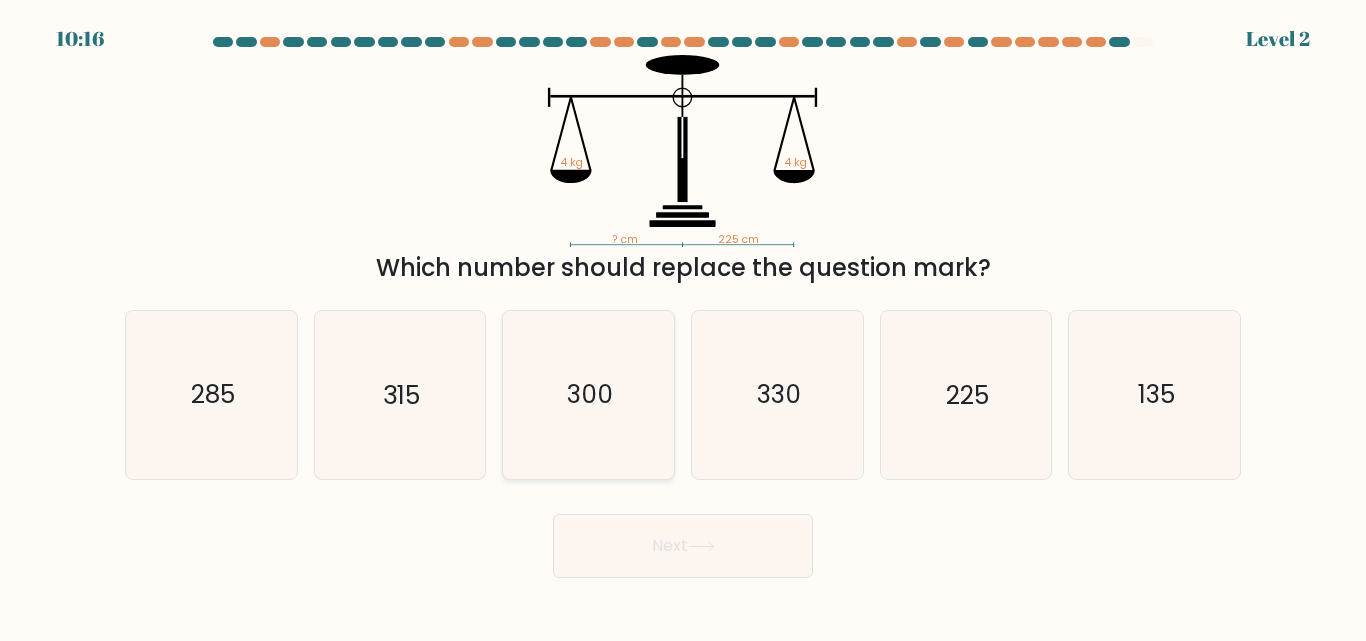 click on "300" at bounding box center [588, 394] 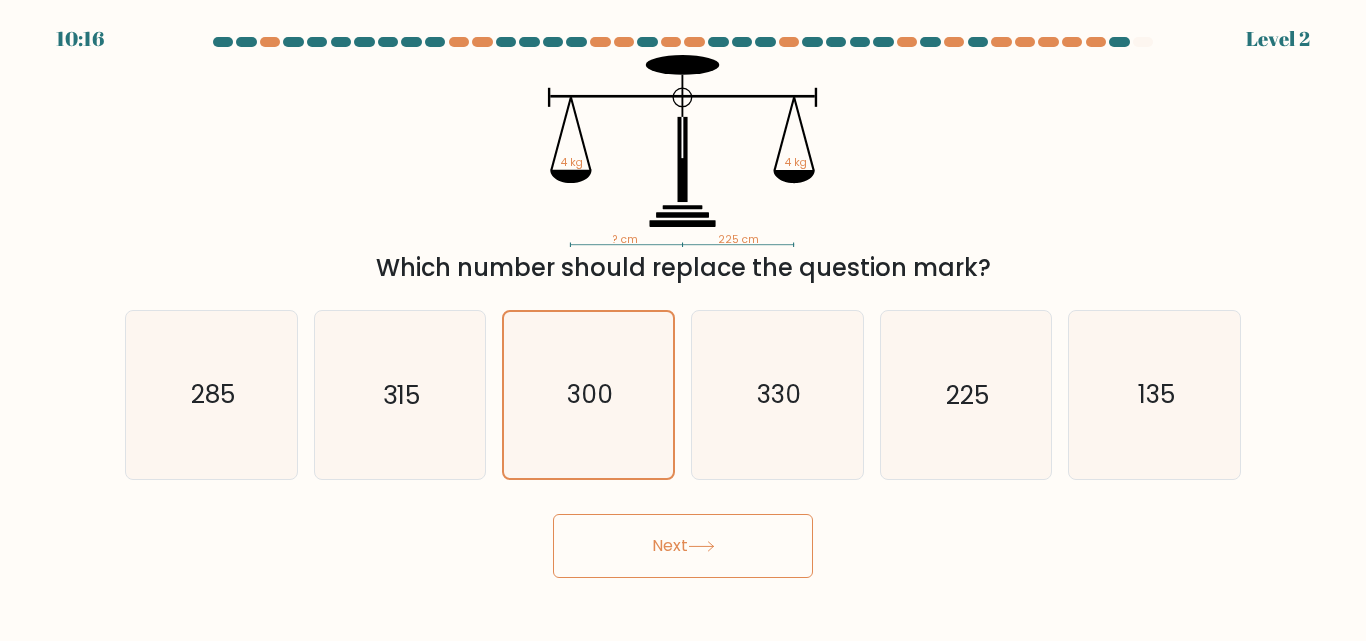 click at bounding box center (701, 546) 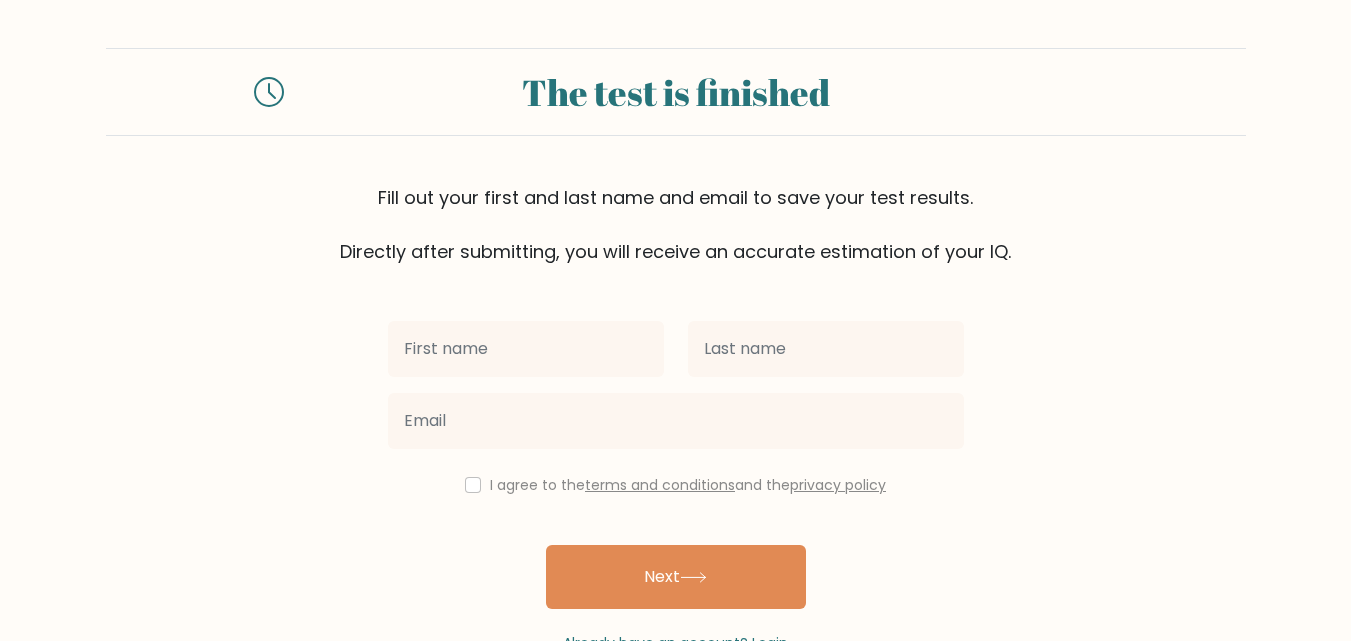 scroll, scrollTop: 0, scrollLeft: 0, axis: both 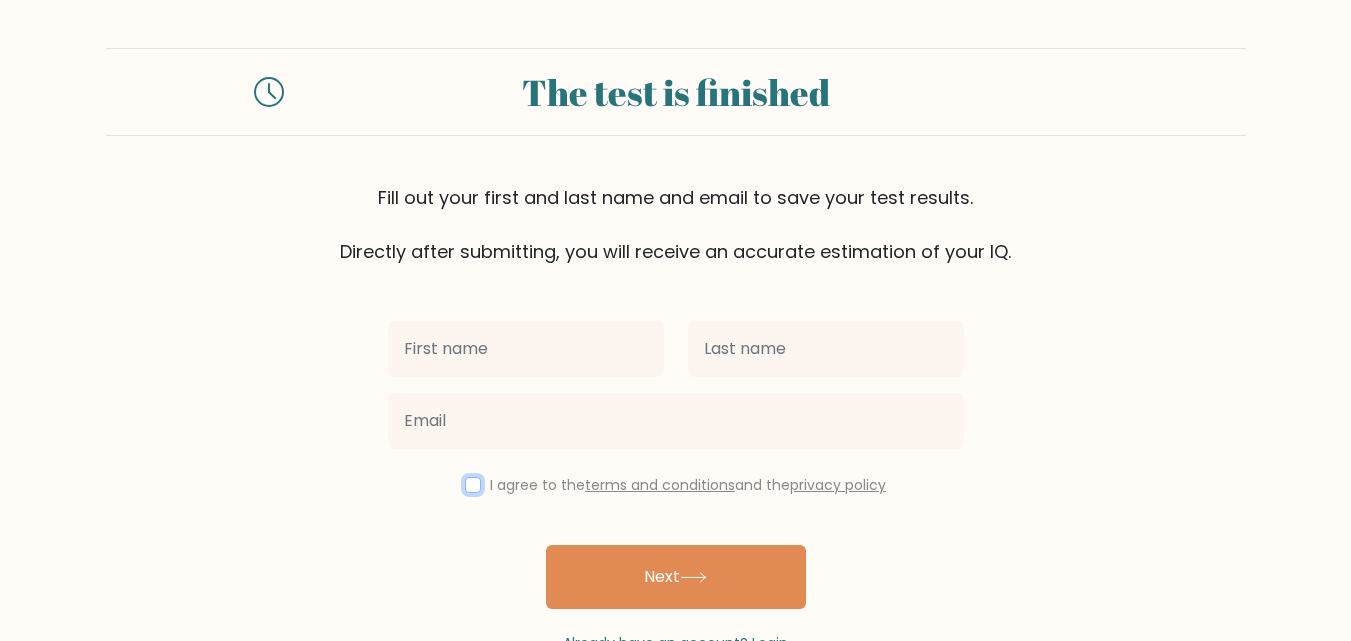 click at bounding box center [473, 485] 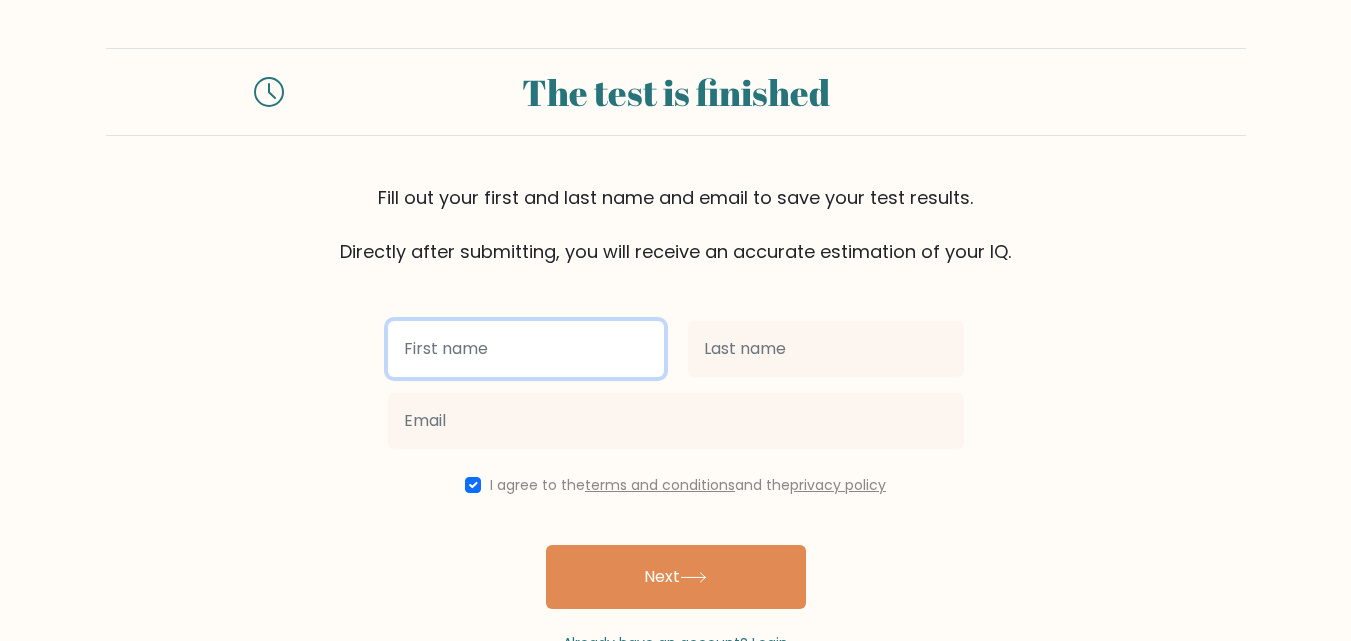click at bounding box center [526, 349] 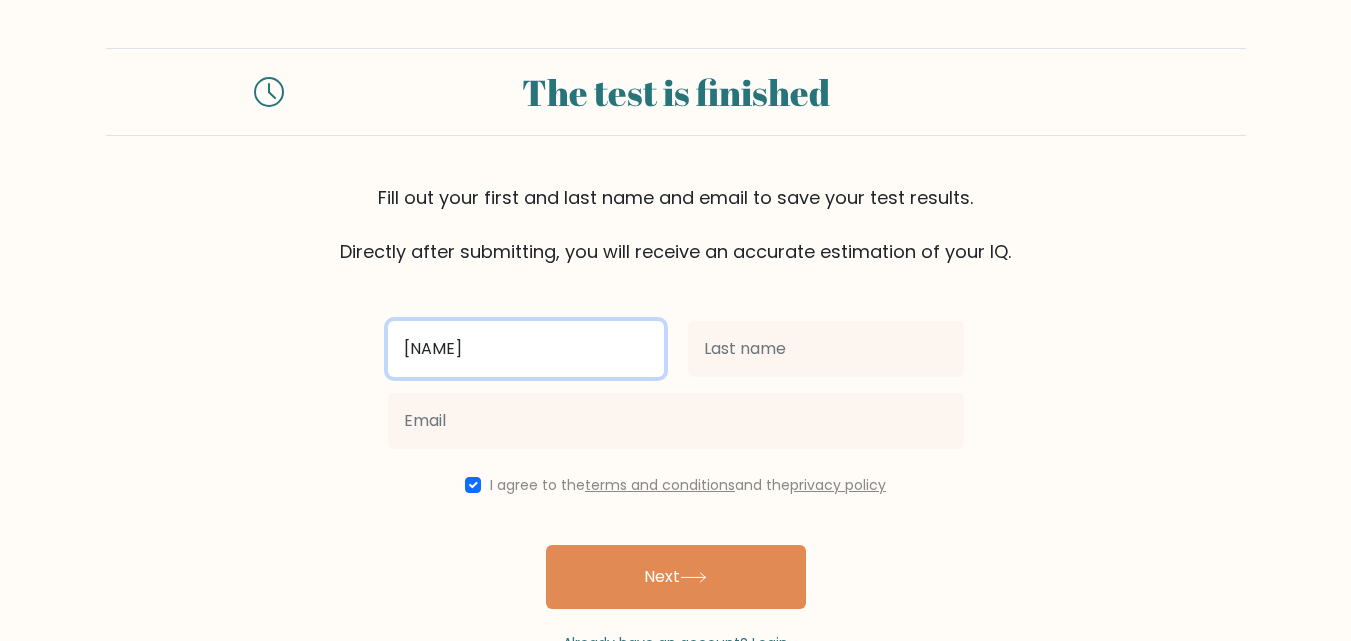 type on "Luna" 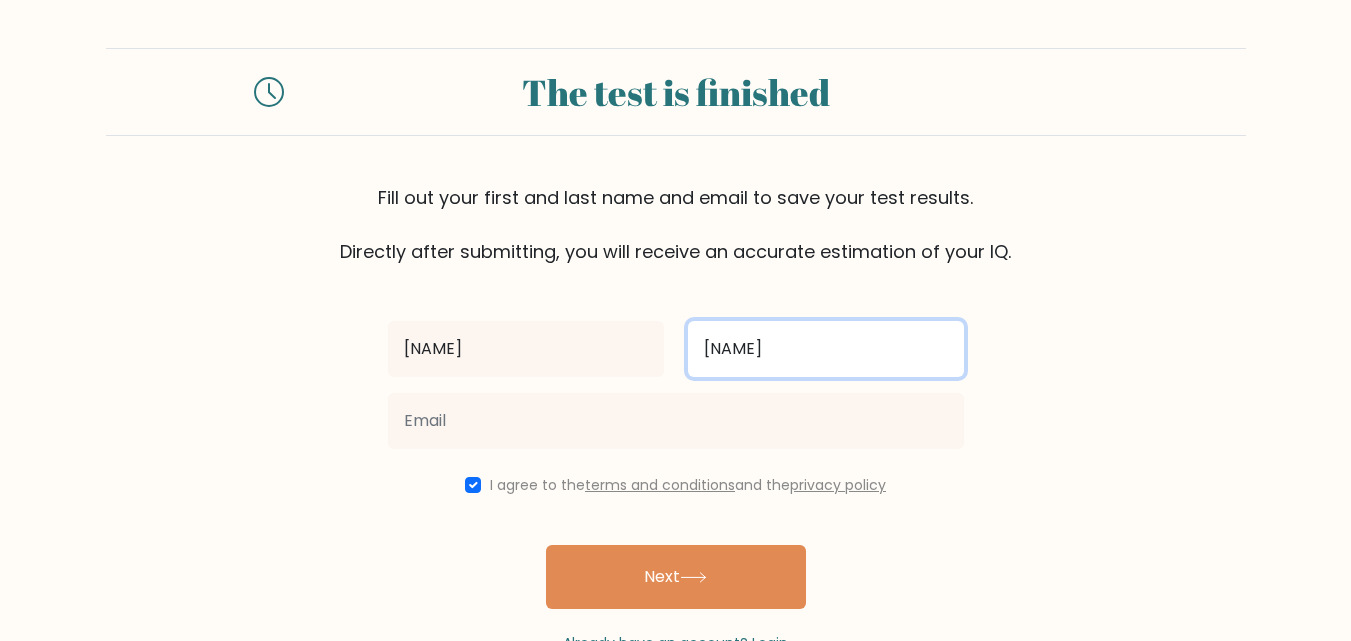 type on "Ezra" 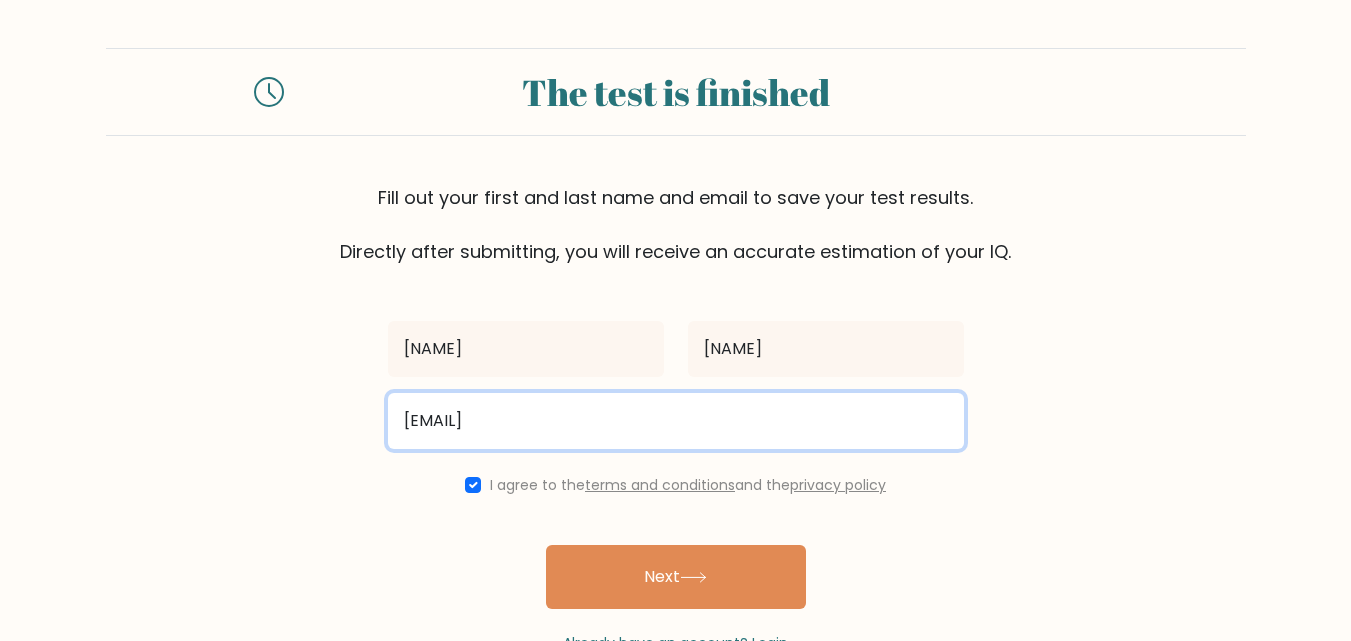 type on "Lunaezra44@gmail.com" 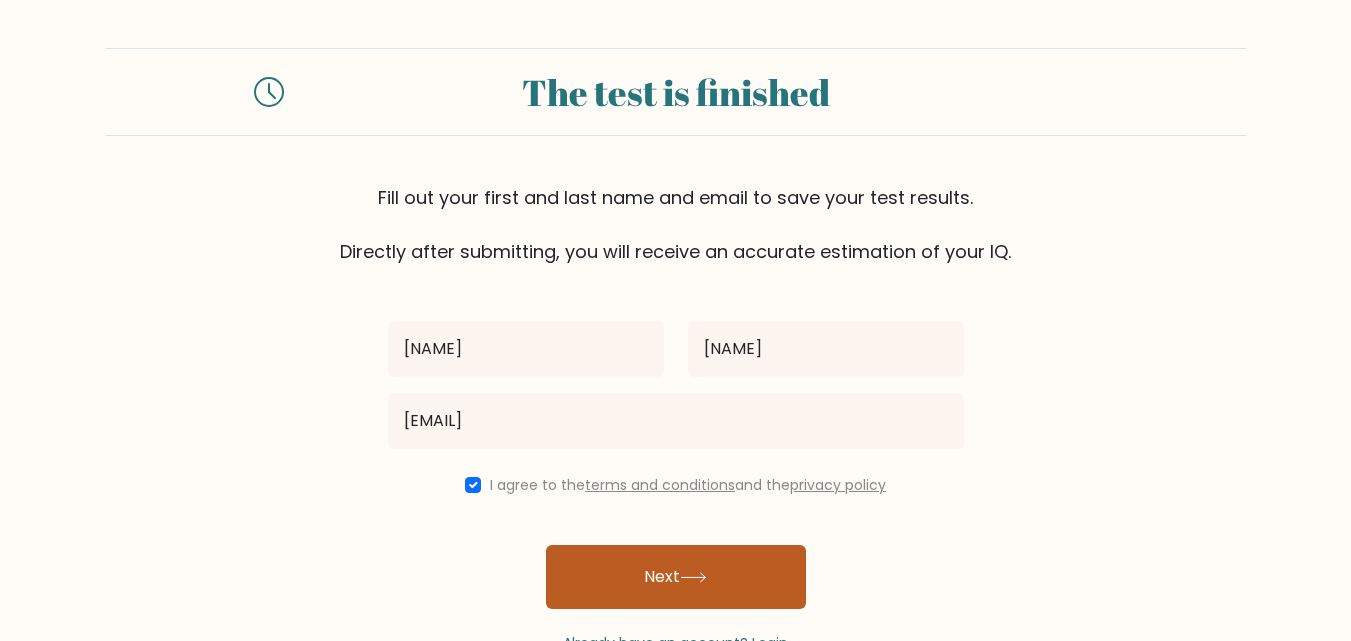 click on "Next" at bounding box center [676, 577] 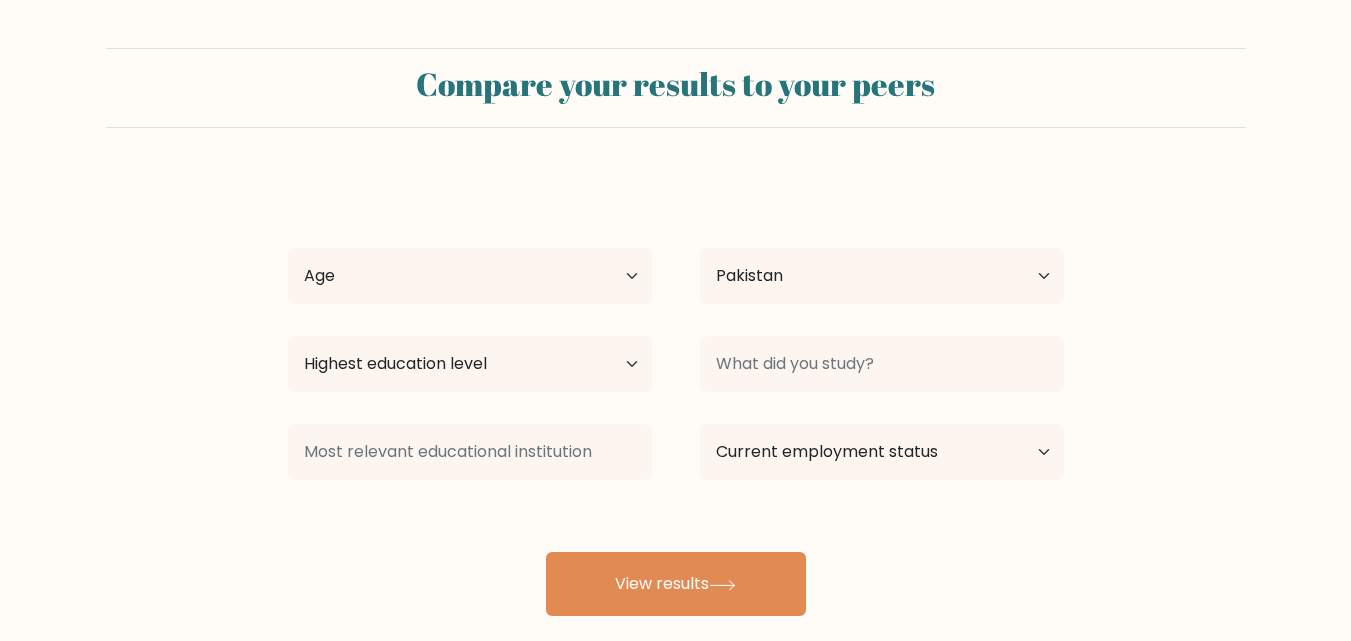 scroll, scrollTop: 0, scrollLeft: 0, axis: both 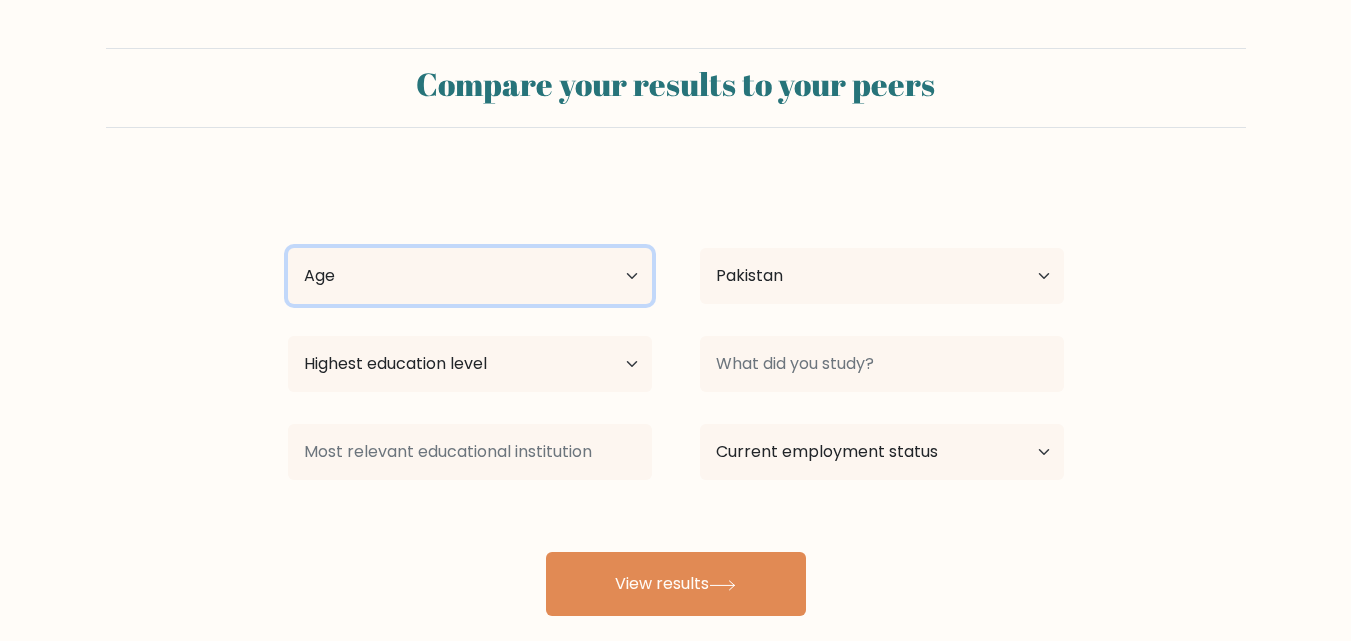click on "Age
Under 18 years old
18-24 years old
25-34 years old
35-44 years old
45-54 years old
55-64 years old
65 years old and above" at bounding box center [470, 276] 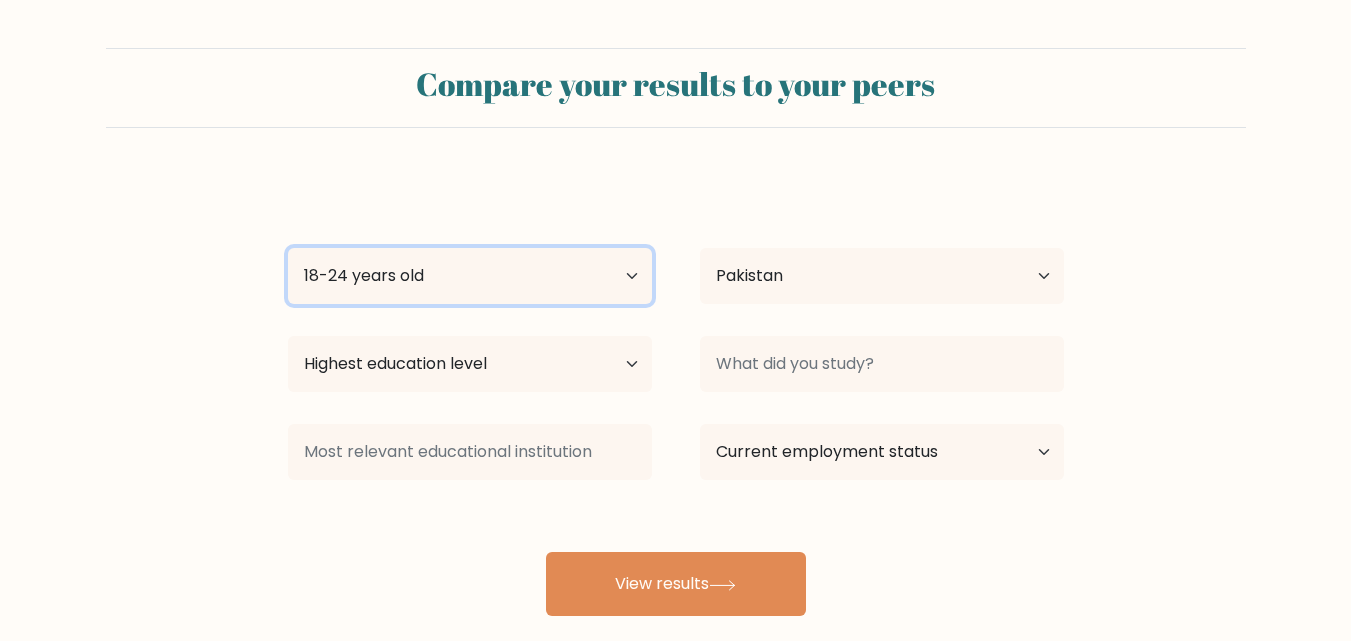 click on "Age
Under 18 years old
18-24 years old
25-34 years old
35-44 years old
45-54 years old
55-64 years old
65 years old and above" at bounding box center [470, 276] 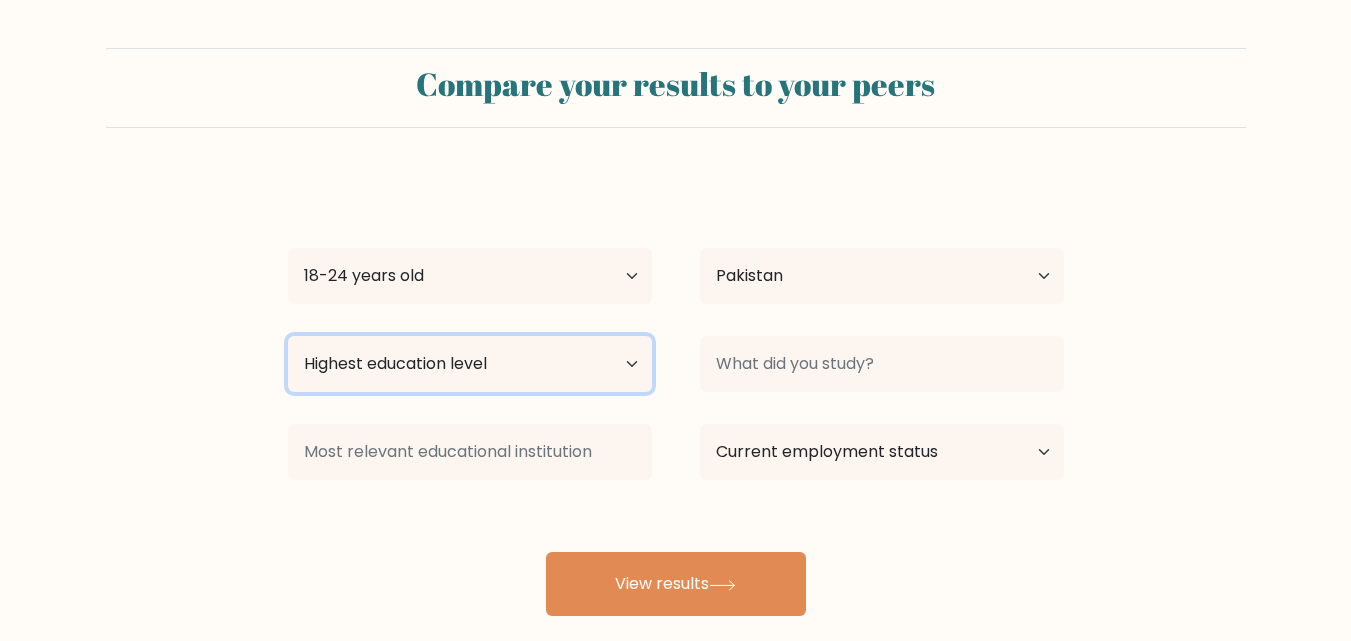 click on "Highest education level
No schooling
Primary
Lower Secondary
Upper Secondary
Occupation Specific
Bachelor's degree
Master's degree
Doctoral degree" at bounding box center (470, 364) 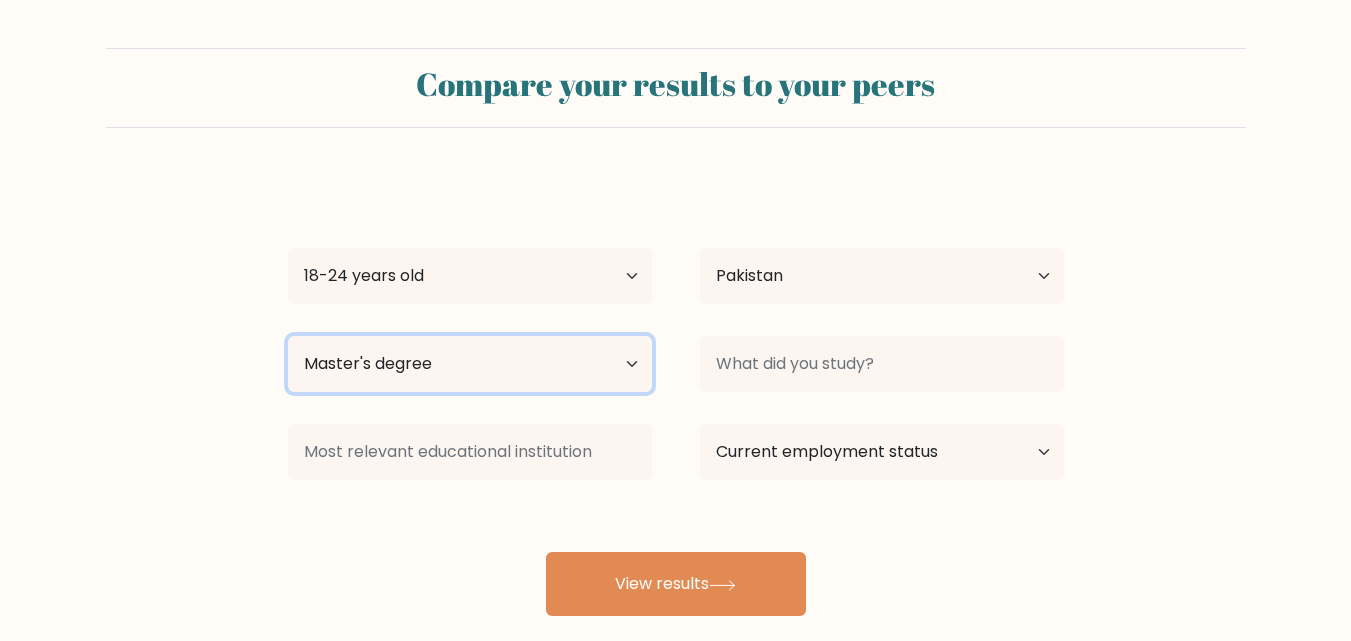click on "Highest education level
No schooling
Primary
Lower Secondary
Upper Secondary
Occupation Specific
Bachelor's degree
Master's degree
Doctoral degree" at bounding box center [470, 364] 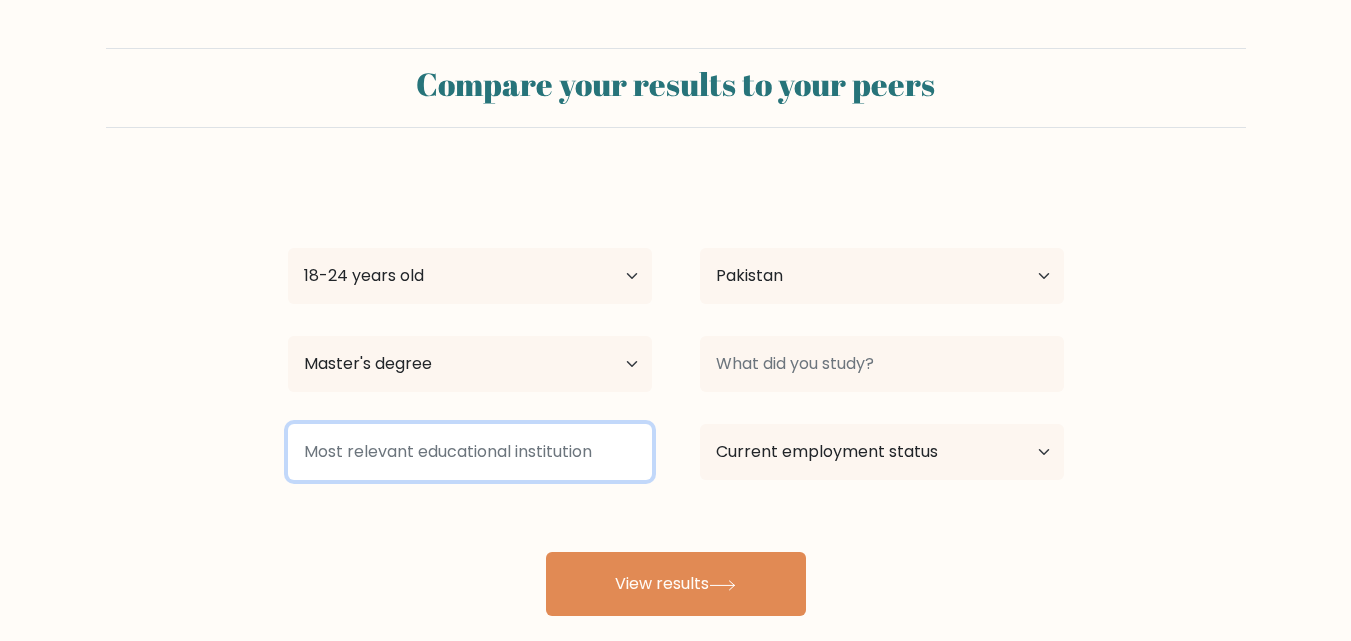 click at bounding box center (470, 452) 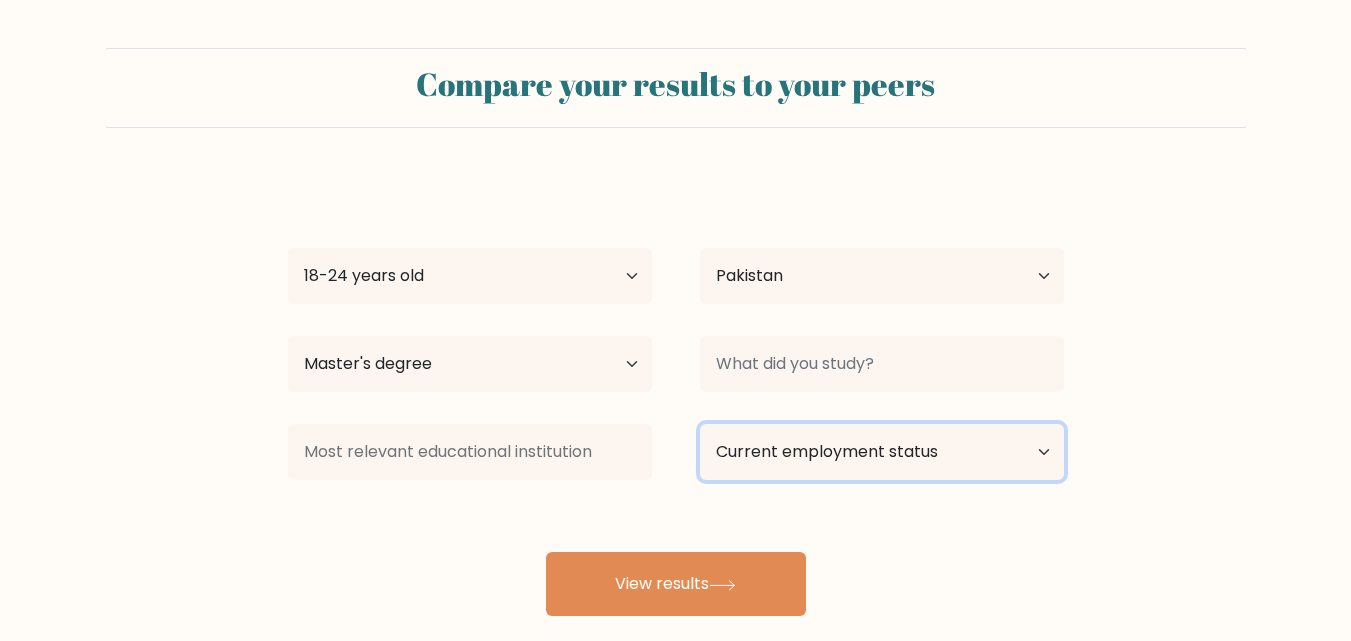 click on "Current employment status
Employed
Student
Retired
Other / prefer not to answer" at bounding box center [882, 452] 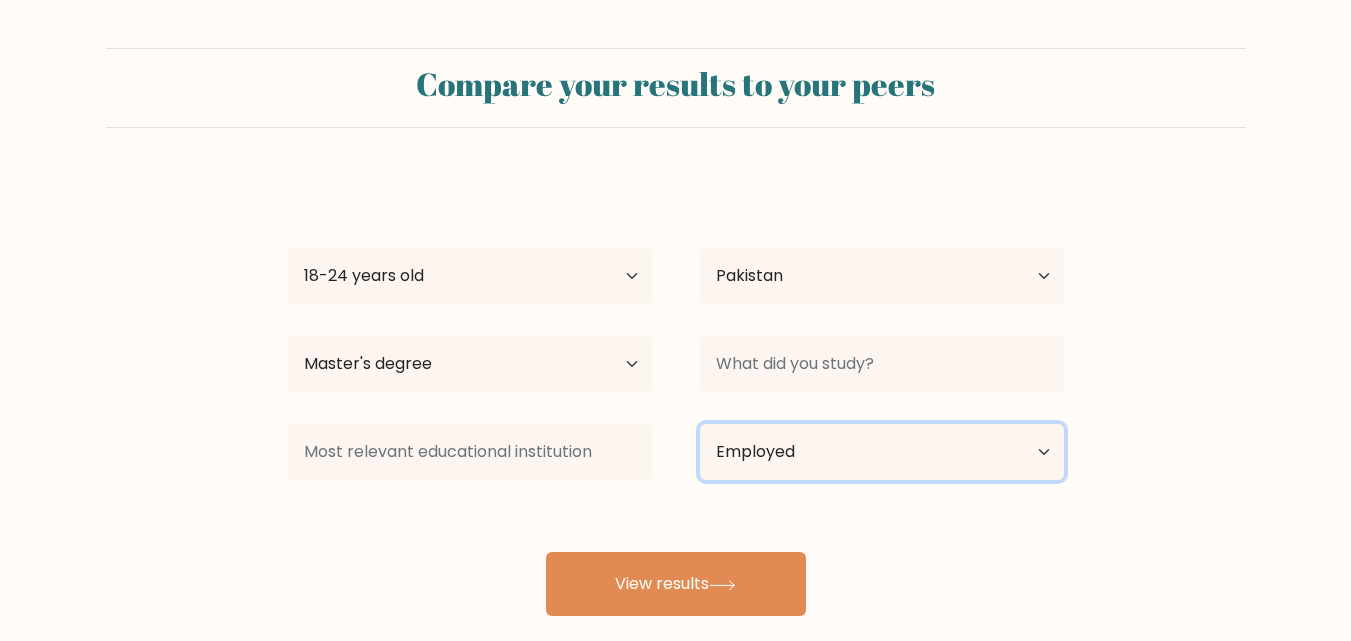 click on "Current employment status
Employed
Student
Retired
Other / prefer not to answer" at bounding box center [882, 452] 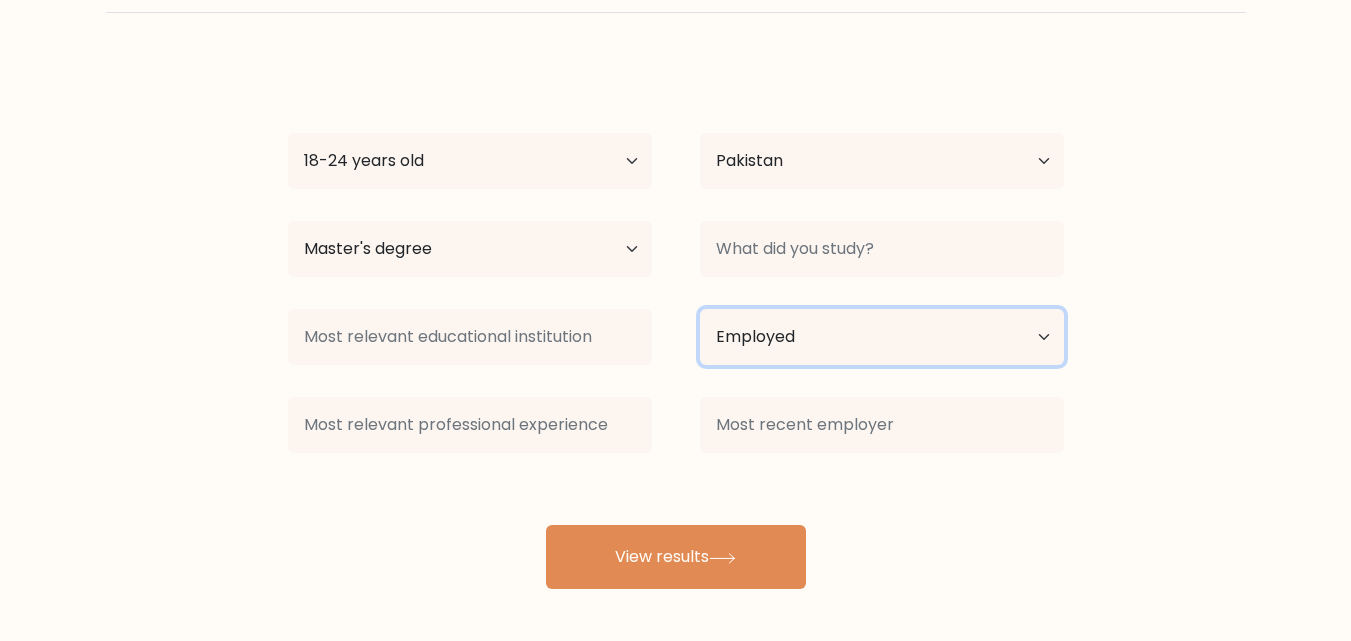 scroll, scrollTop: 117, scrollLeft: 0, axis: vertical 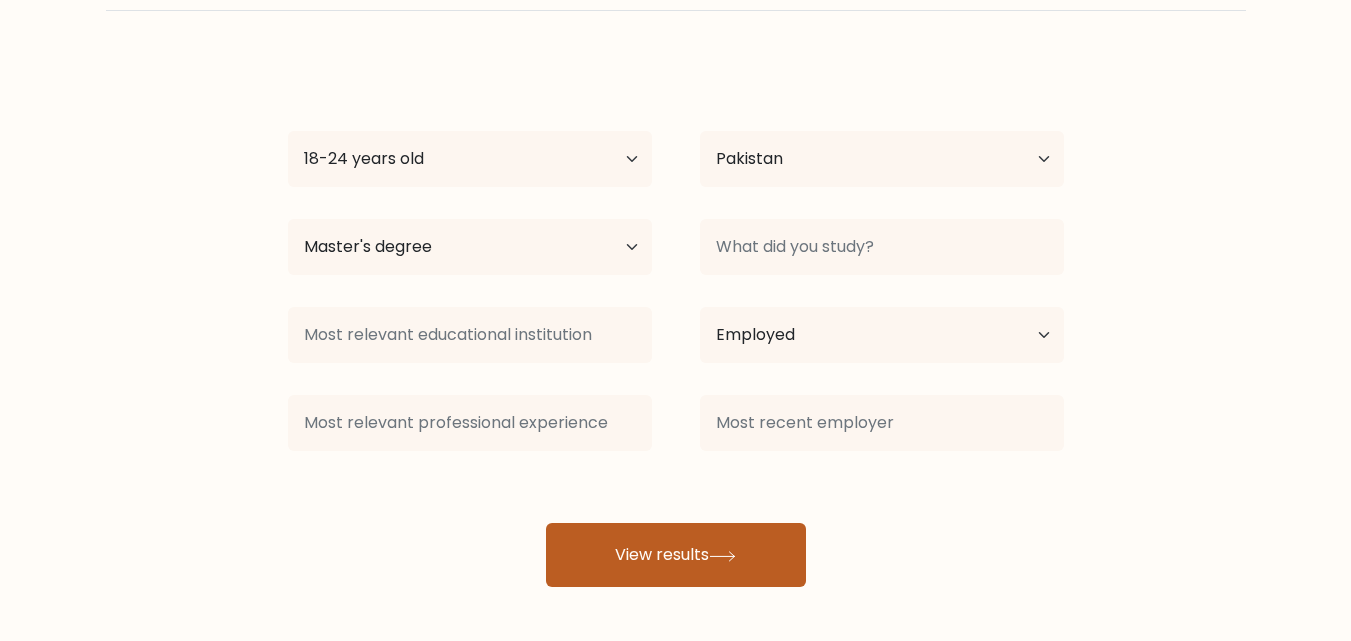 click on "View results" at bounding box center [676, 555] 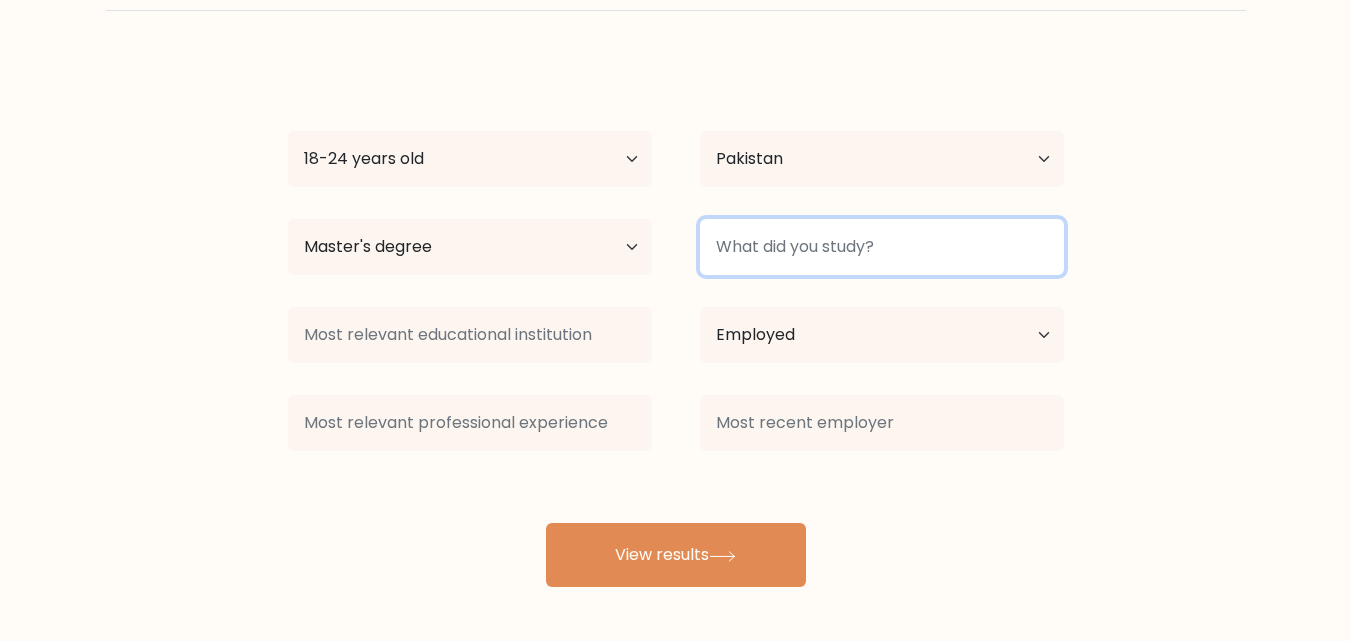 click at bounding box center [882, 247] 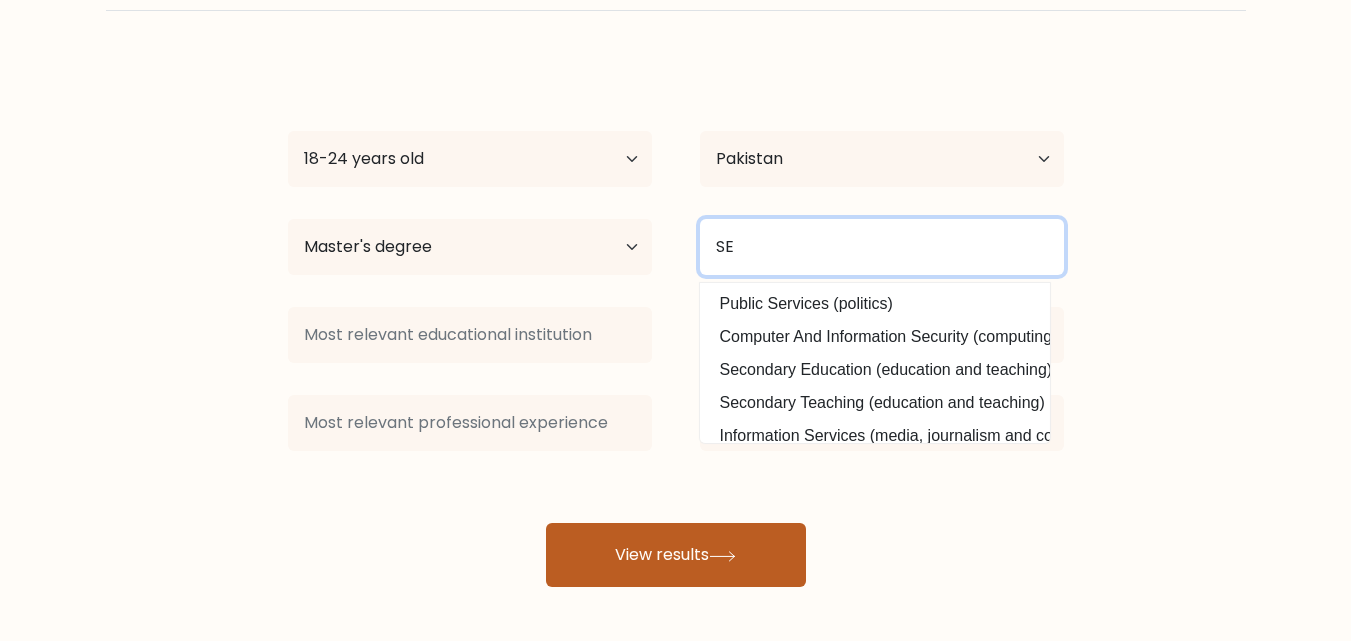 type on "SE" 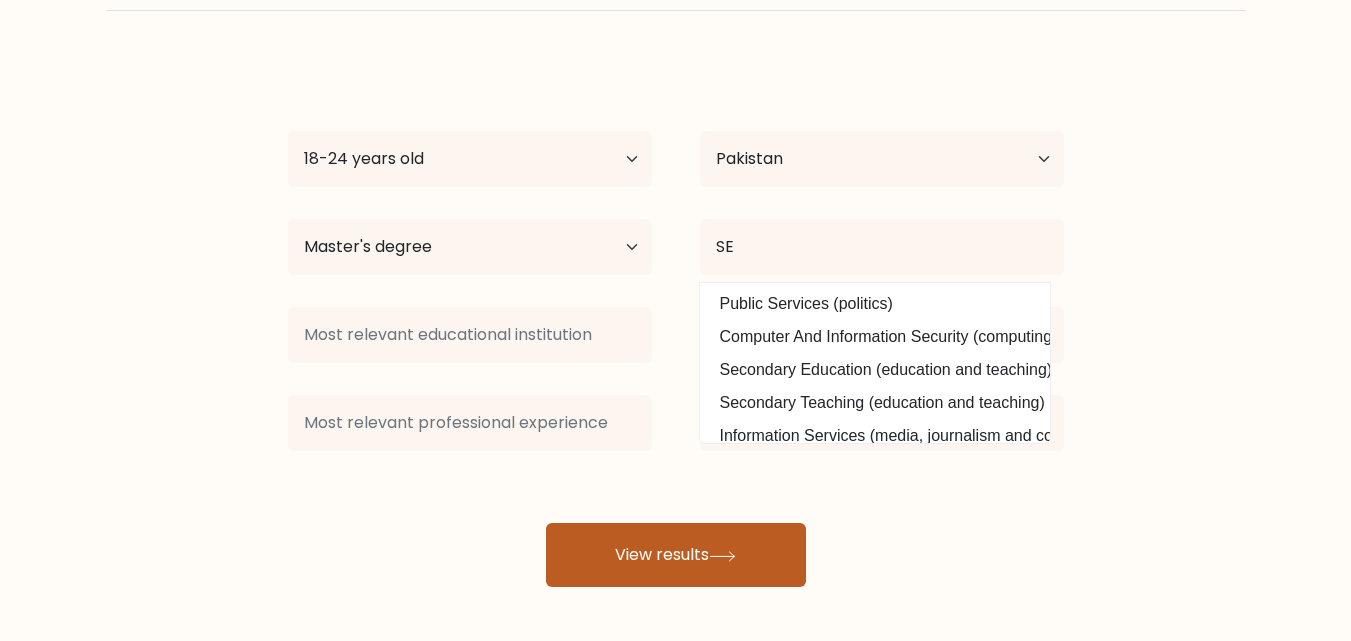 click on "View results" at bounding box center (676, 555) 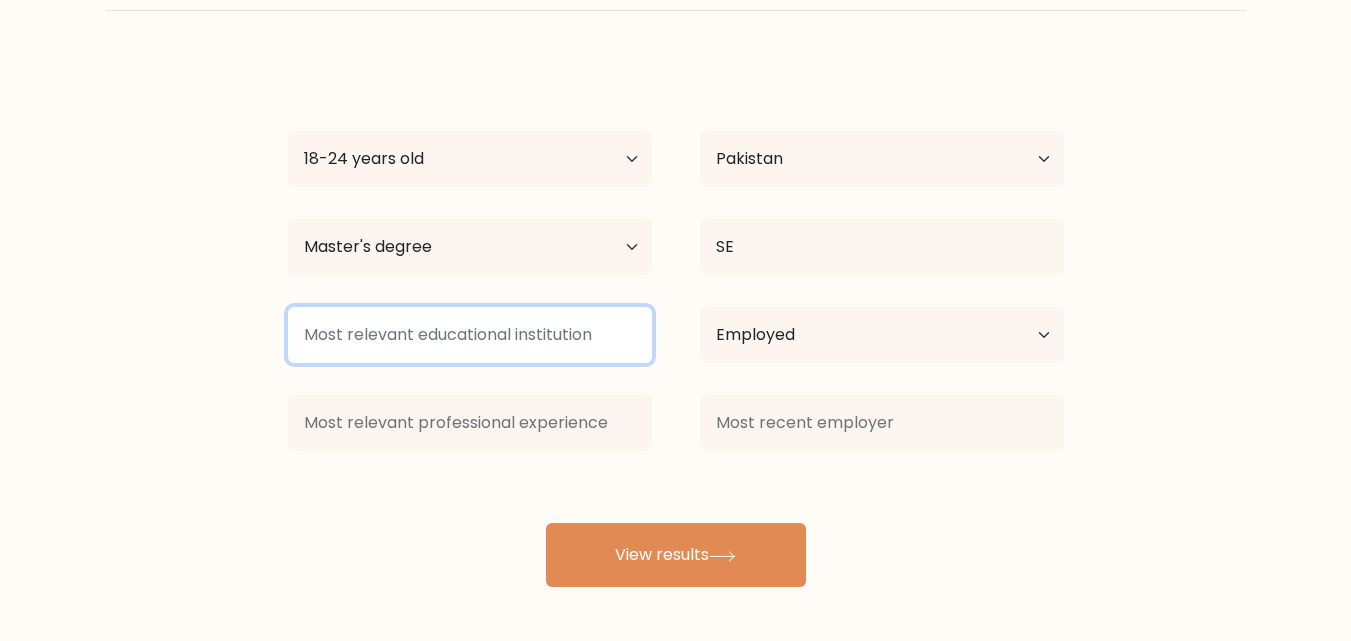 click at bounding box center (470, 335) 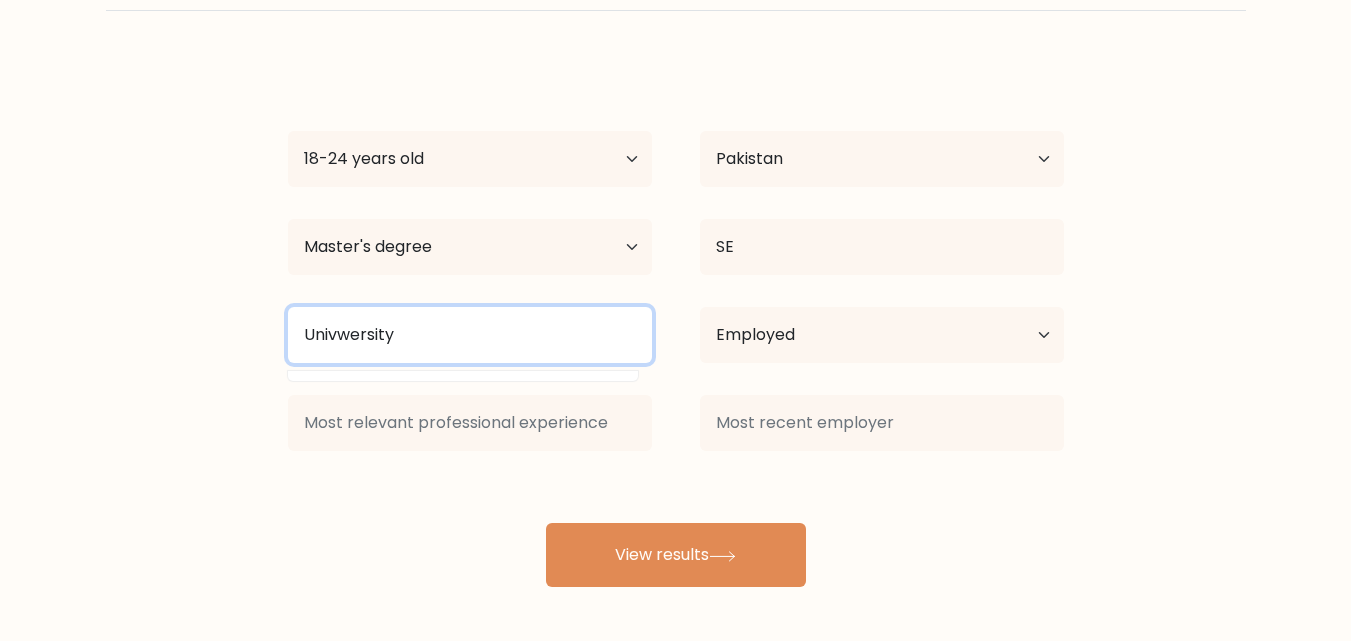 type on "Univwersity" 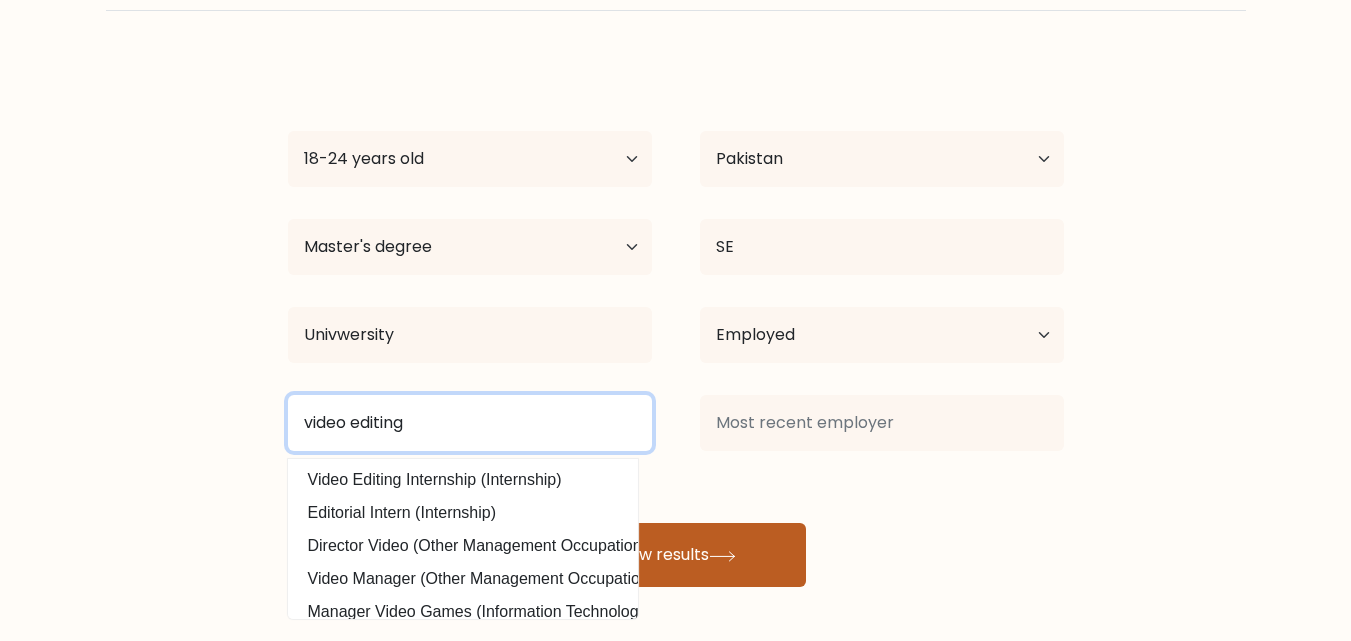 type on "video editing" 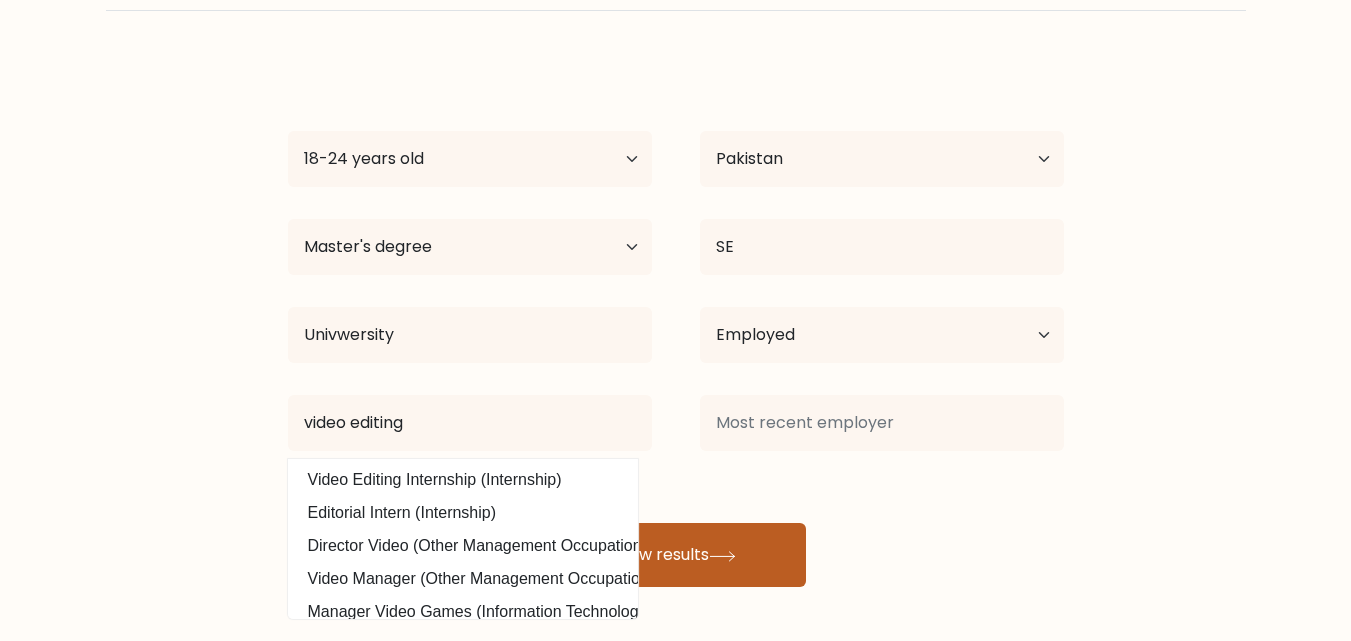 click on "View results" at bounding box center (676, 555) 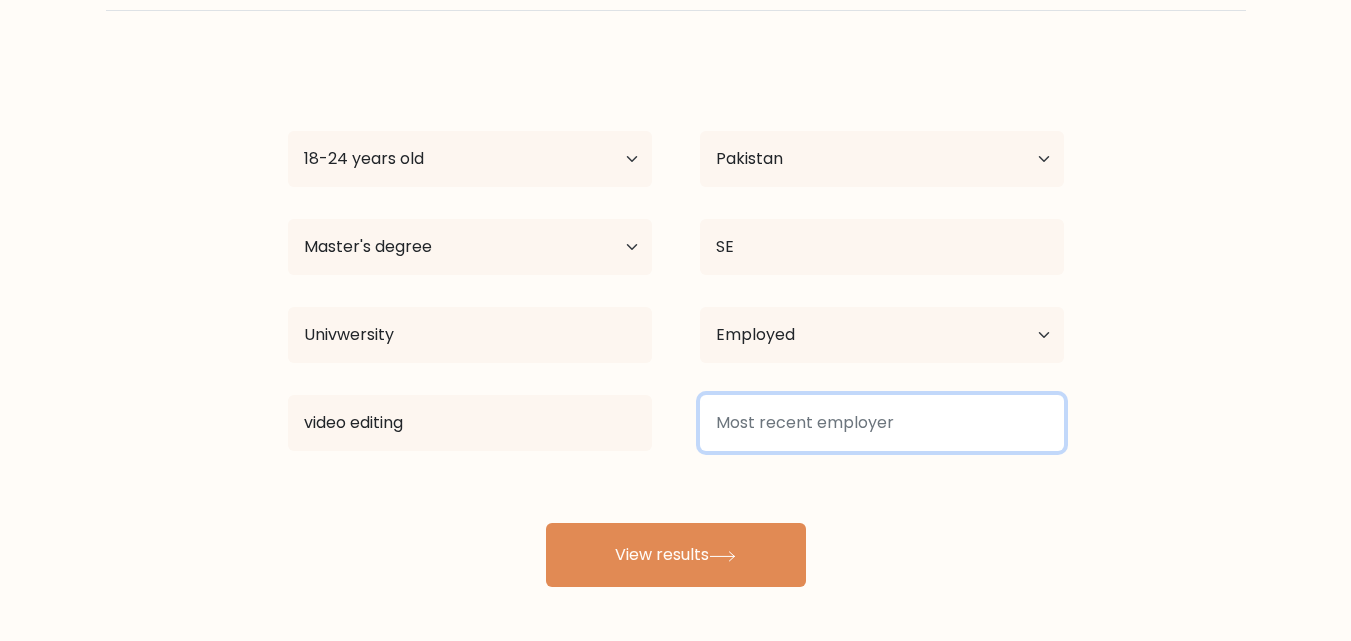 click at bounding box center [882, 423] 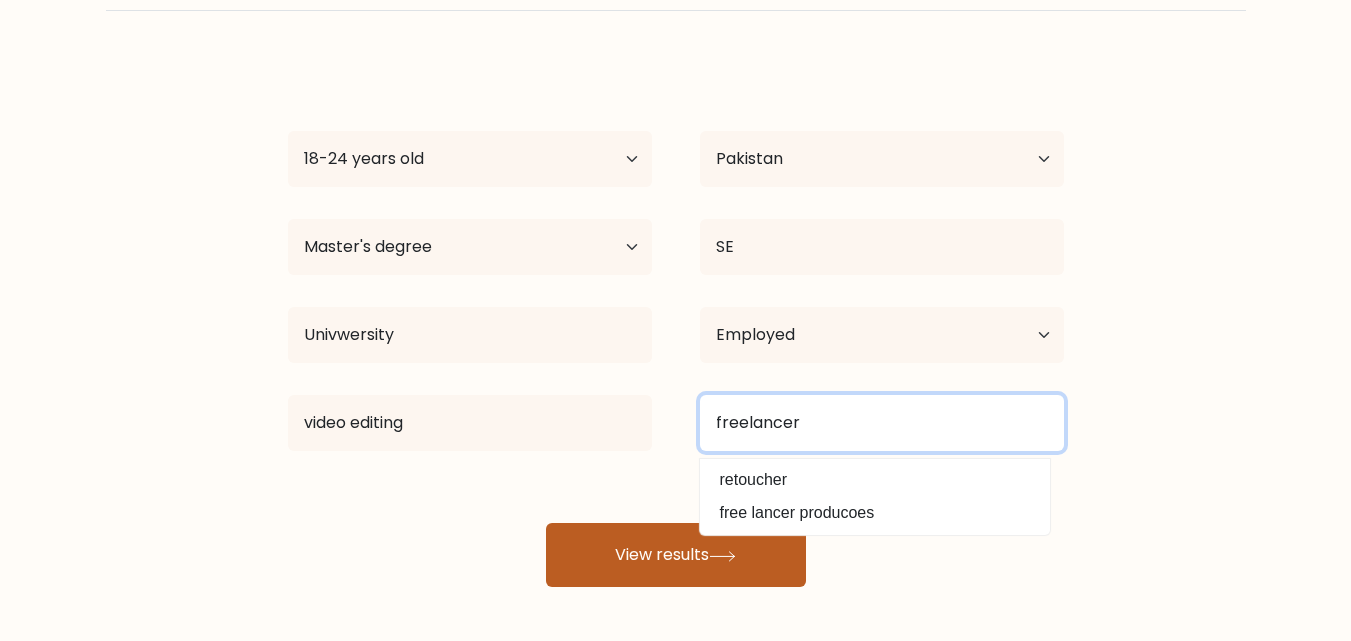 type on "freelancer" 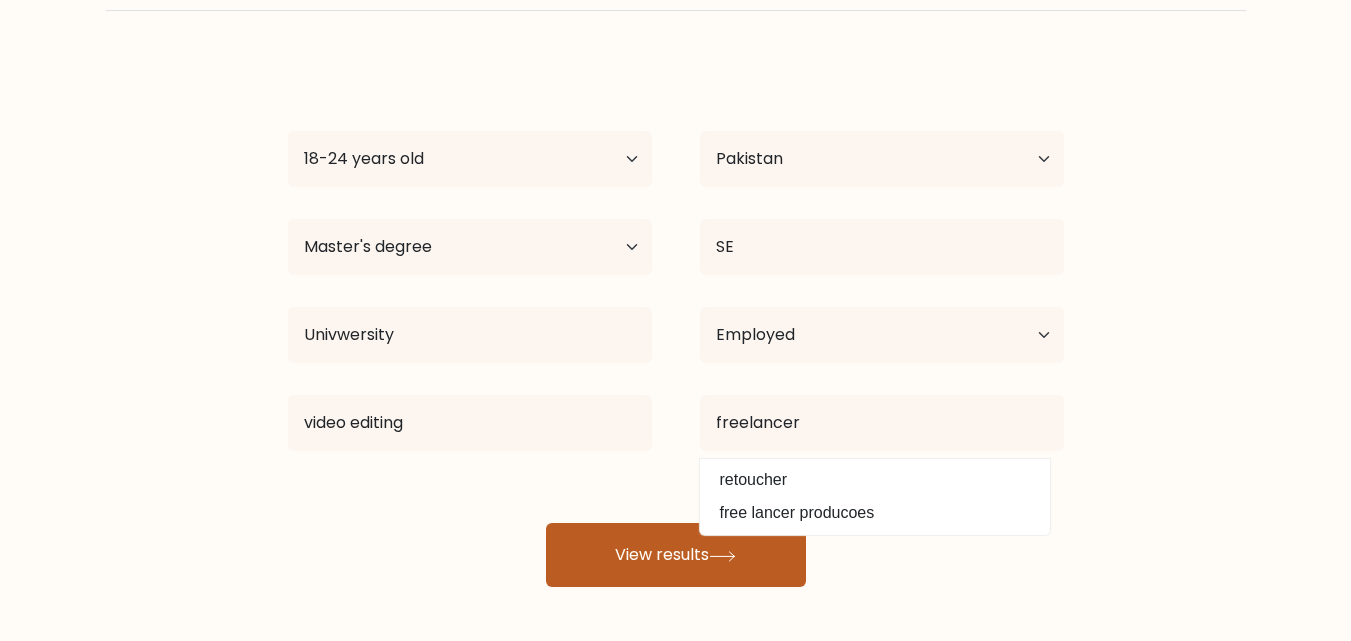 click on "View results" at bounding box center (676, 555) 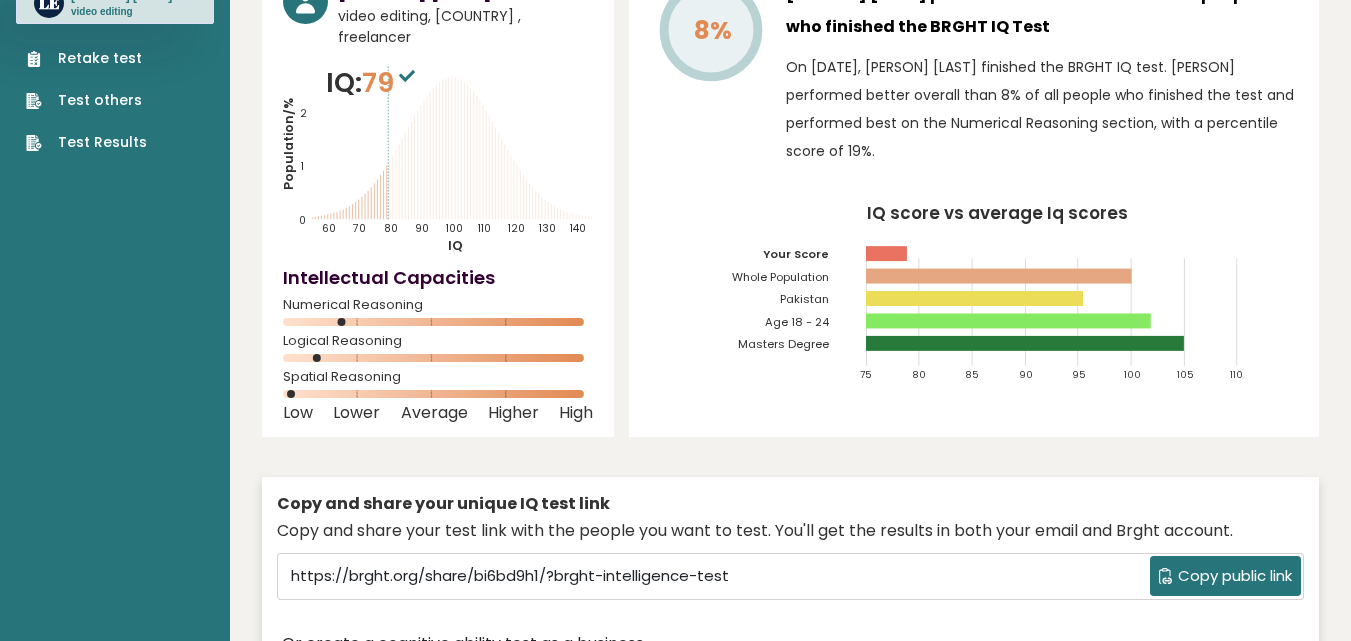 scroll, scrollTop: 0, scrollLeft: 0, axis: both 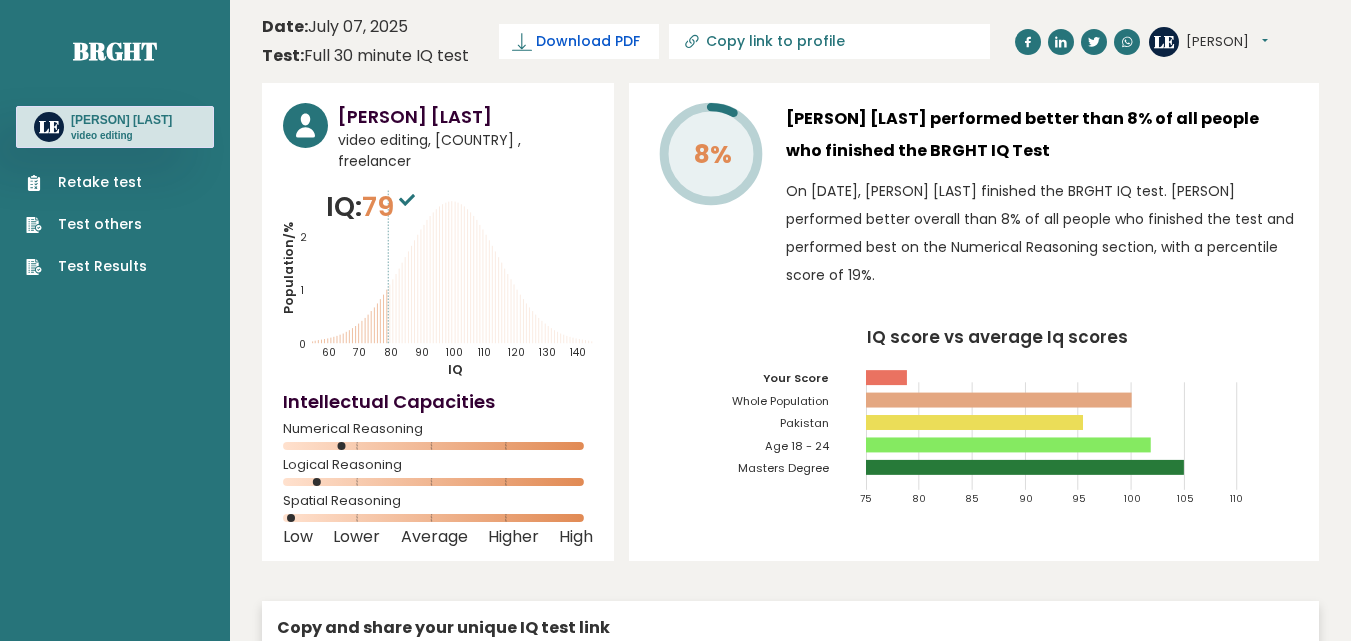 click on "Download PDF" at bounding box center [588, 41] 